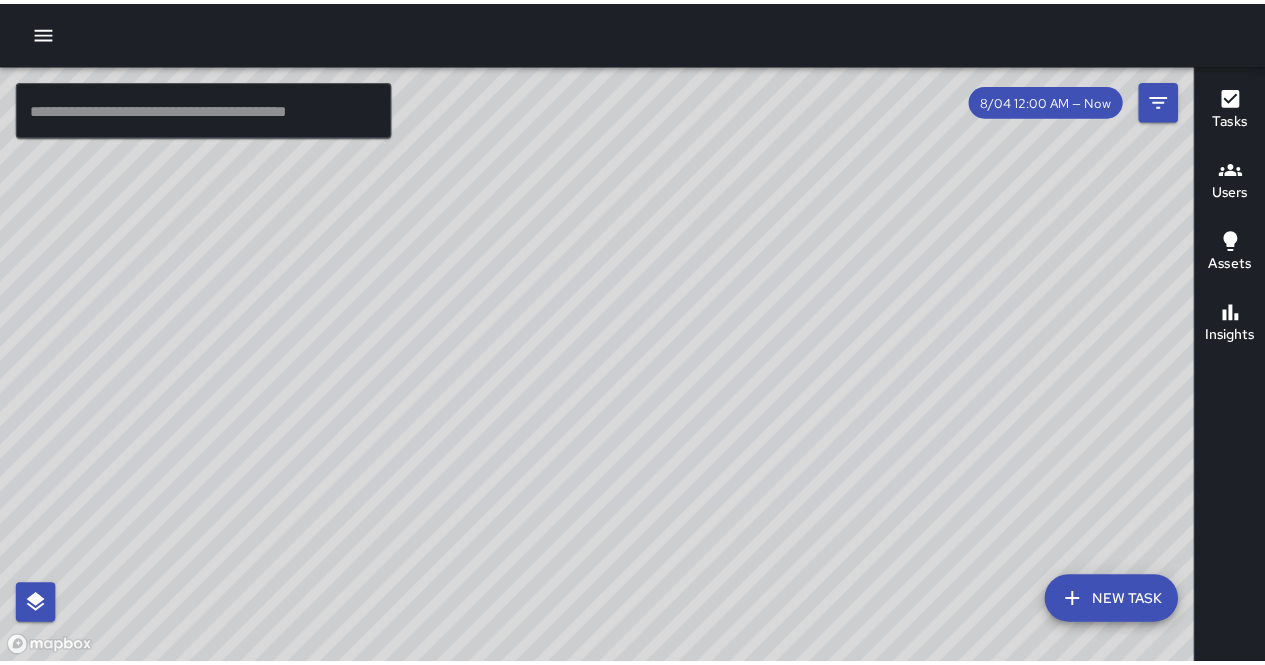 scroll, scrollTop: 0, scrollLeft: 0, axis: both 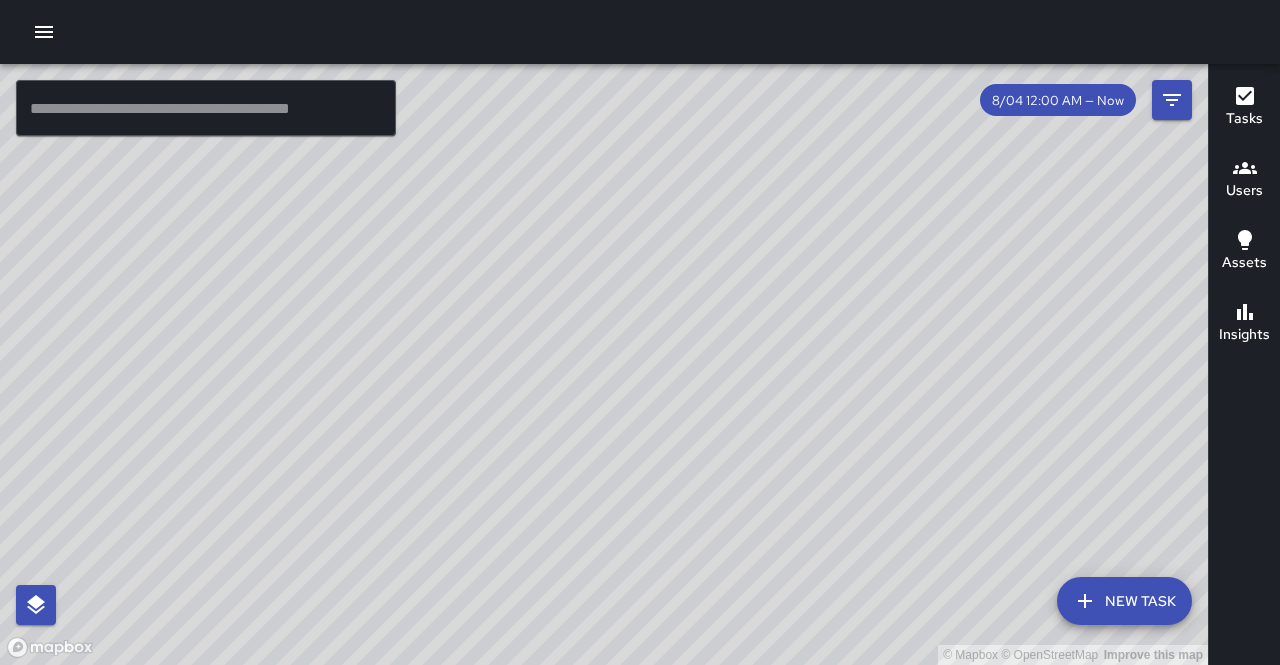click 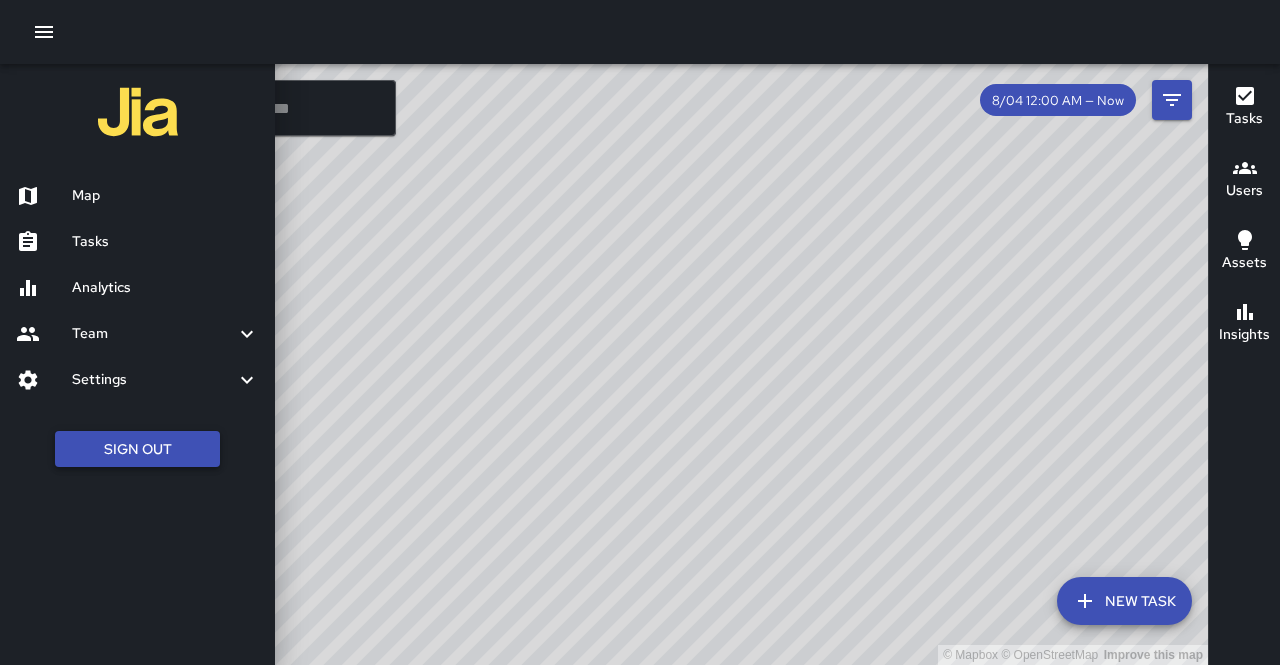 click on "Sign Out" at bounding box center (137, 449) 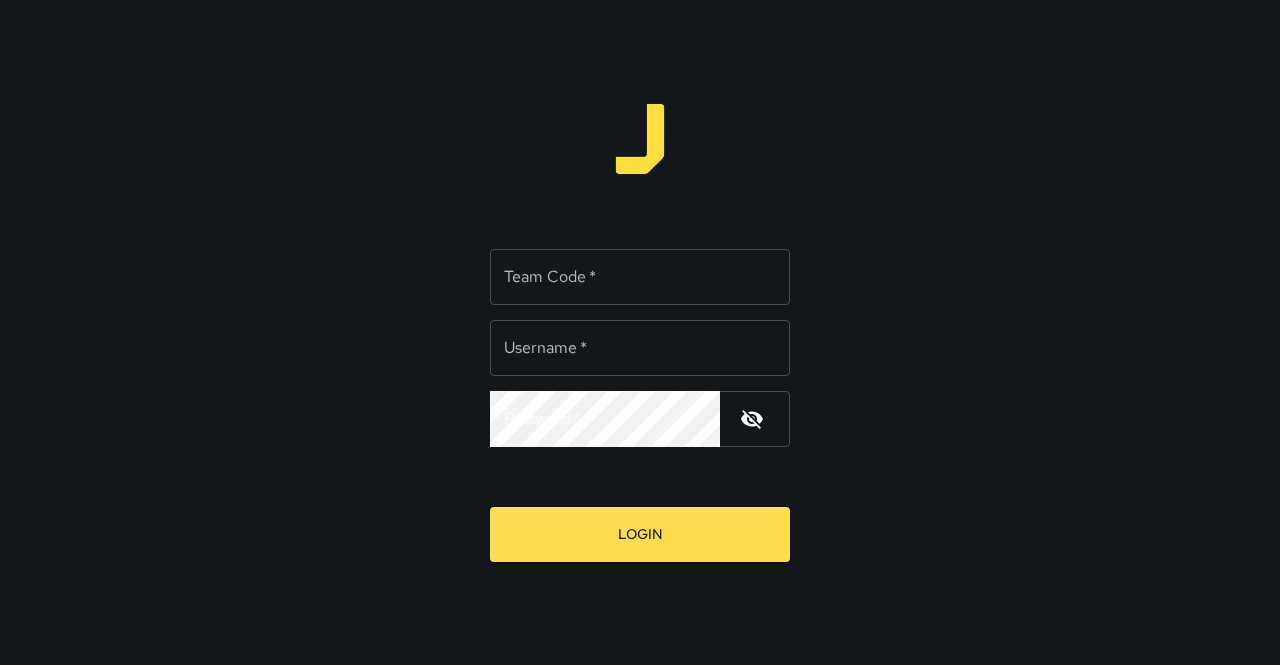 type on "**********" 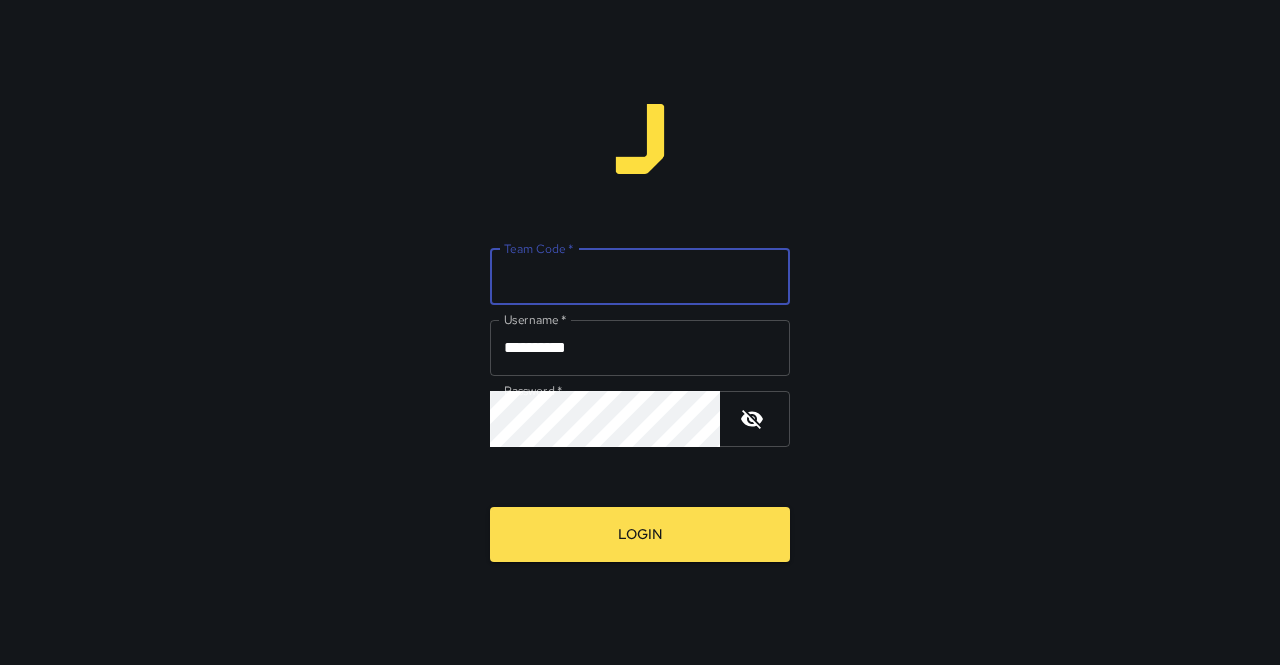 click on "Team Code   *" at bounding box center [640, 277] 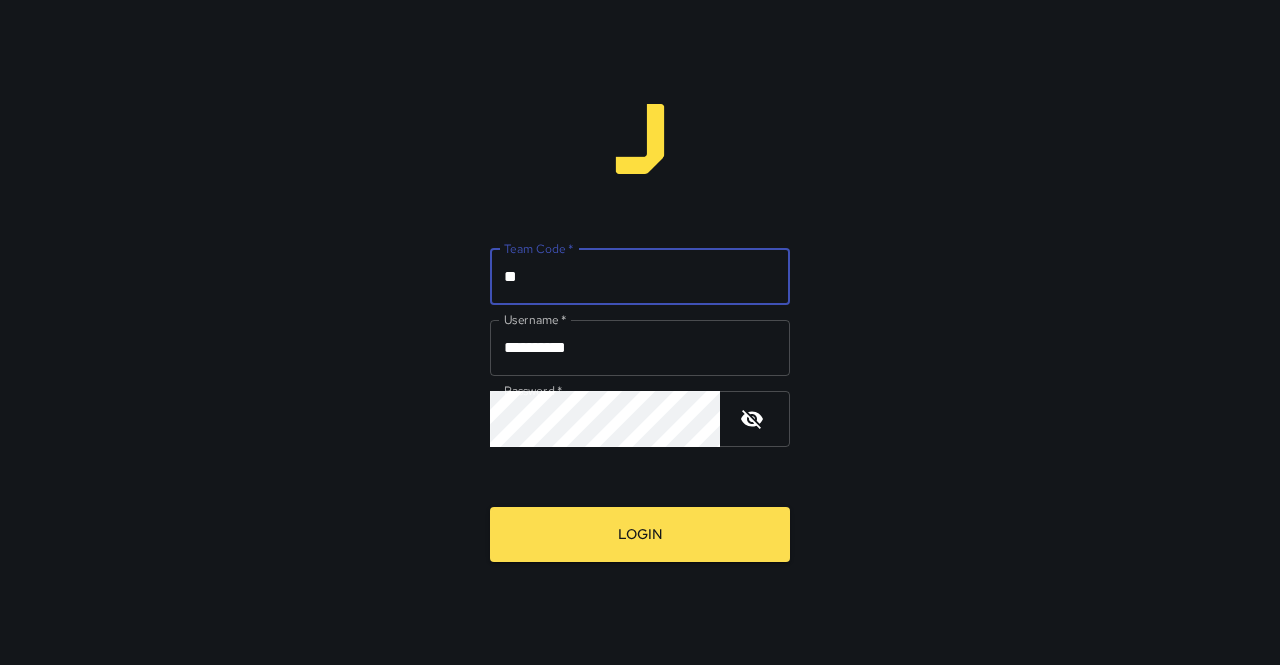 type on "****" 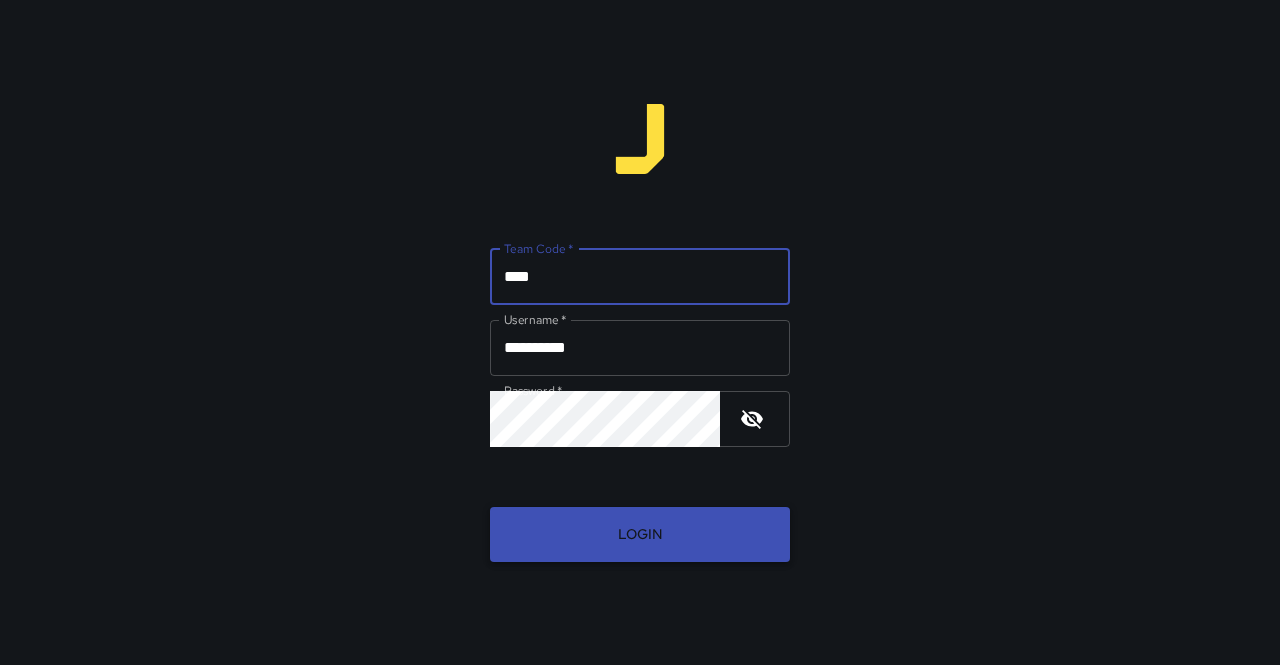 click on "Login" at bounding box center [640, 534] 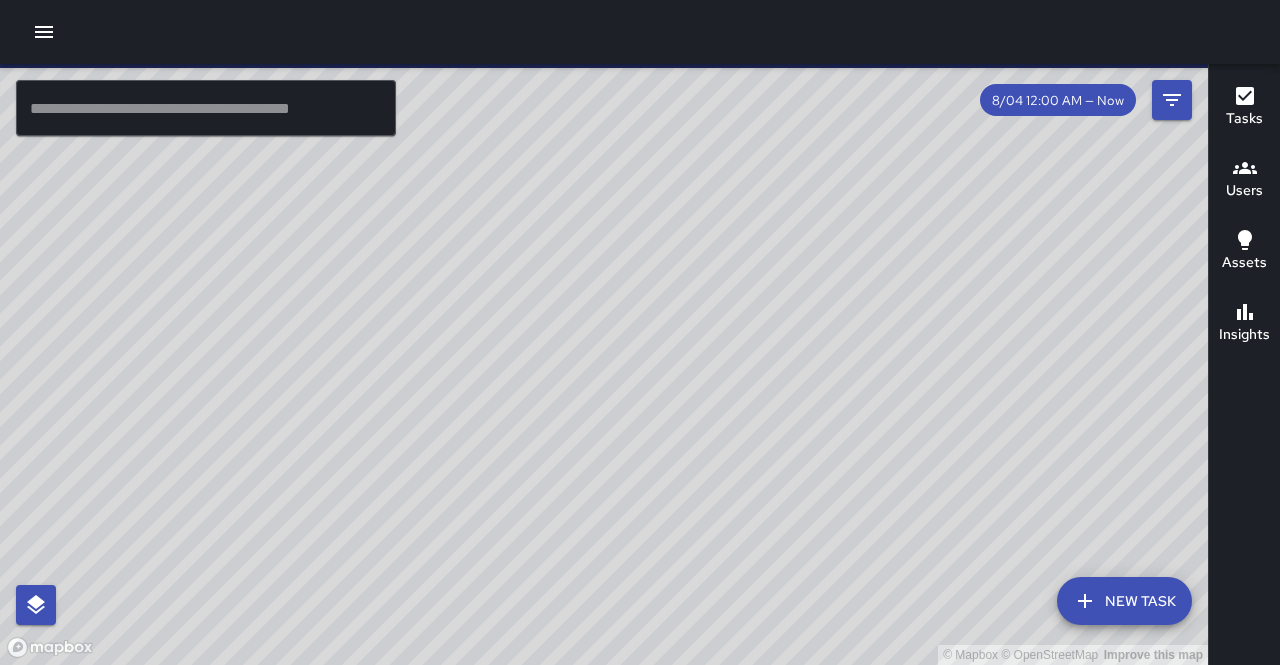 click 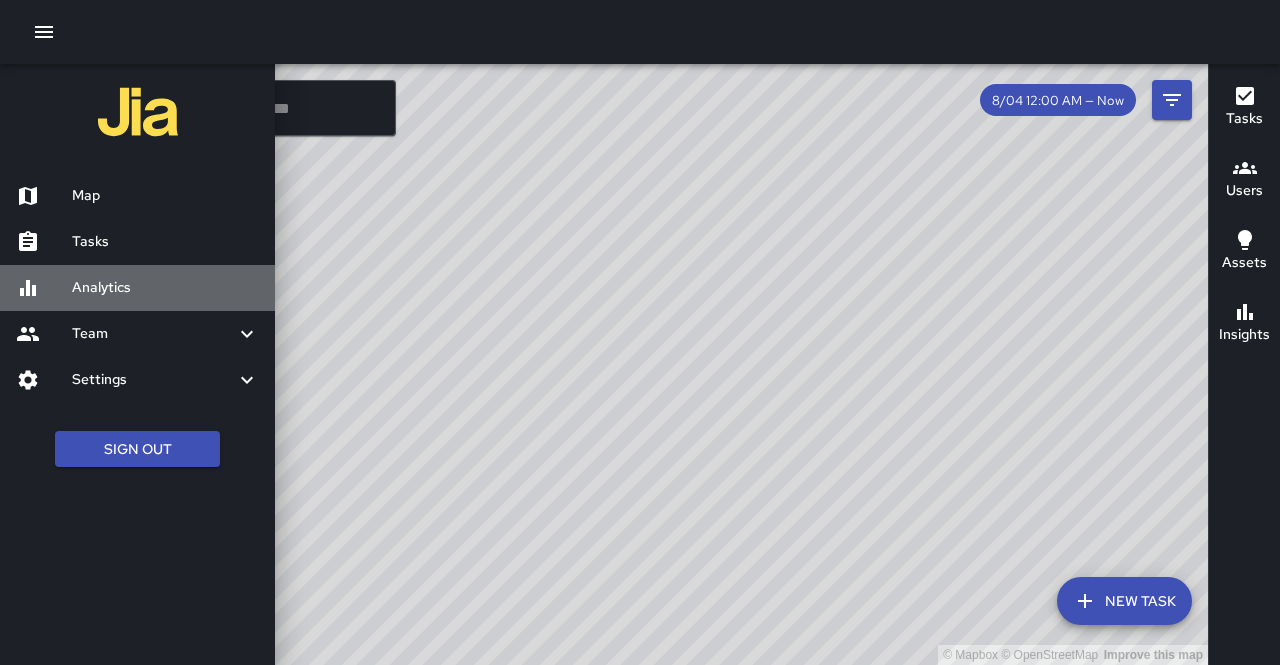 click on "Analytics" at bounding box center (165, 288) 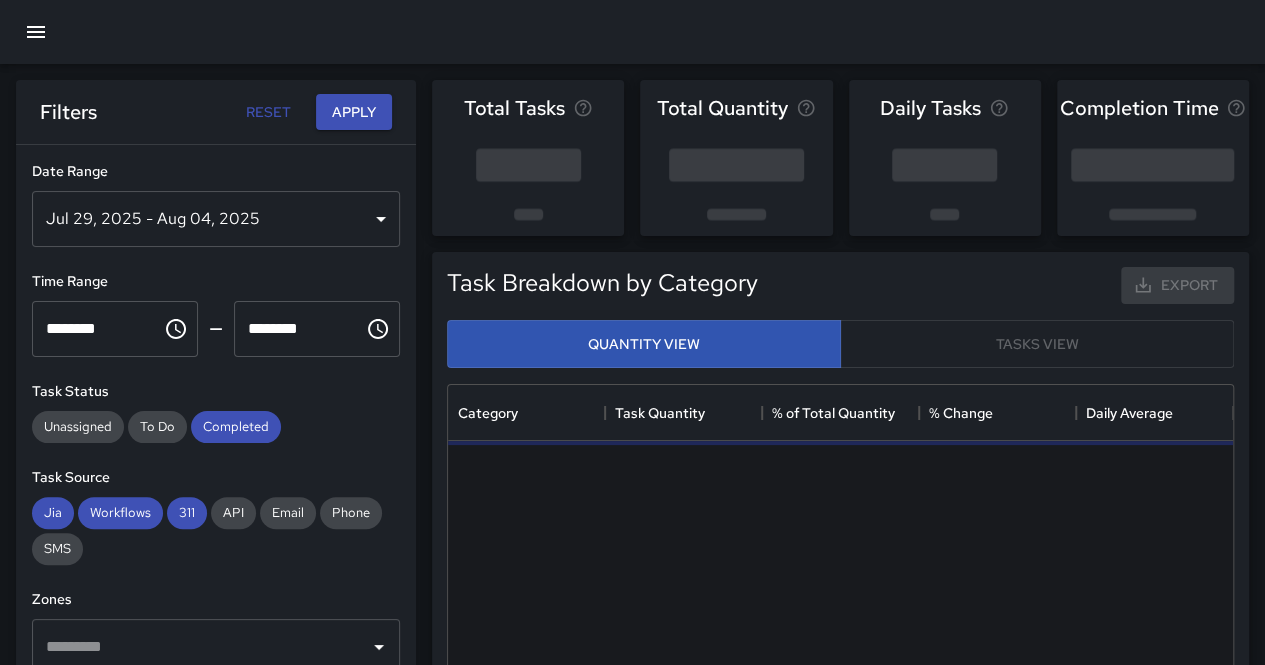 scroll, scrollTop: 16, scrollLeft: 16, axis: both 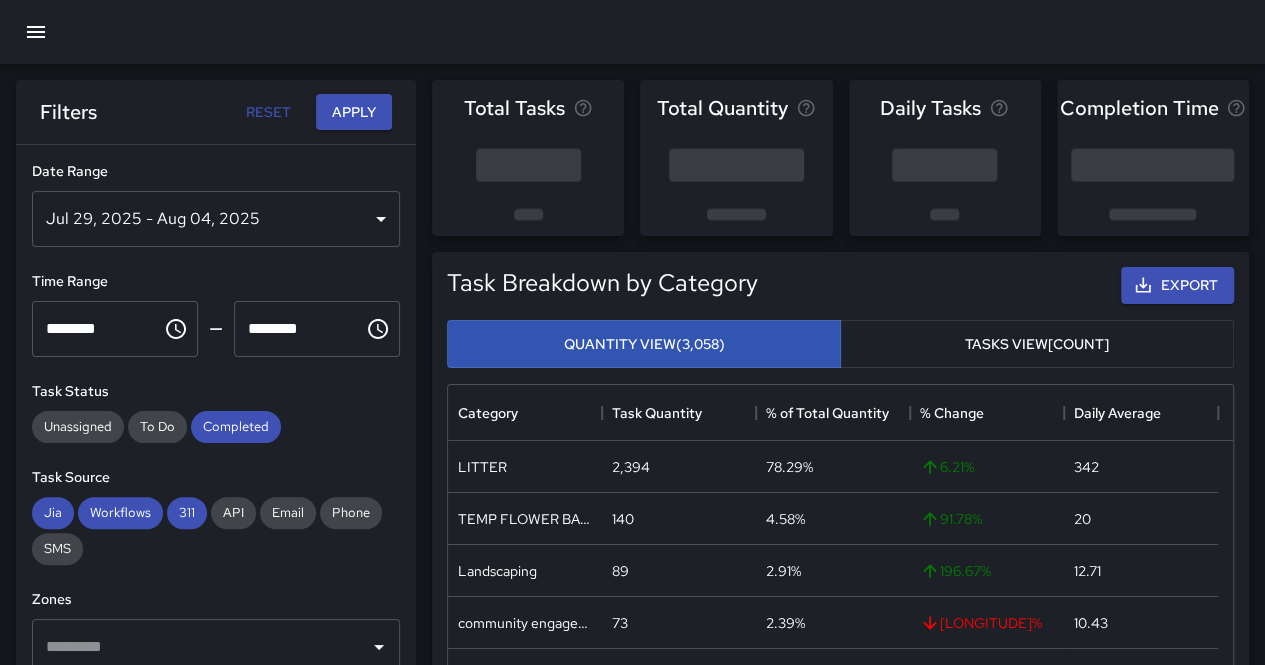 click on "Jul 29, 2025 - Aug 04, 2025" at bounding box center (216, 219) 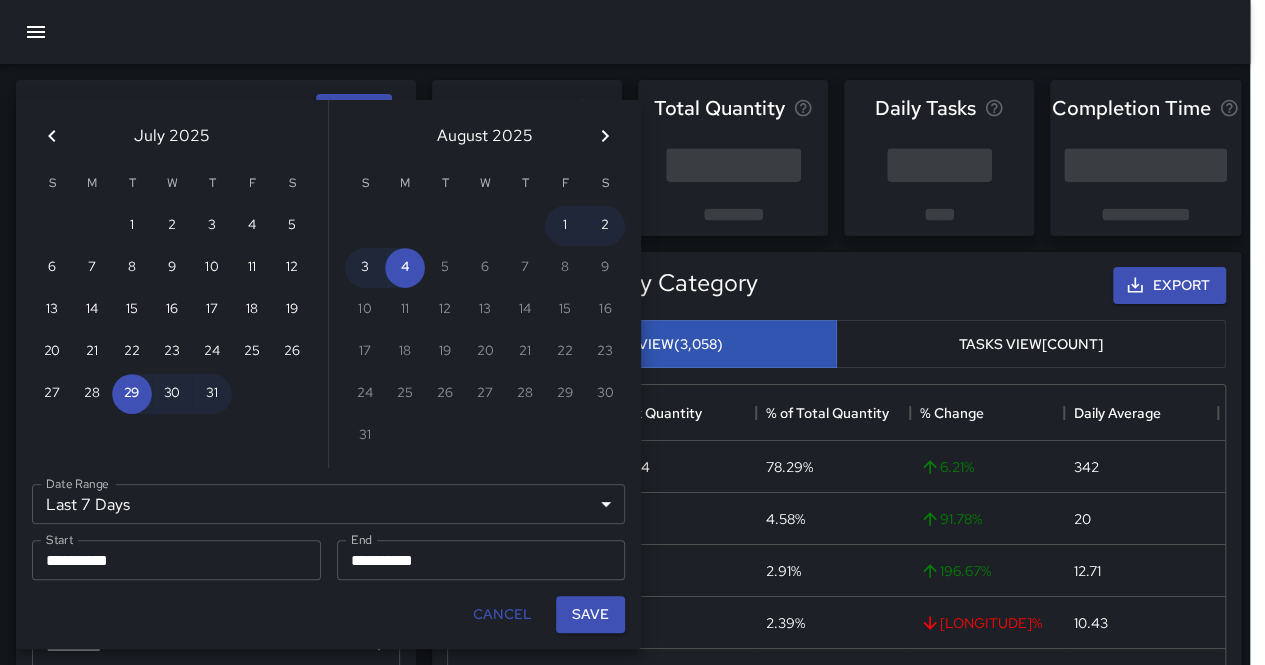 scroll, scrollTop: 16, scrollLeft: 16, axis: both 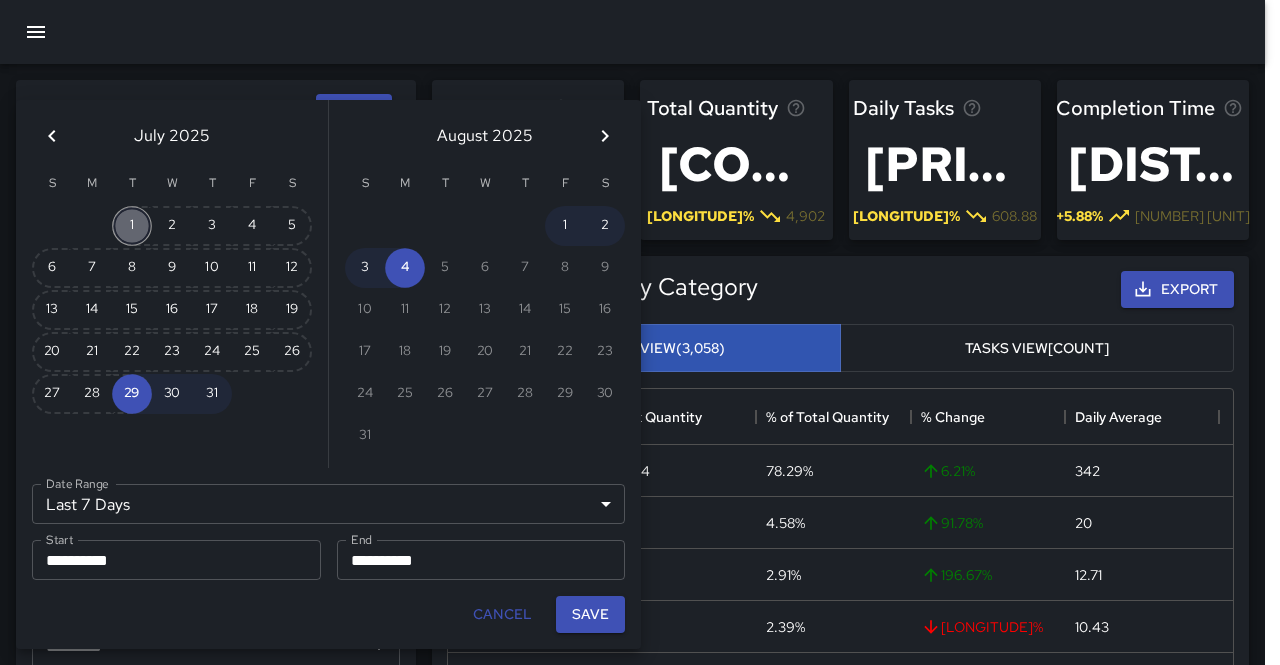 click on "1" at bounding box center (132, 226) 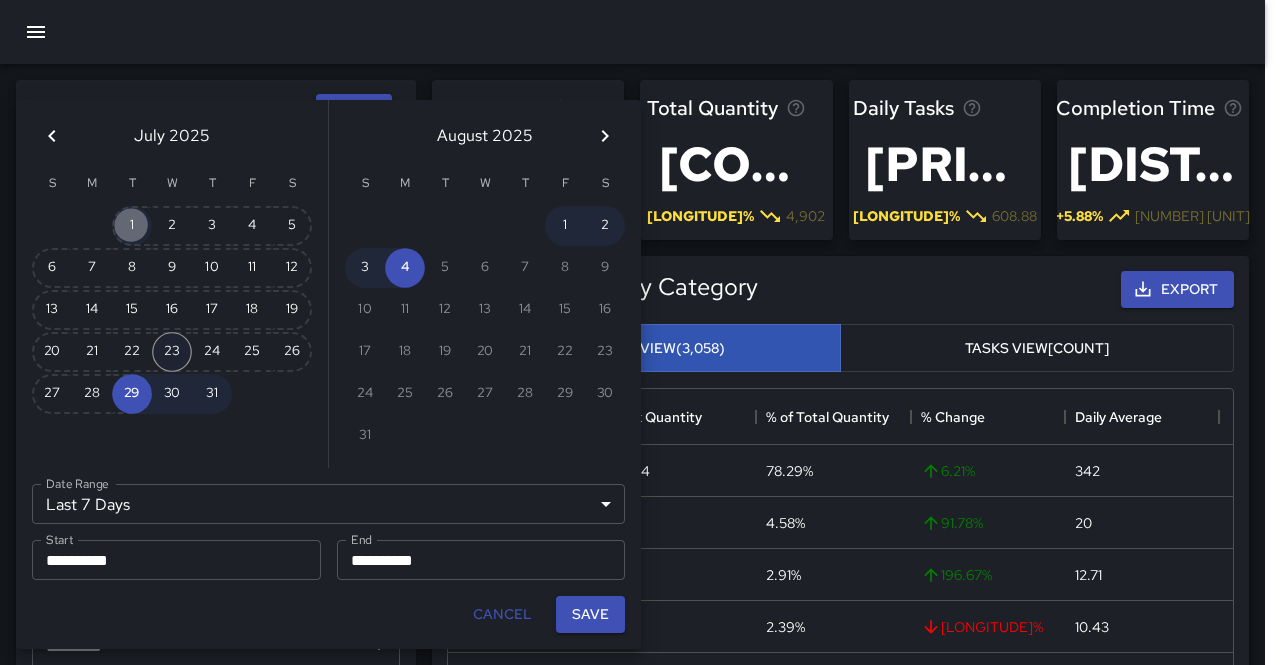 type on "******" 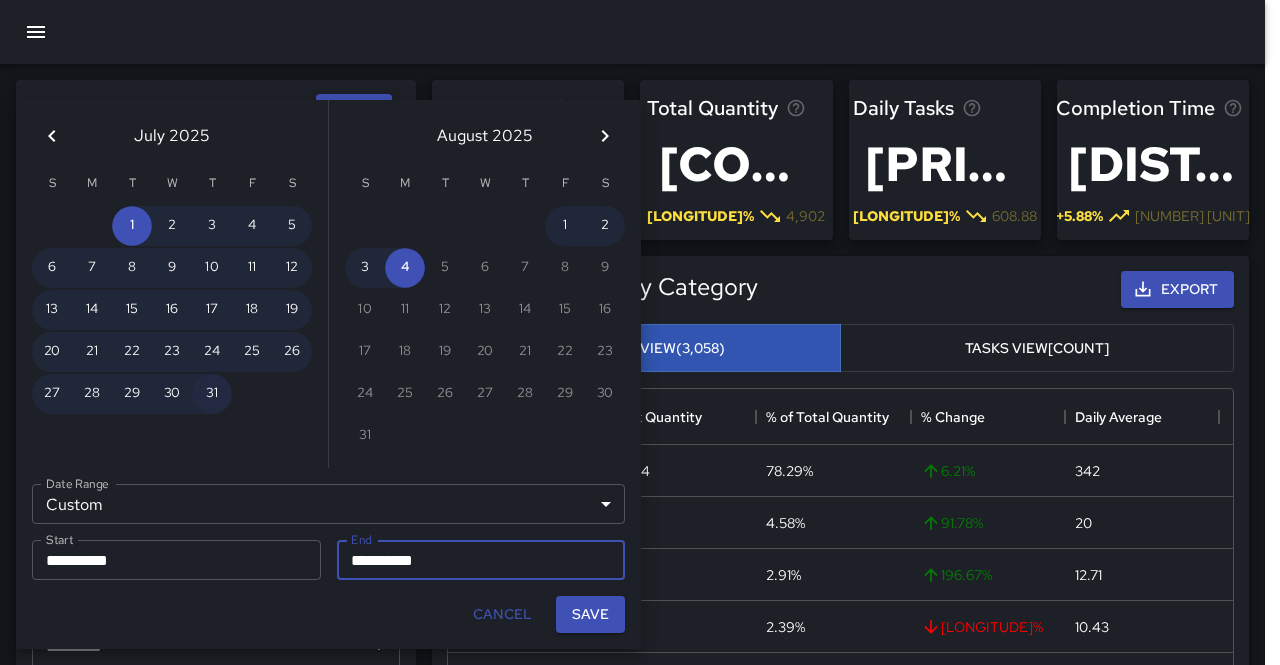 click on "31" at bounding box center [212, 394] 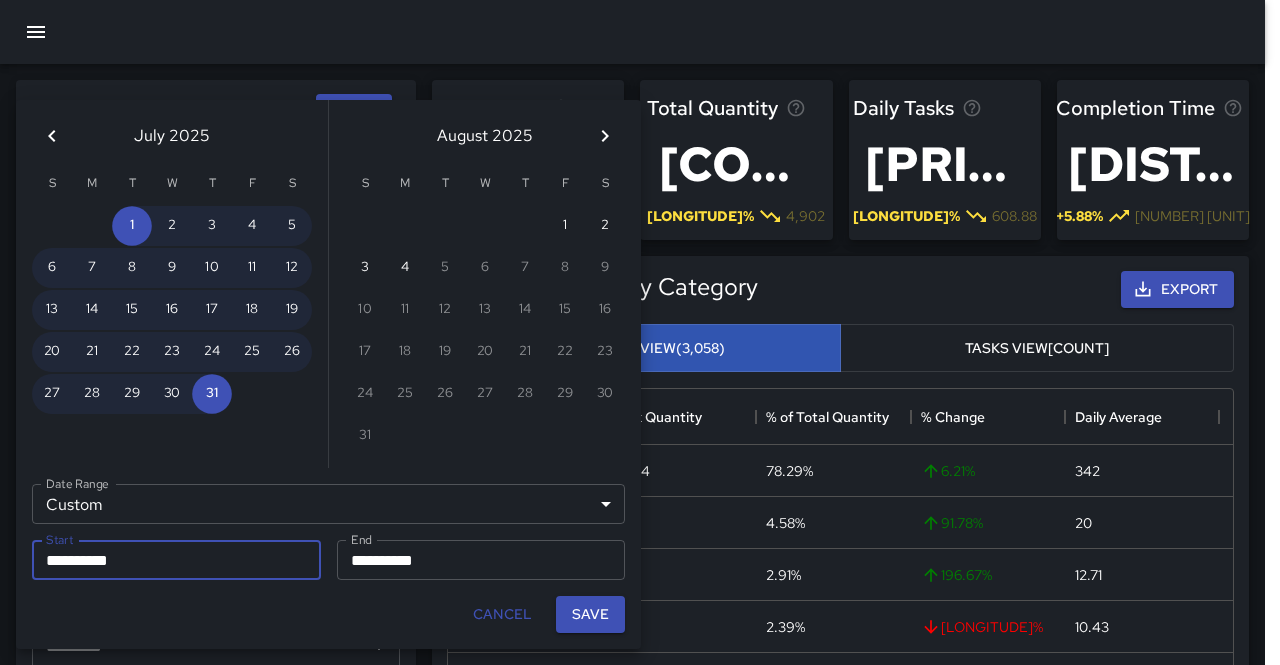 click on "Save" at bounding box center (590, 614) 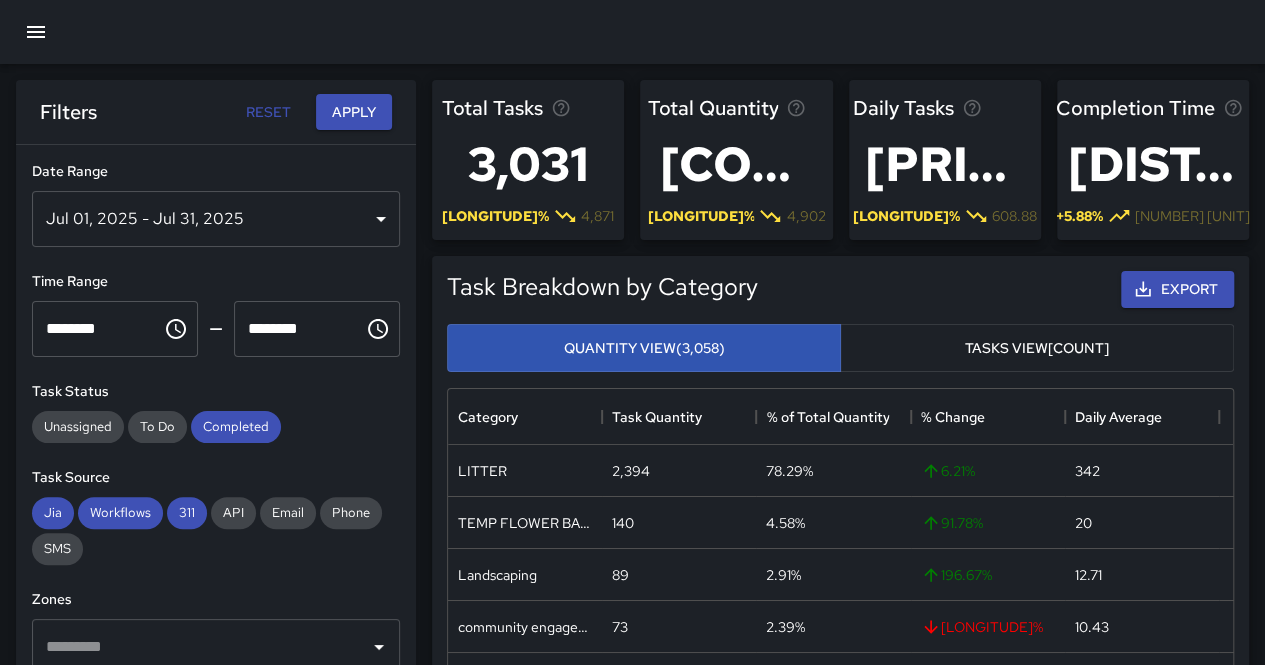 scroll, scrollTop: 16, scrollLeft: 16, axis: both 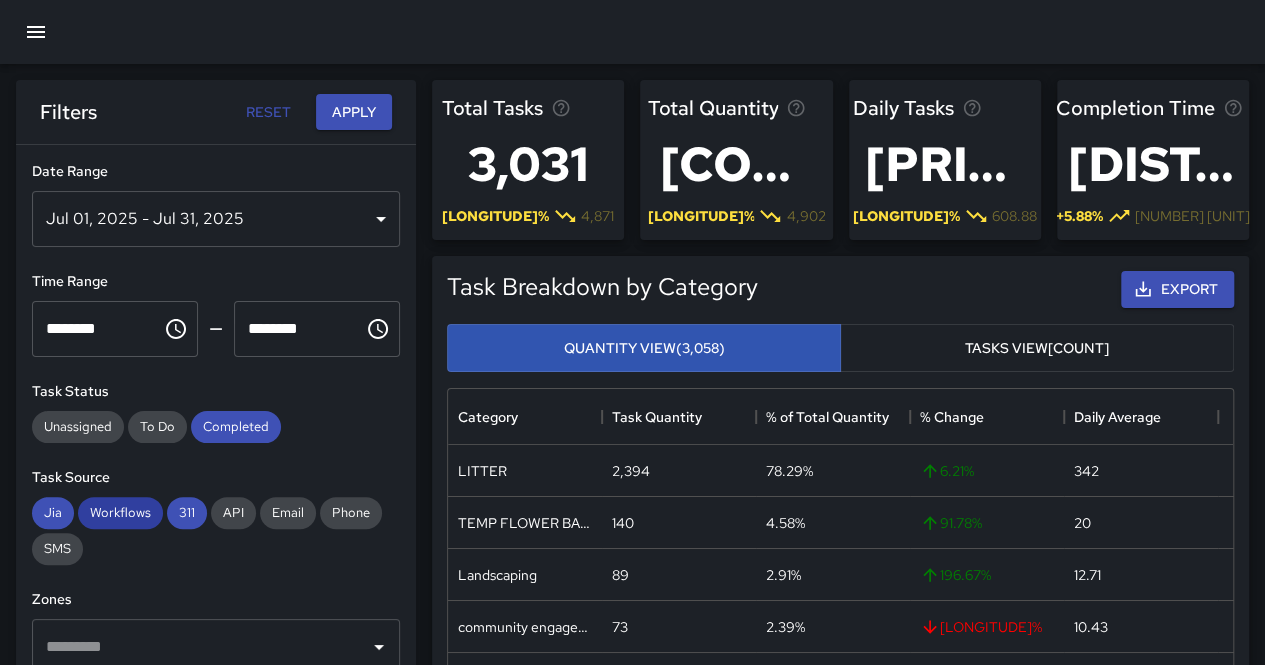 drag, startPoint x: 190, startPoint y: 522, endPoint x: 141, endPoint y: 517, distance: 49.25444 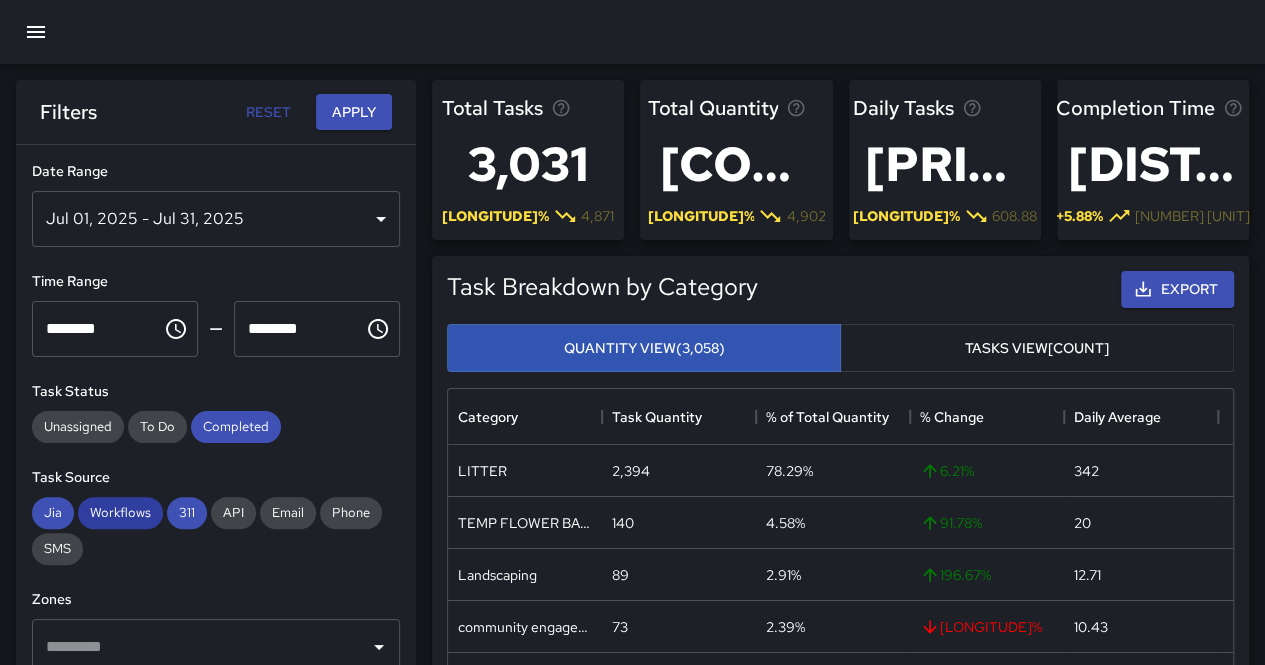 click on "311" at bounding box center [187, 513] 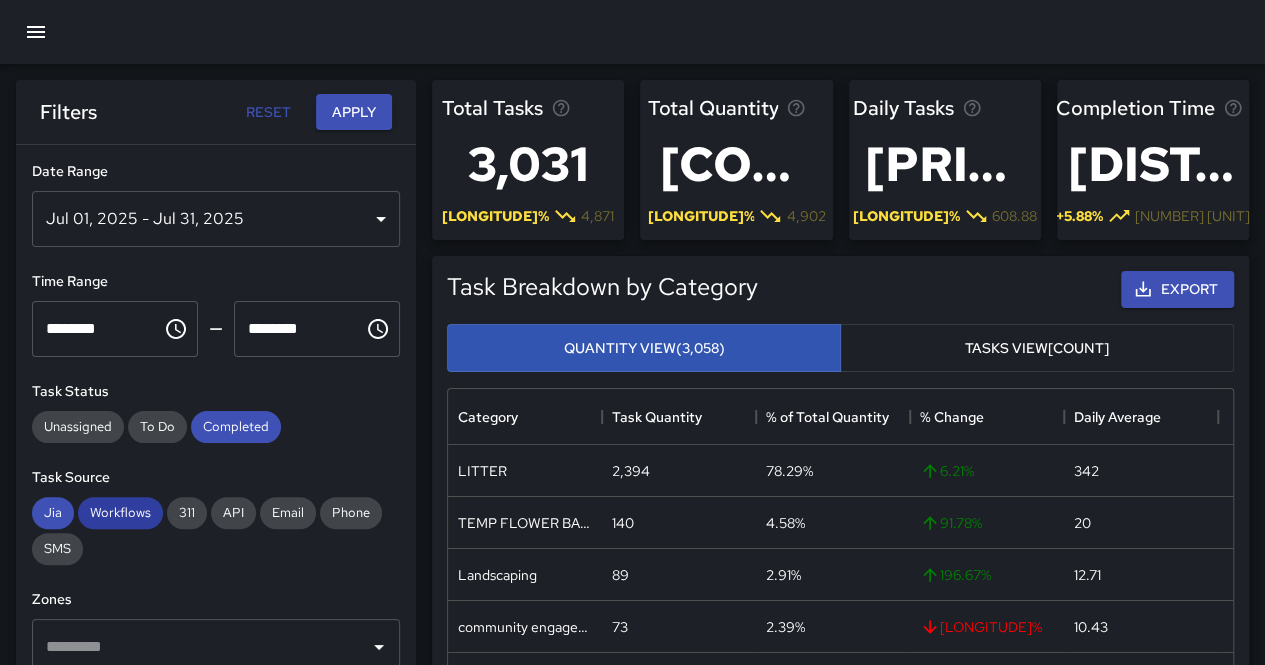 drag, startPoint x: 134, startPoint y: 516, endPoint x: 83, endPoint y: 515, distance: 51.009804 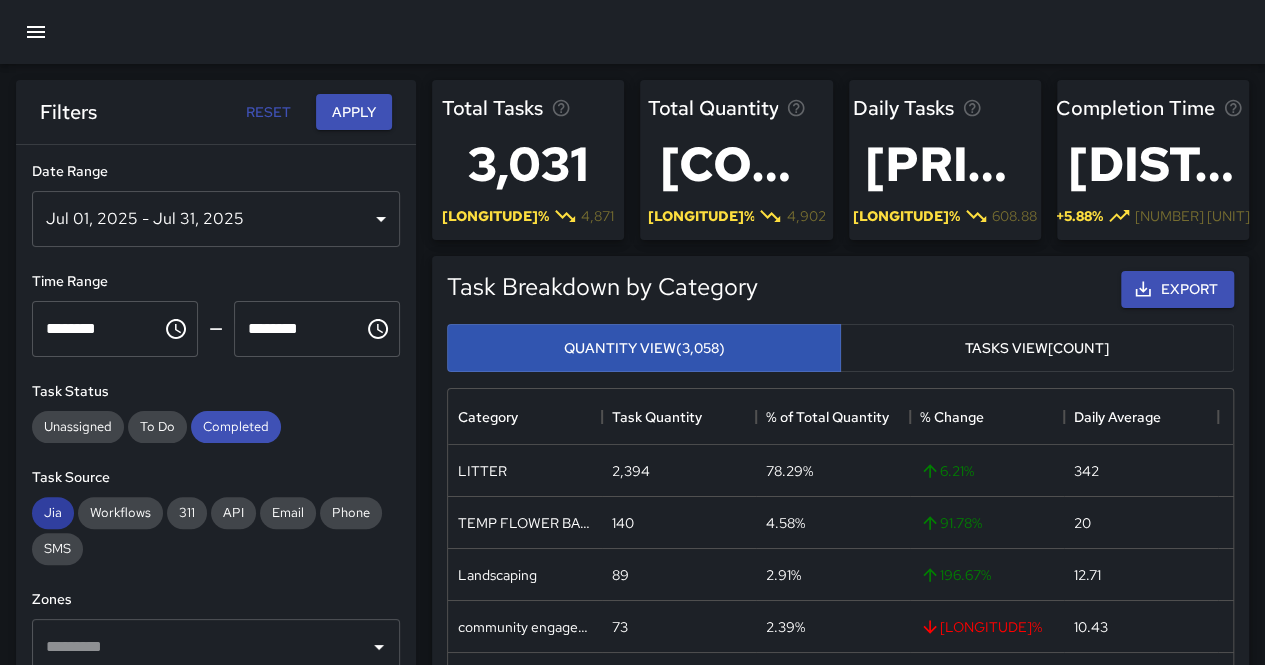 click on "Jia" at bounding box center (53, 512) 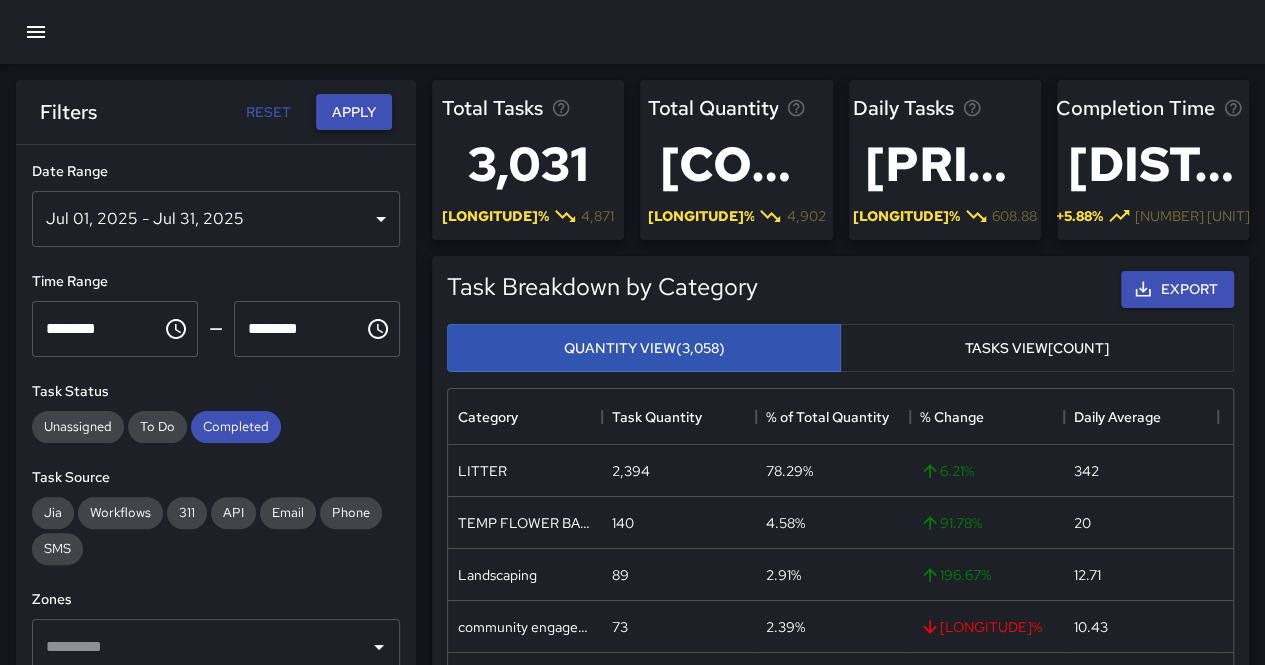 click on "Apply" at bounding box center (354, 112) 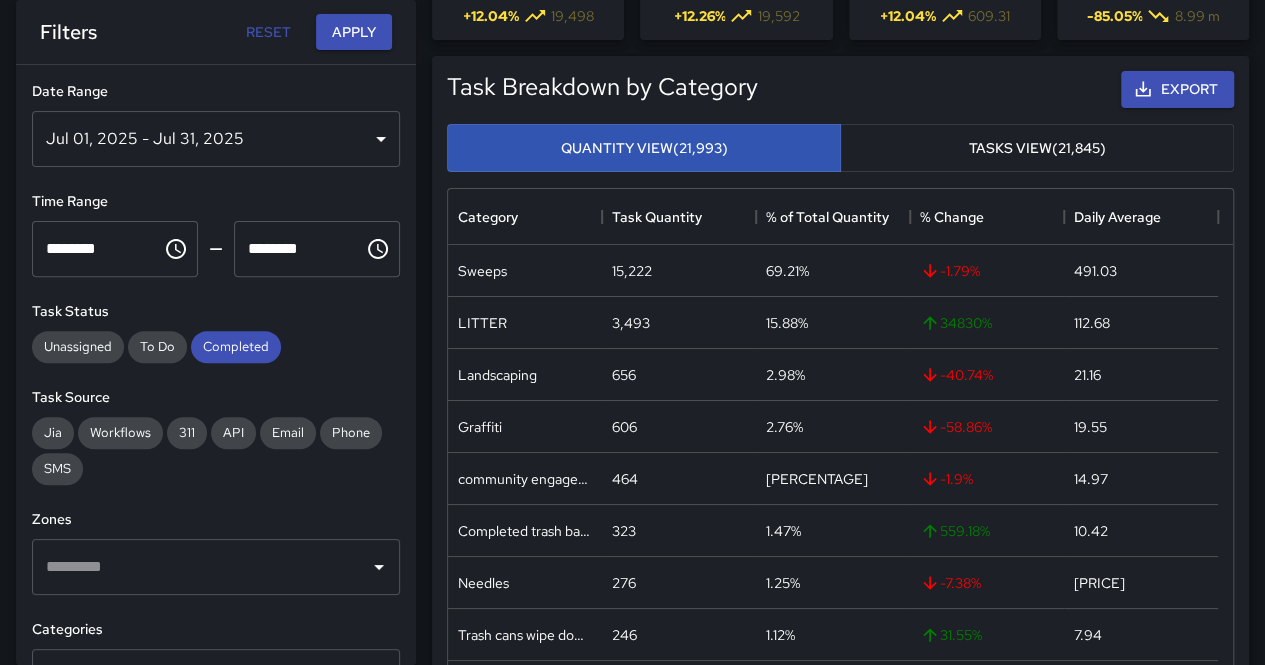 scroll, scrollTop: 100, scrollLeft: 0, axis: vertical 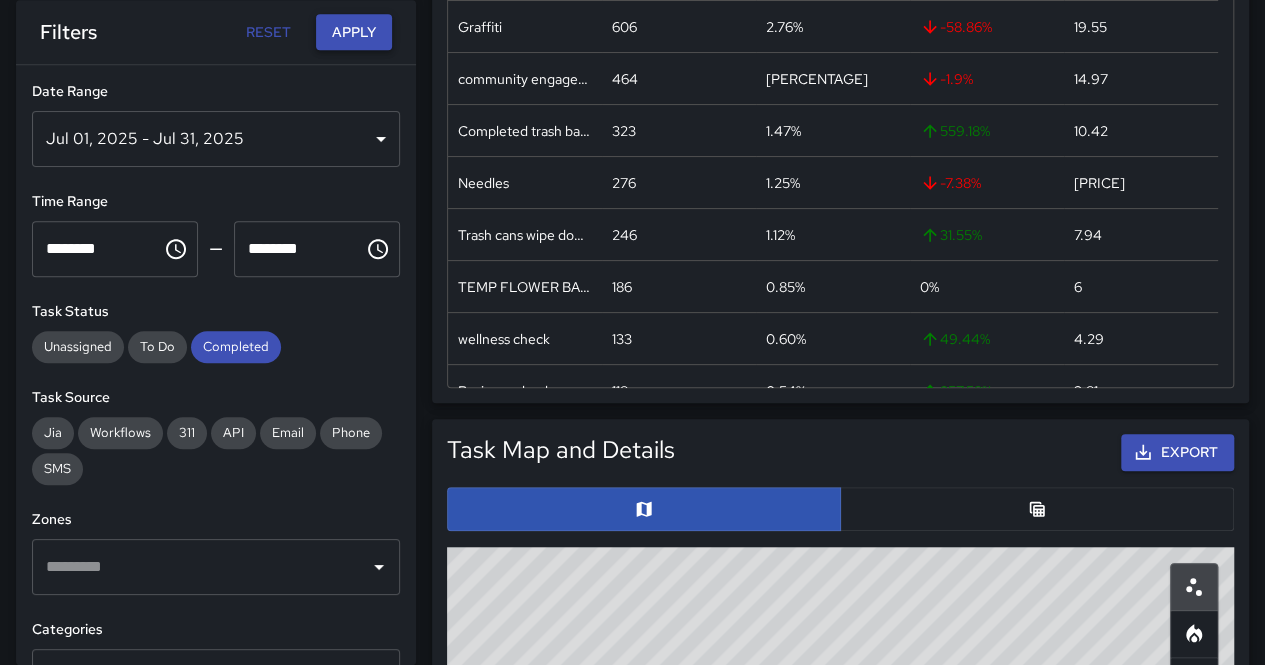 click on "Apply" at bounding box center [354, 32] 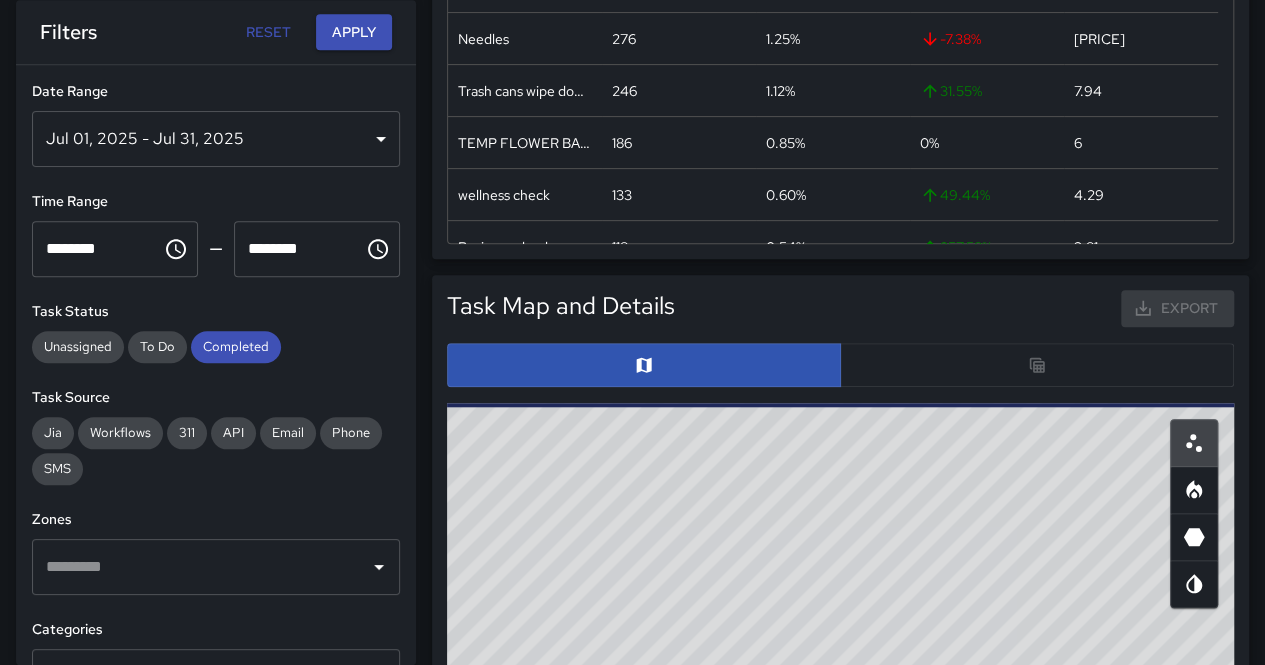 scroll, scrollTop: 800, scrollLeft: 0, axis: vertical 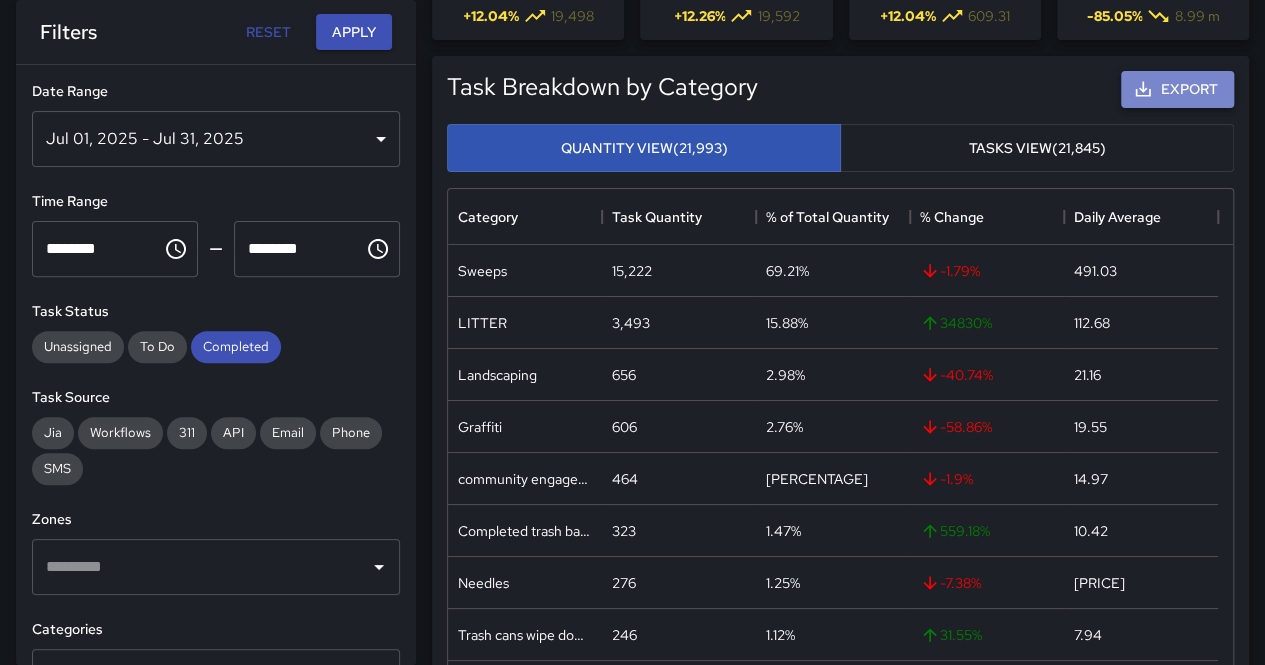 click 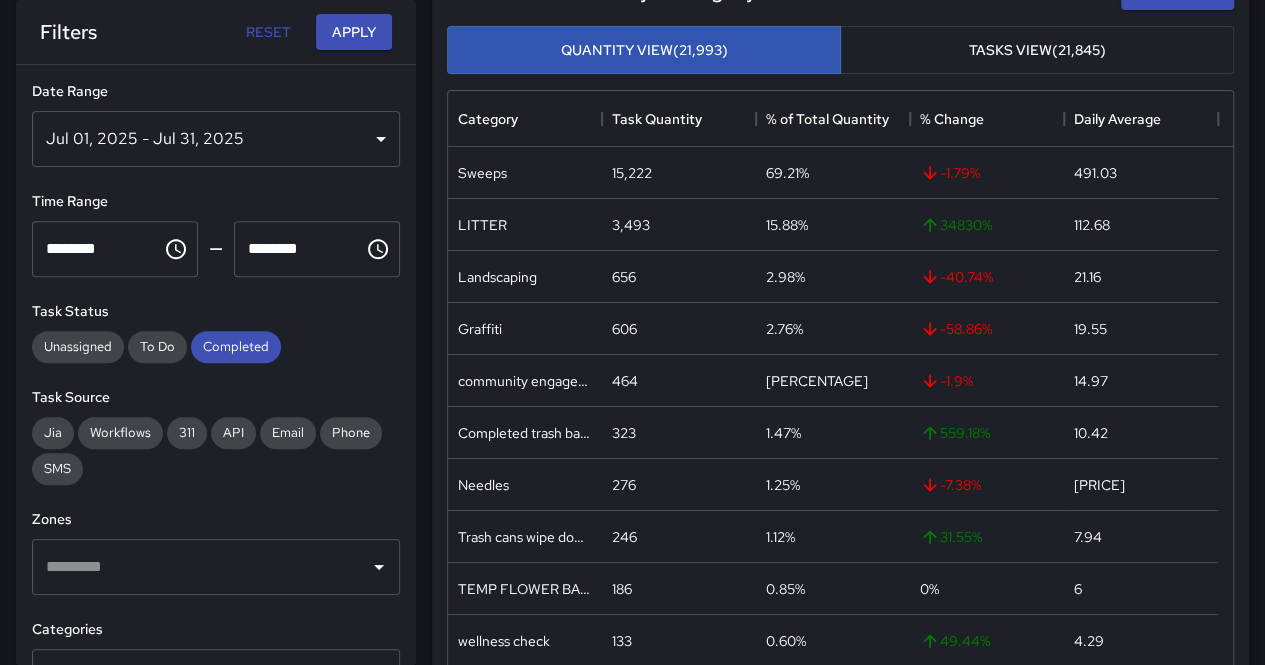 scroll, scrollTop: 200, scrollLeft: 0, axis: vertical 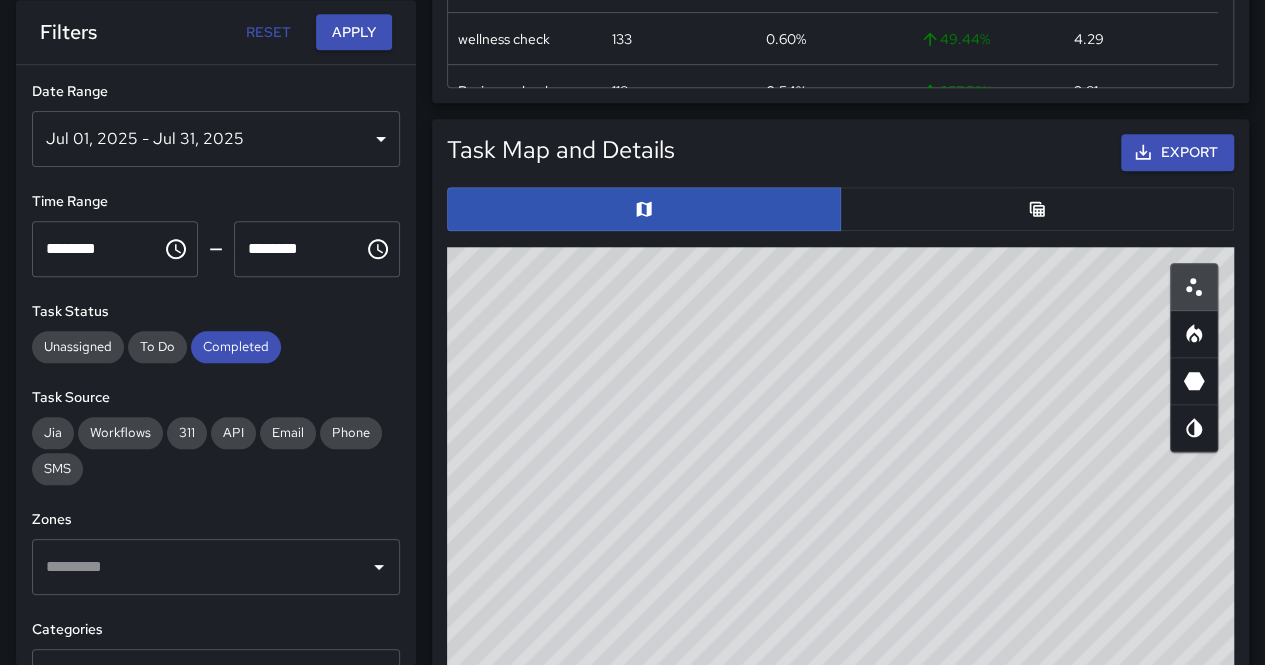 click at bounding box center (1037, 209) 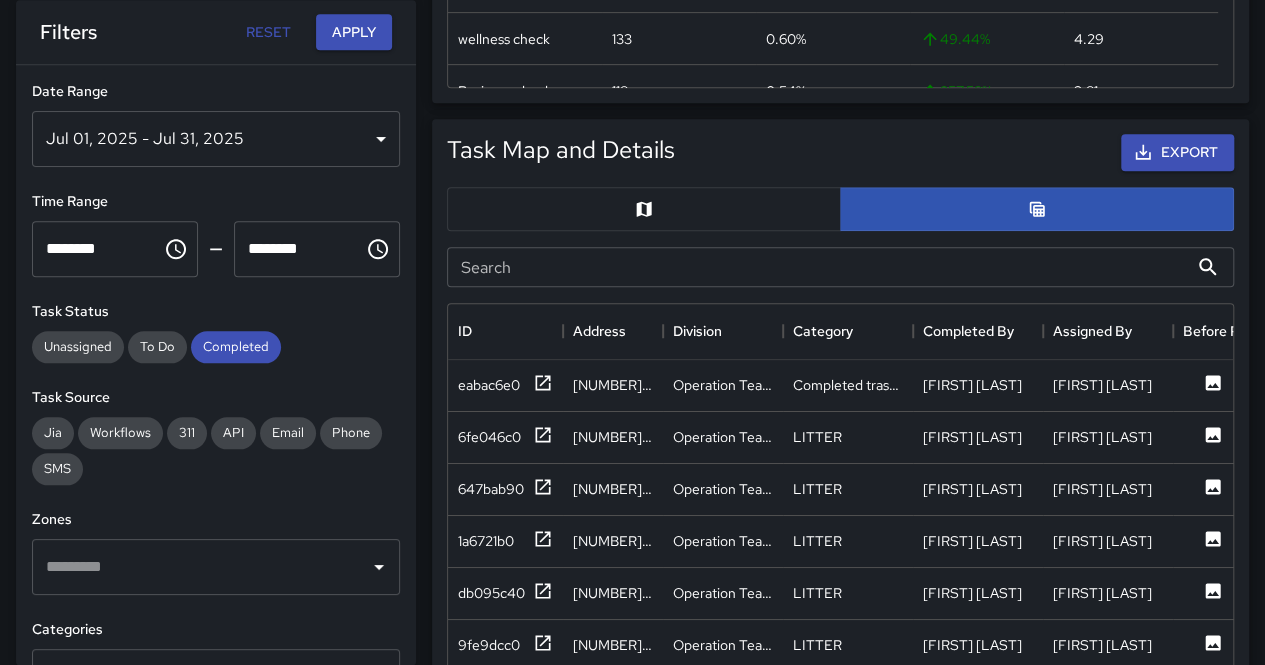 scroll, scrollTop: 730, scrollLeft: 770, axis: both 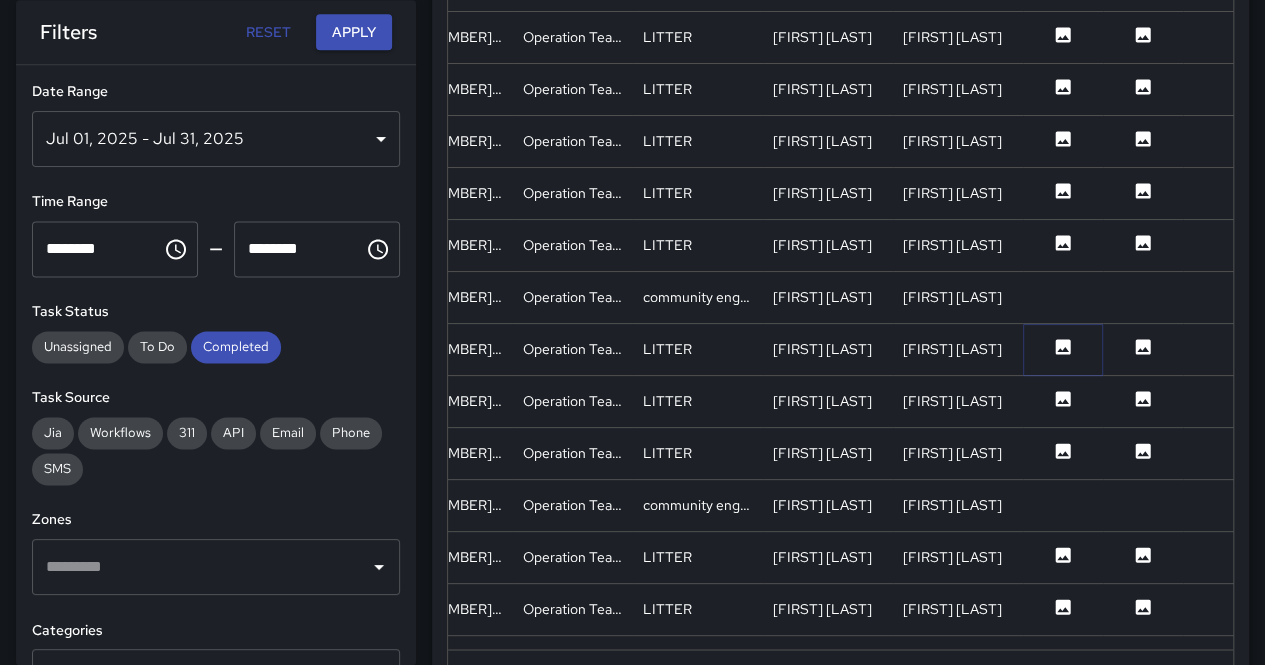 click 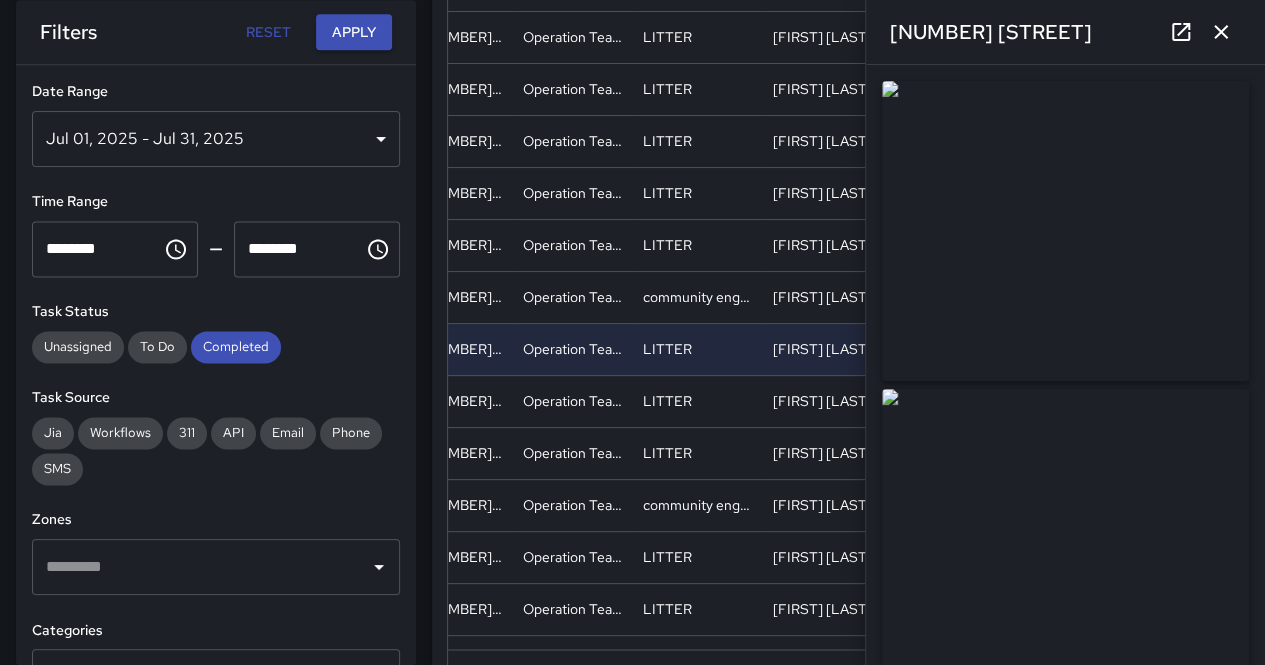 type on "**********" 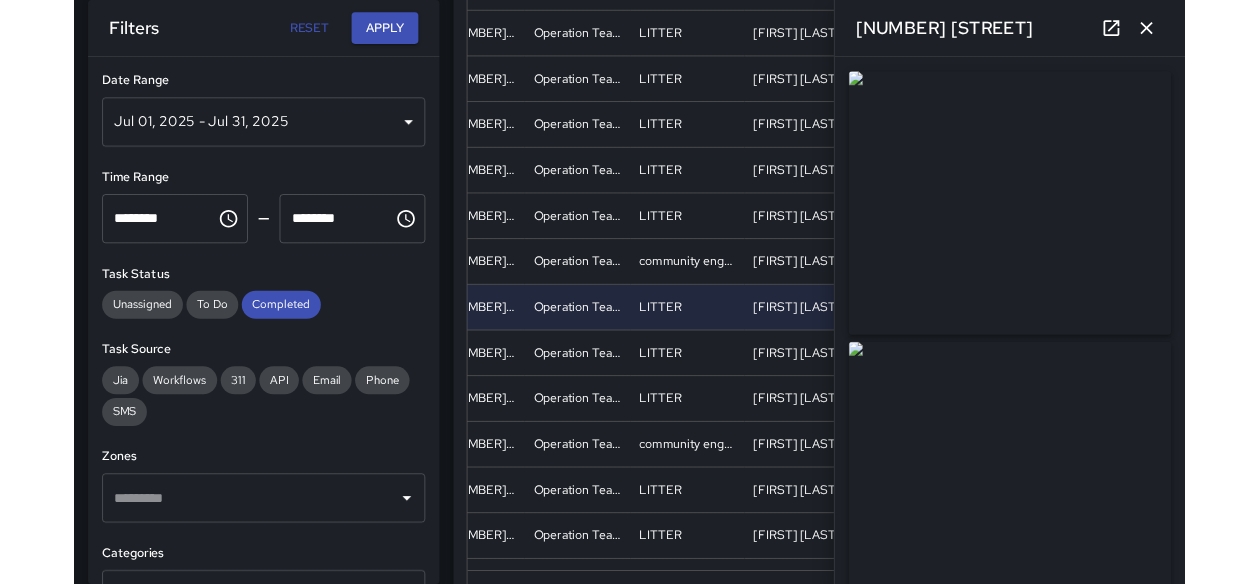 scroll, scrollTop: 730, scrollLeft: 763, axis: both 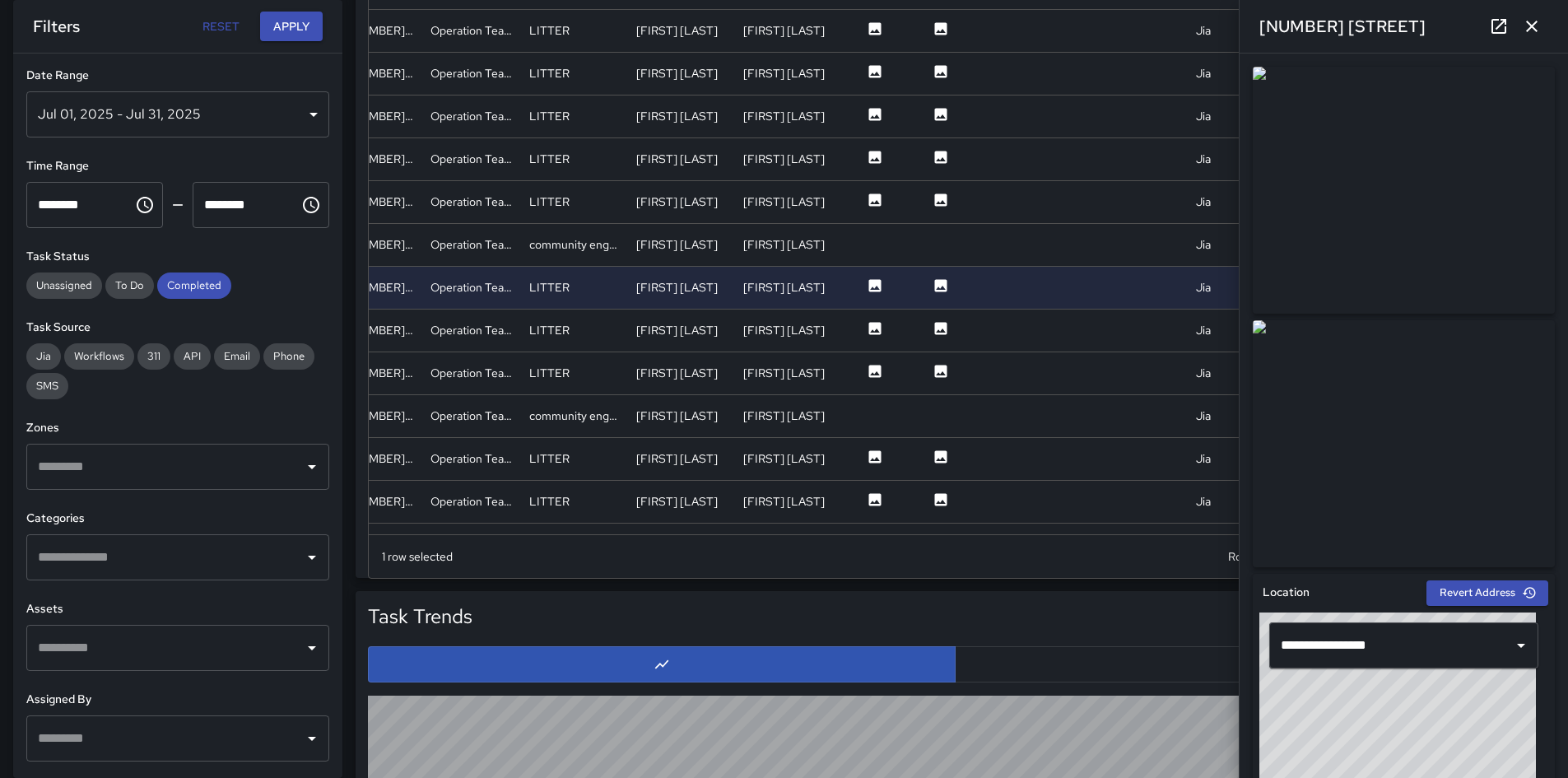 click 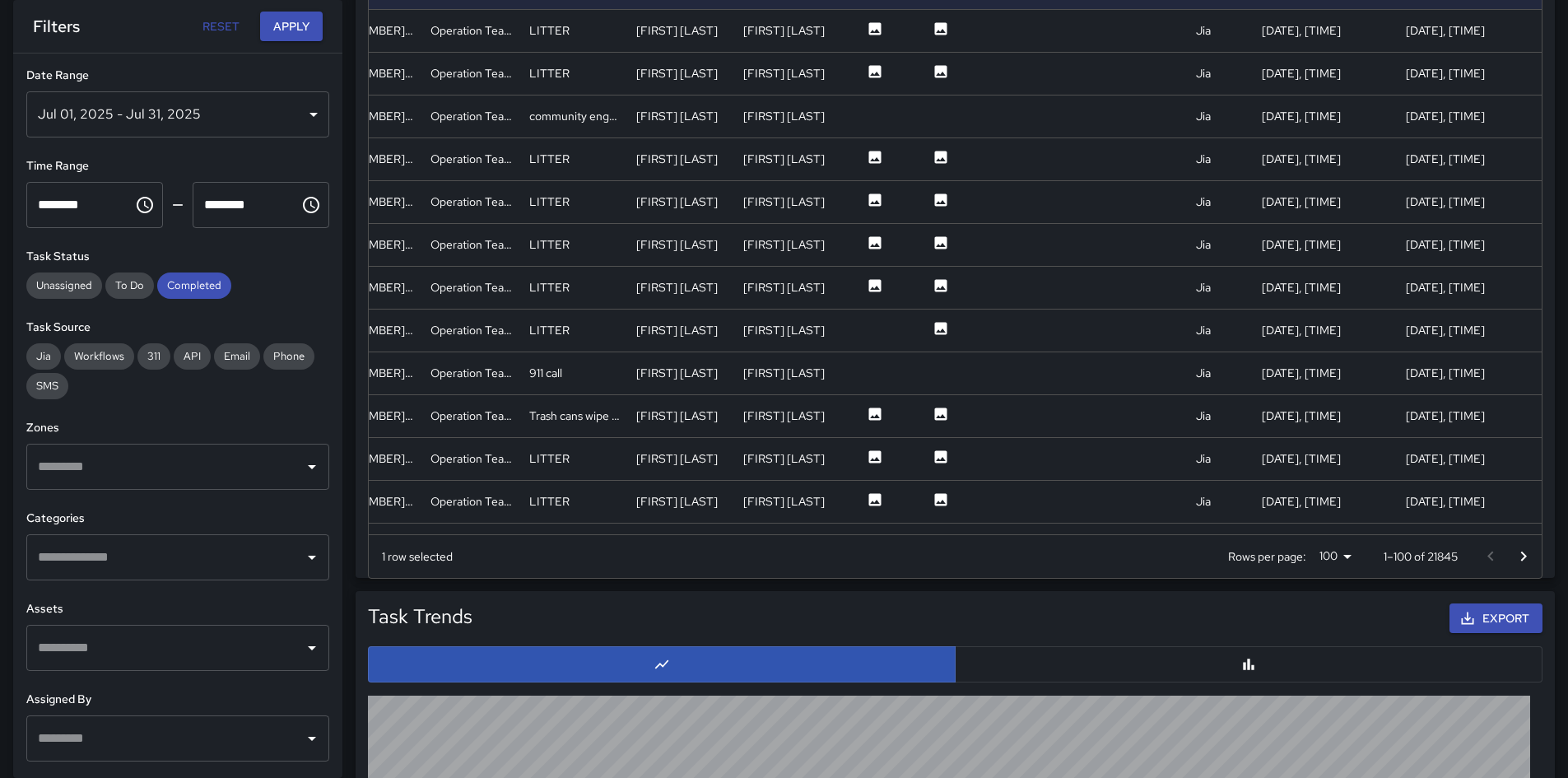 scroll, scrollTop: 329, scrollLeft: 123, axis: both 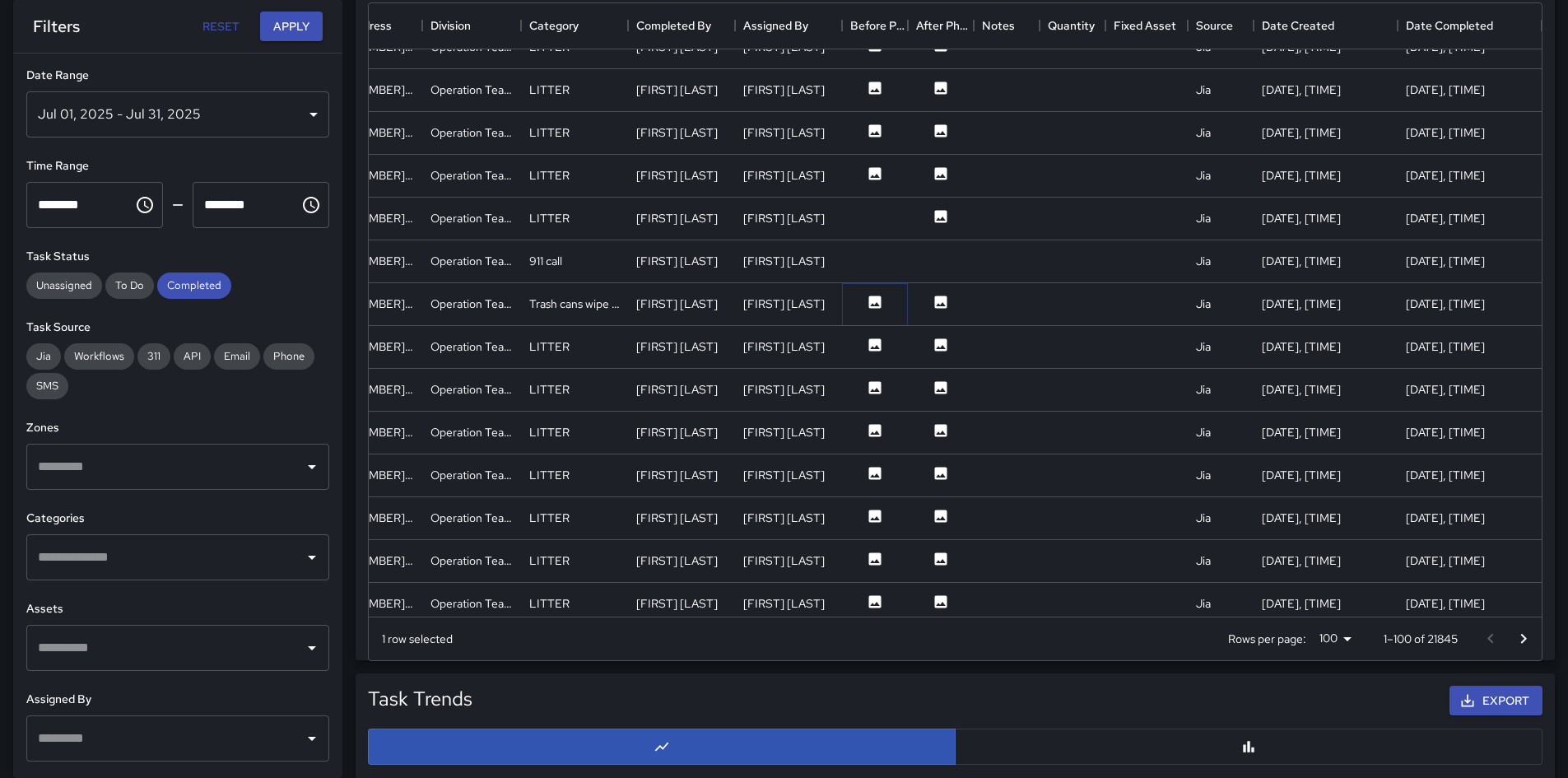 click 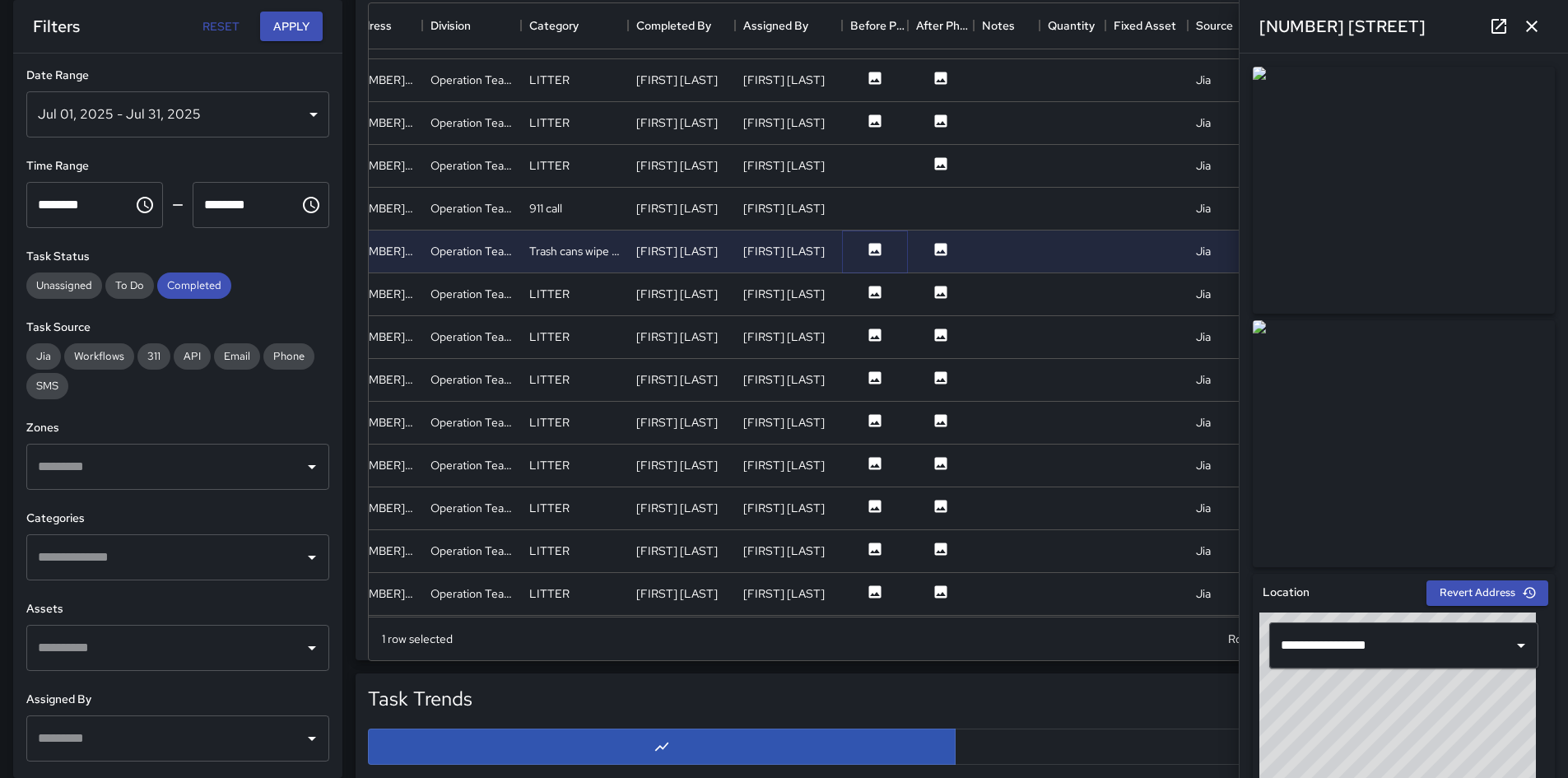 scroll, scrollTop: 576, scrollLeft: 123, axis: both 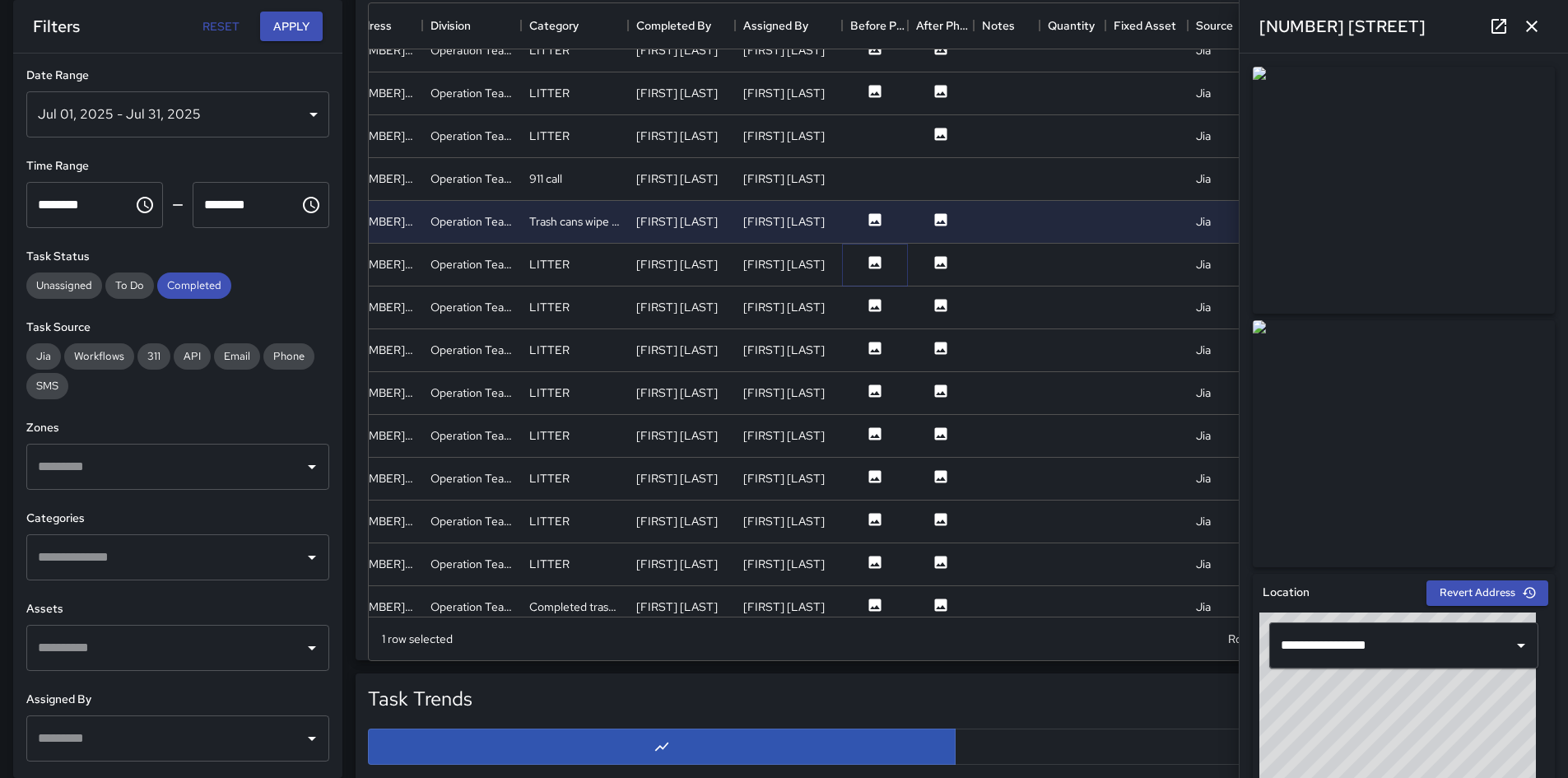drag, startPoint x: 868, startPoint y: 257, endPoint x: 878, endPoint y: 265, distance: 12.80625 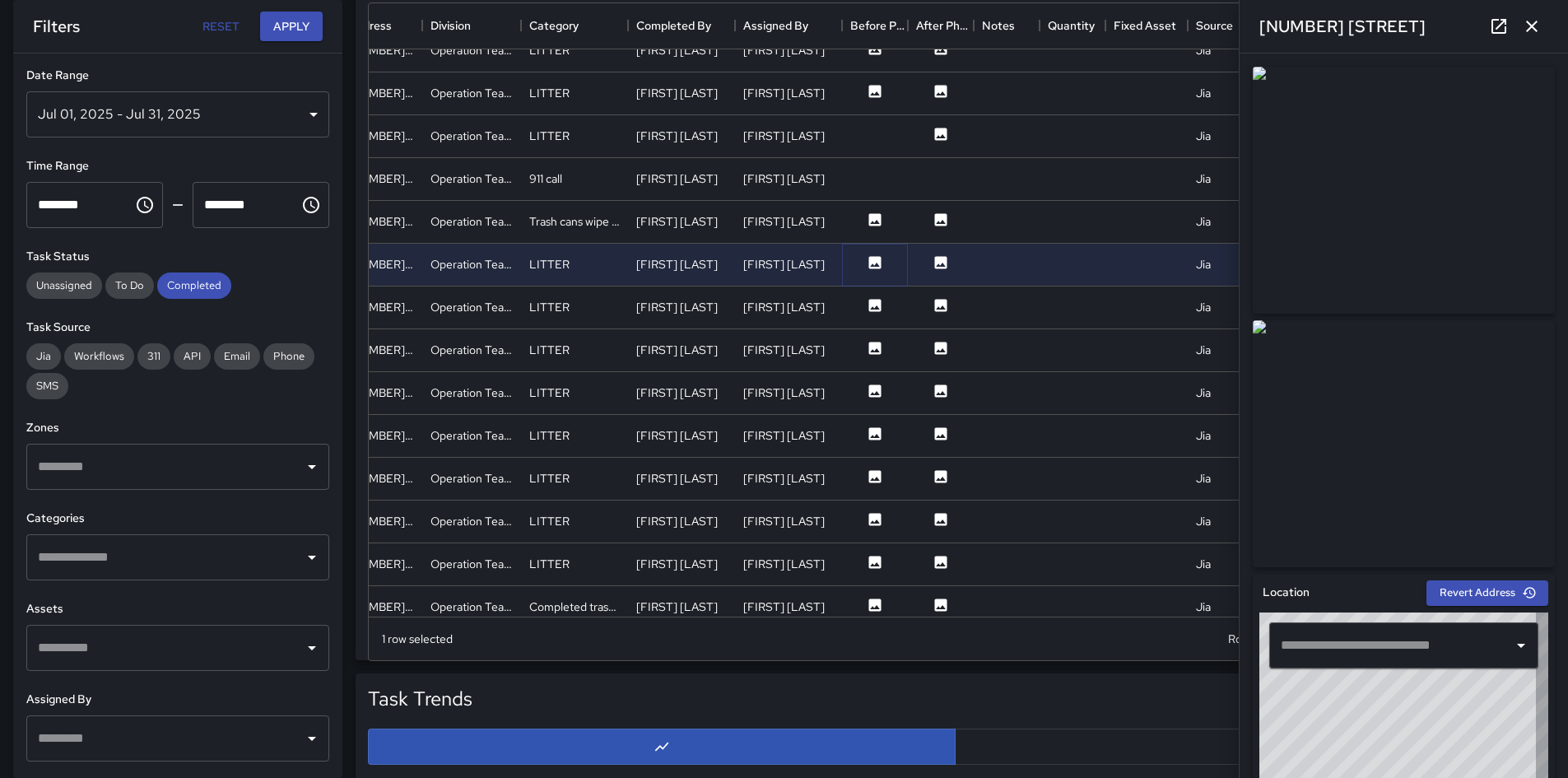 type on "**********" 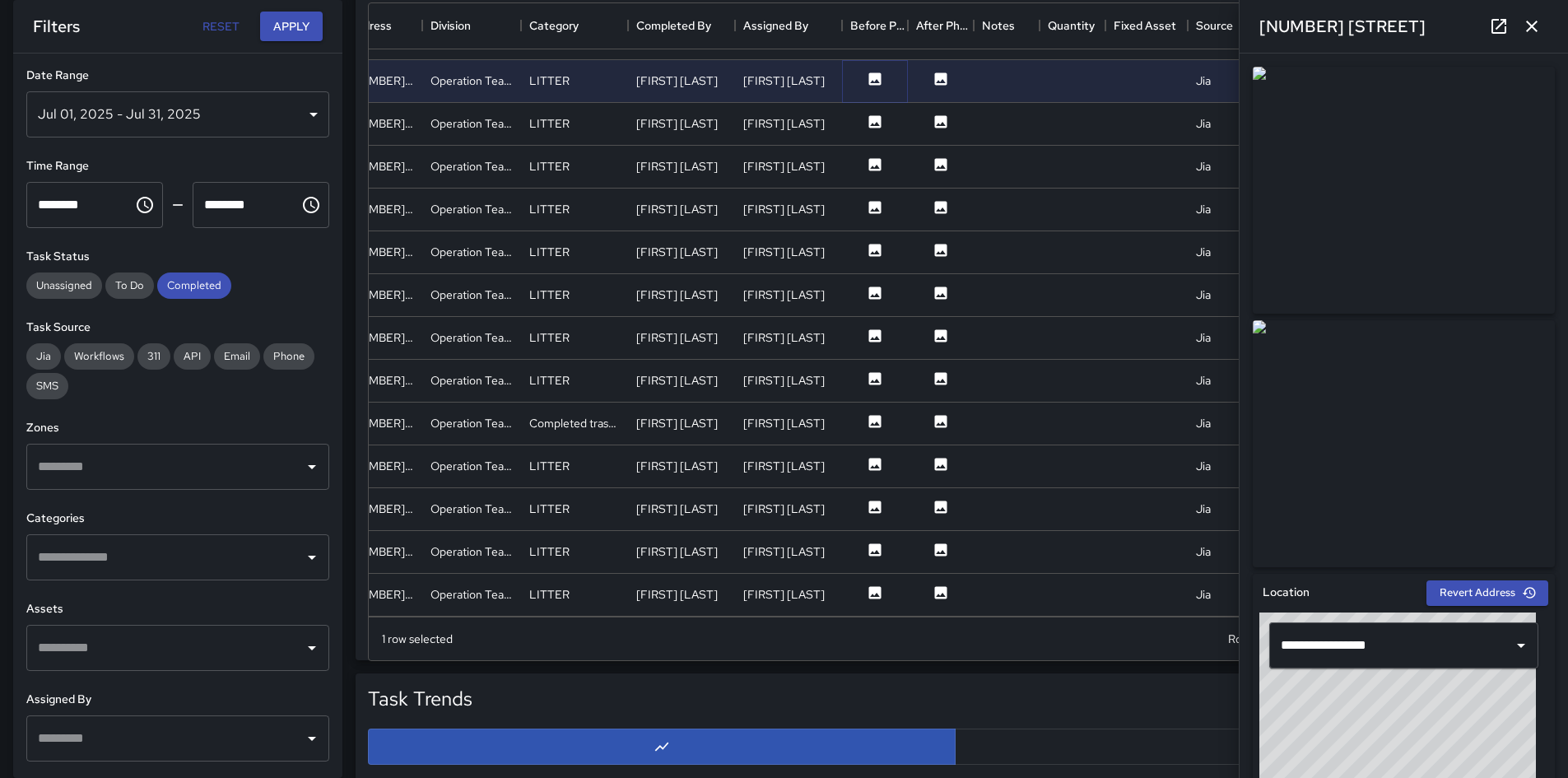 scroll, scrollTop: 823, scrollLeft: 123, axis: both 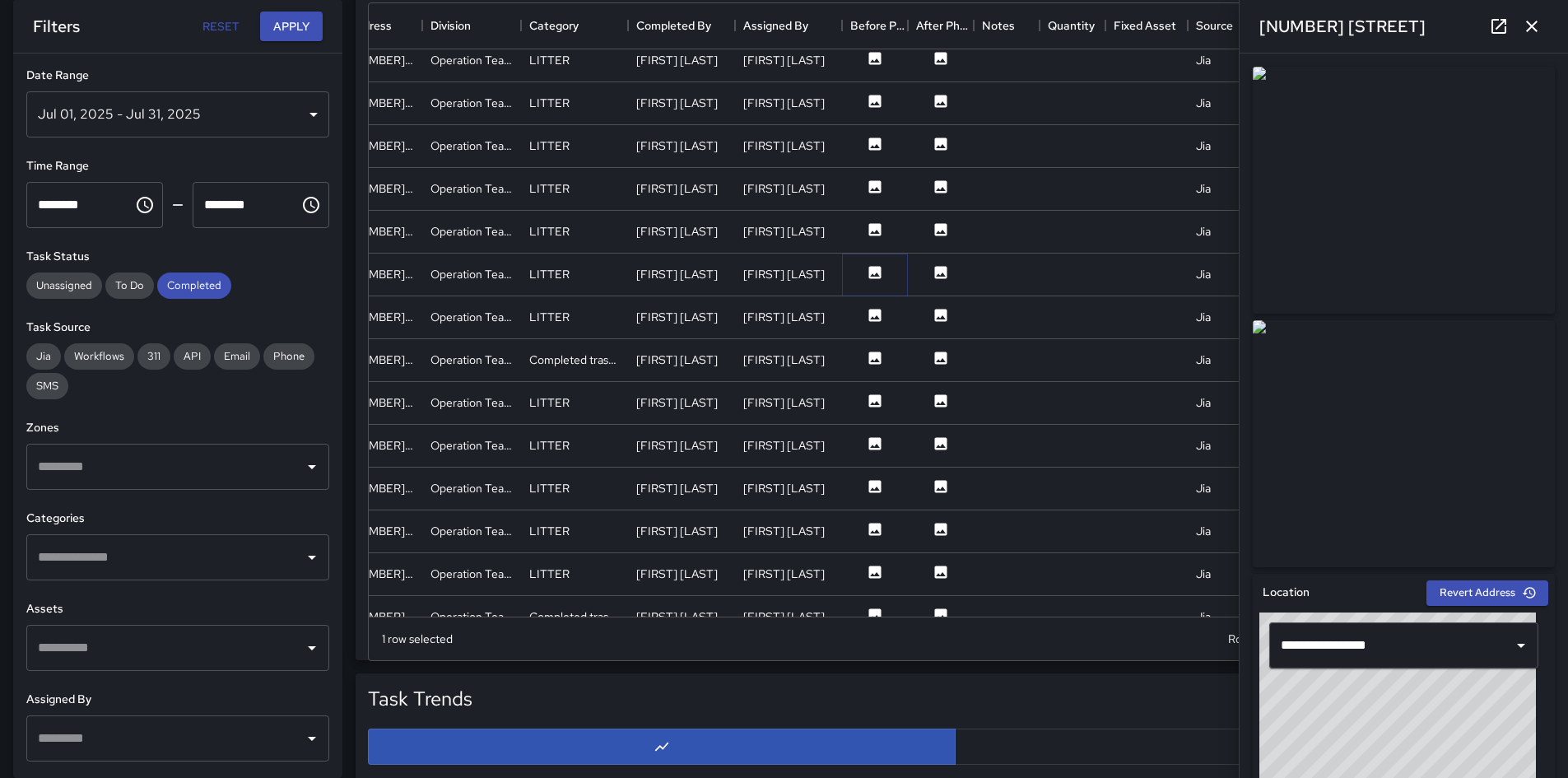 click 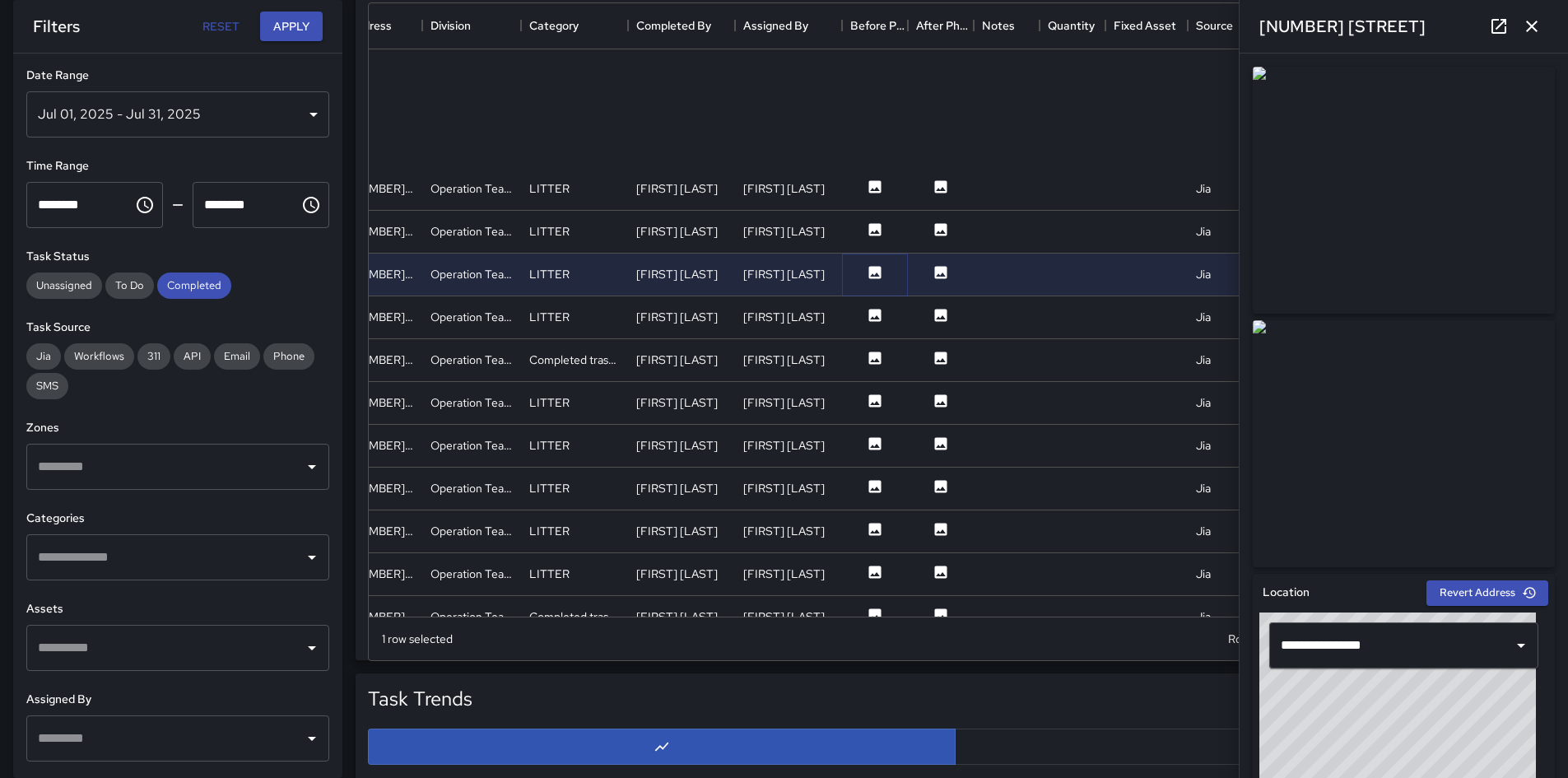 scroll, scrollTop: 1070, scrollLeft: 123, axis: both 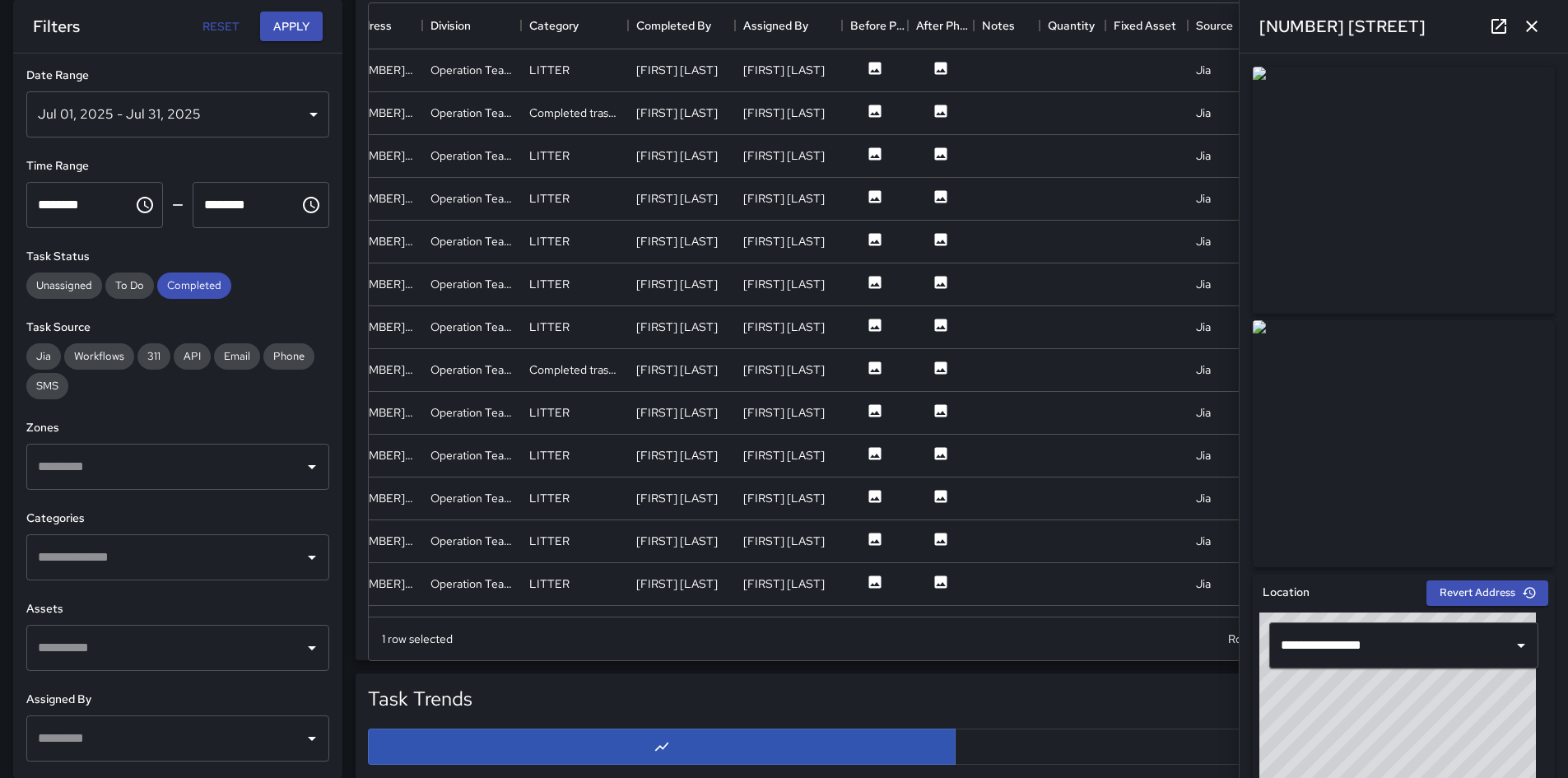 click on "**********" at bounding box center (178, 416) 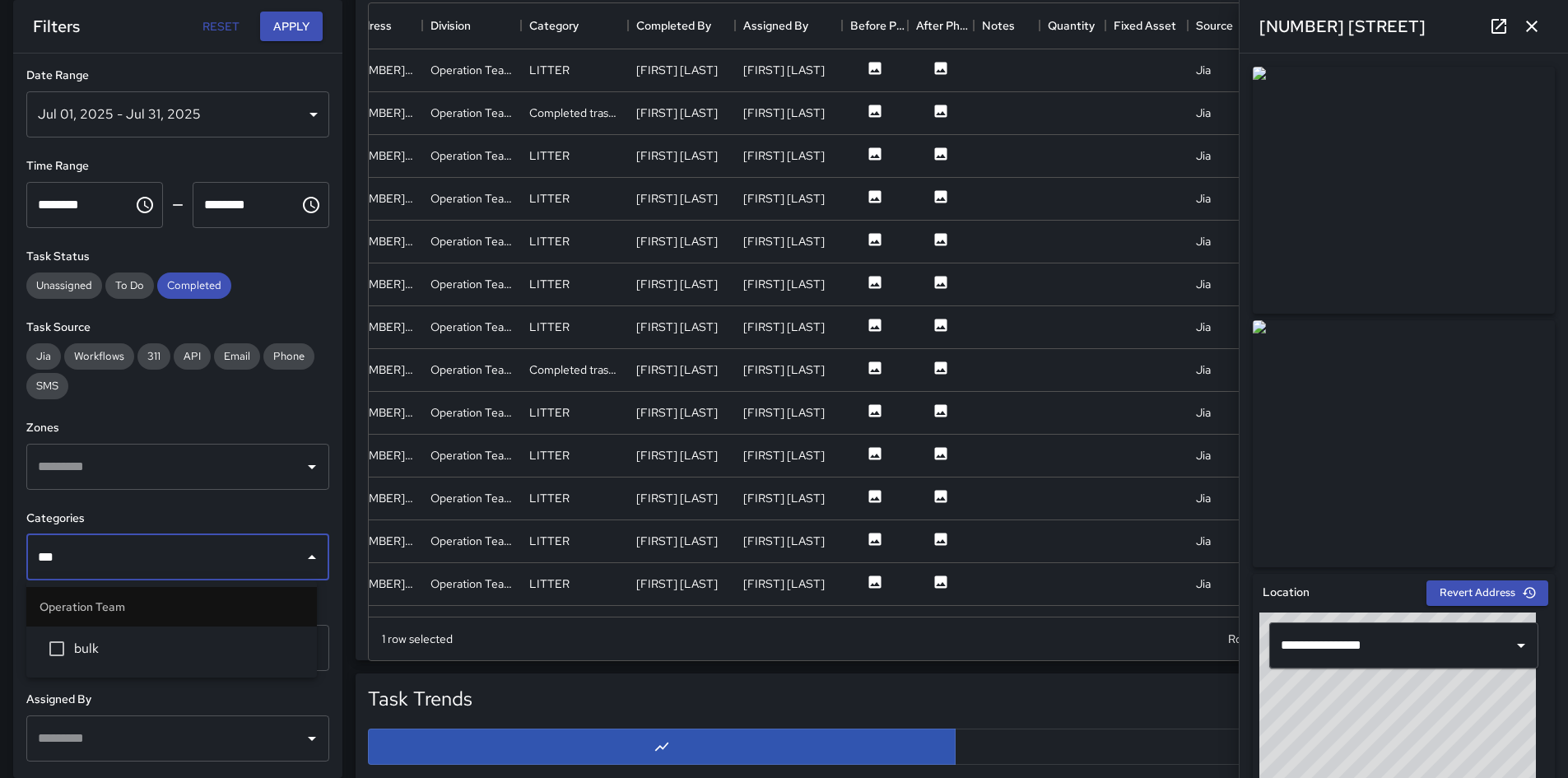 type on "****" 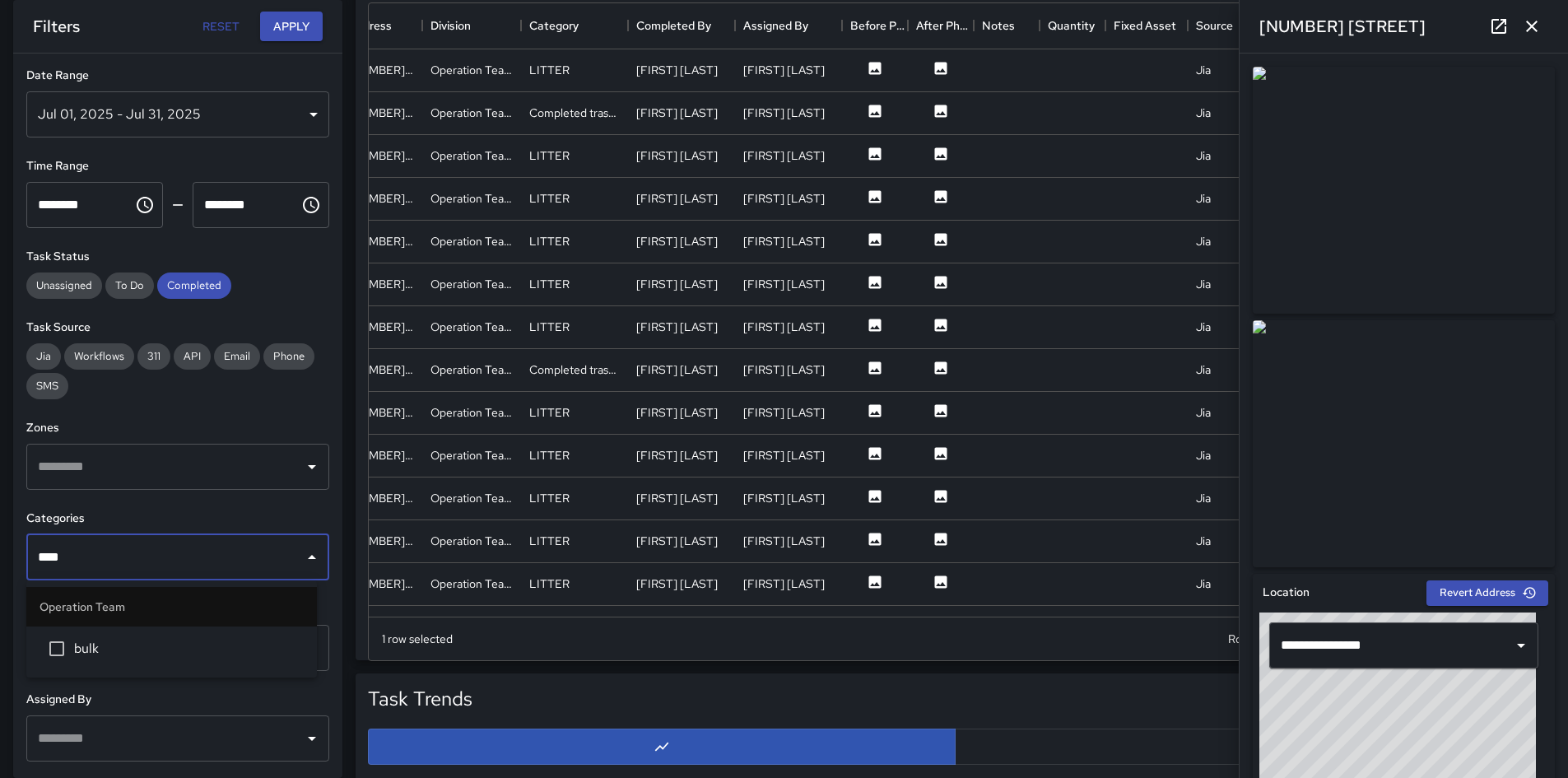 click on "bulk" at bounding box center (188, 649) 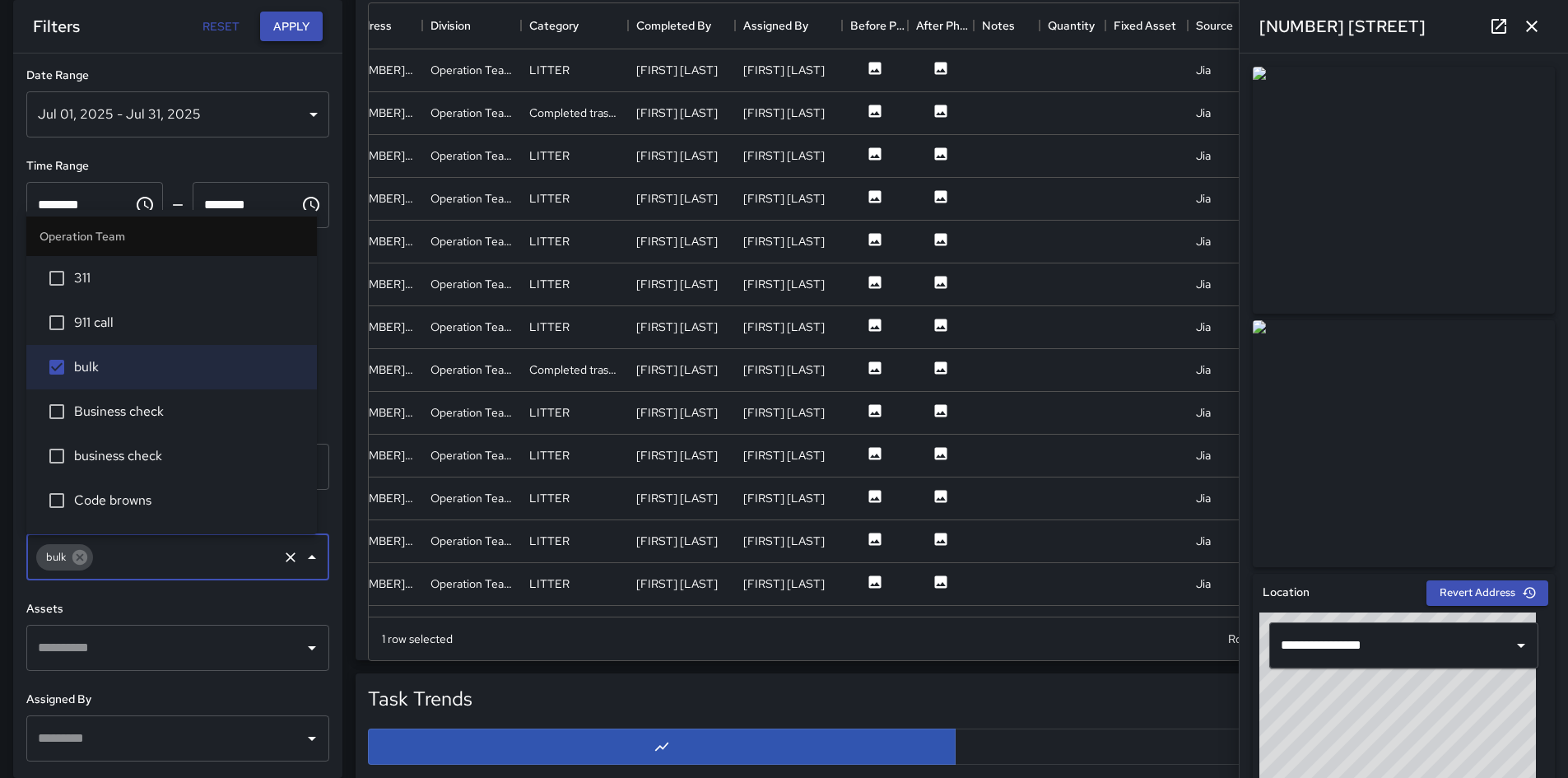 click on "Apply" at bounding box center [291, 26] 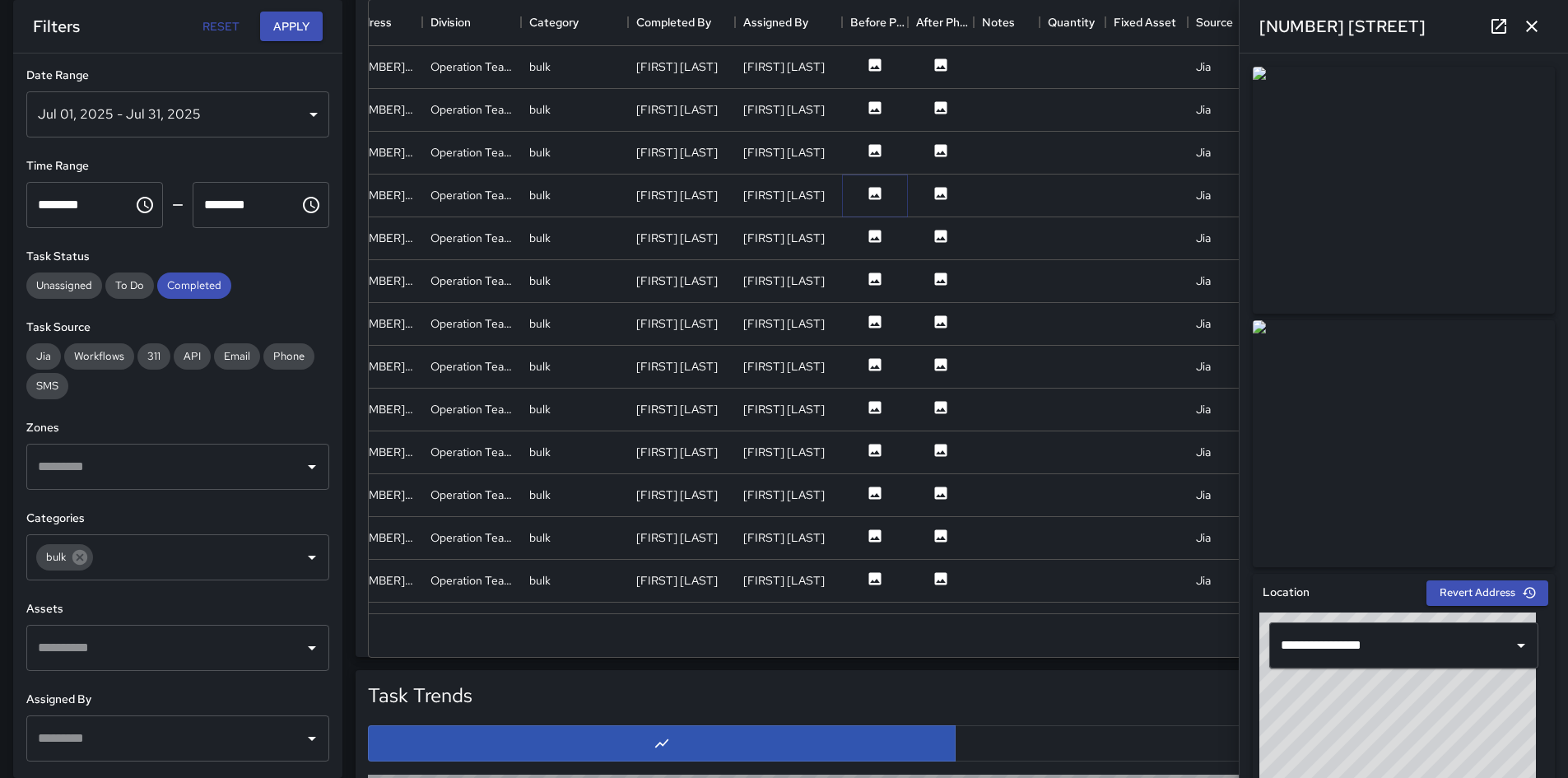 click 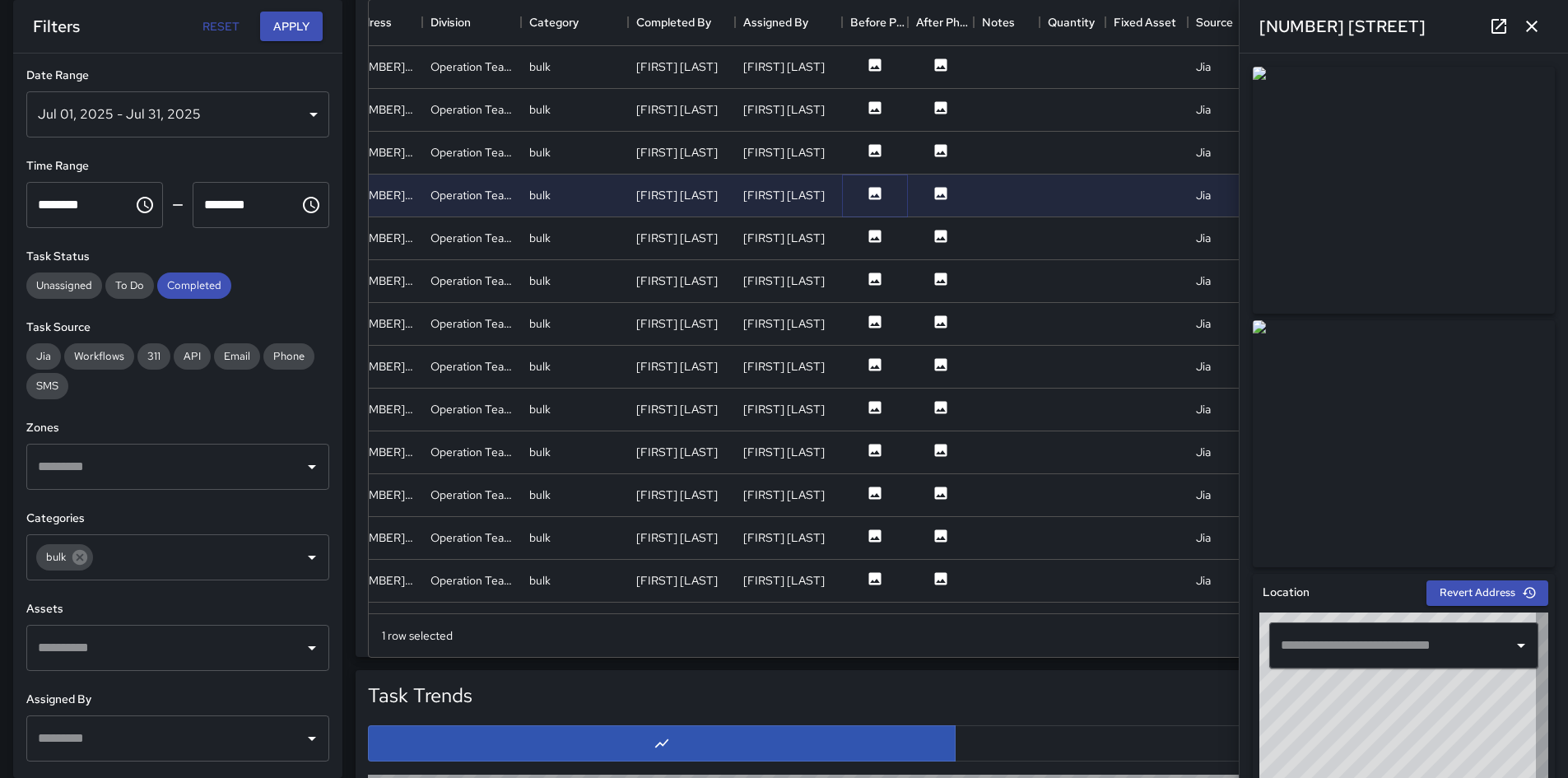 type on "**********" 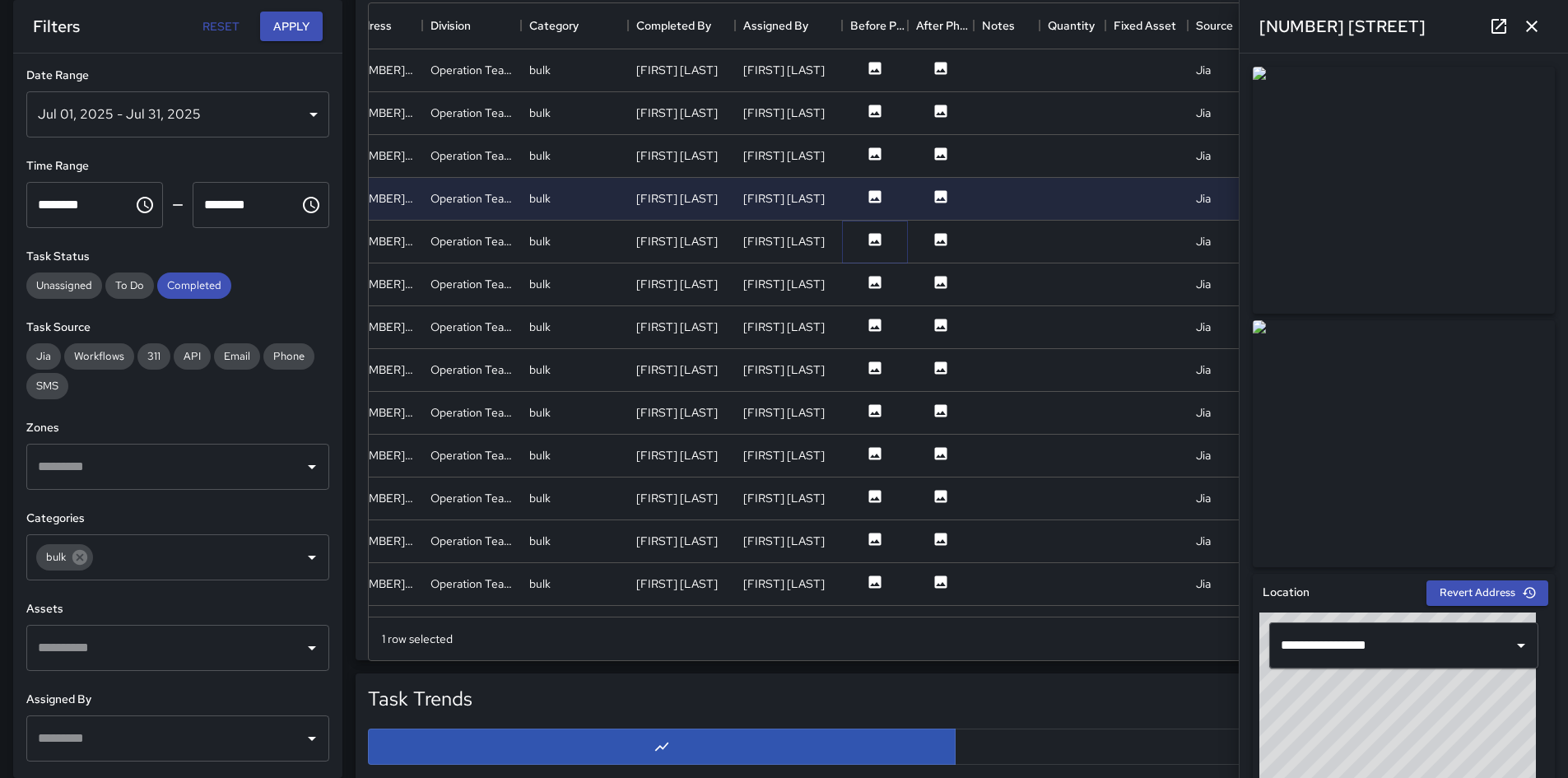 click 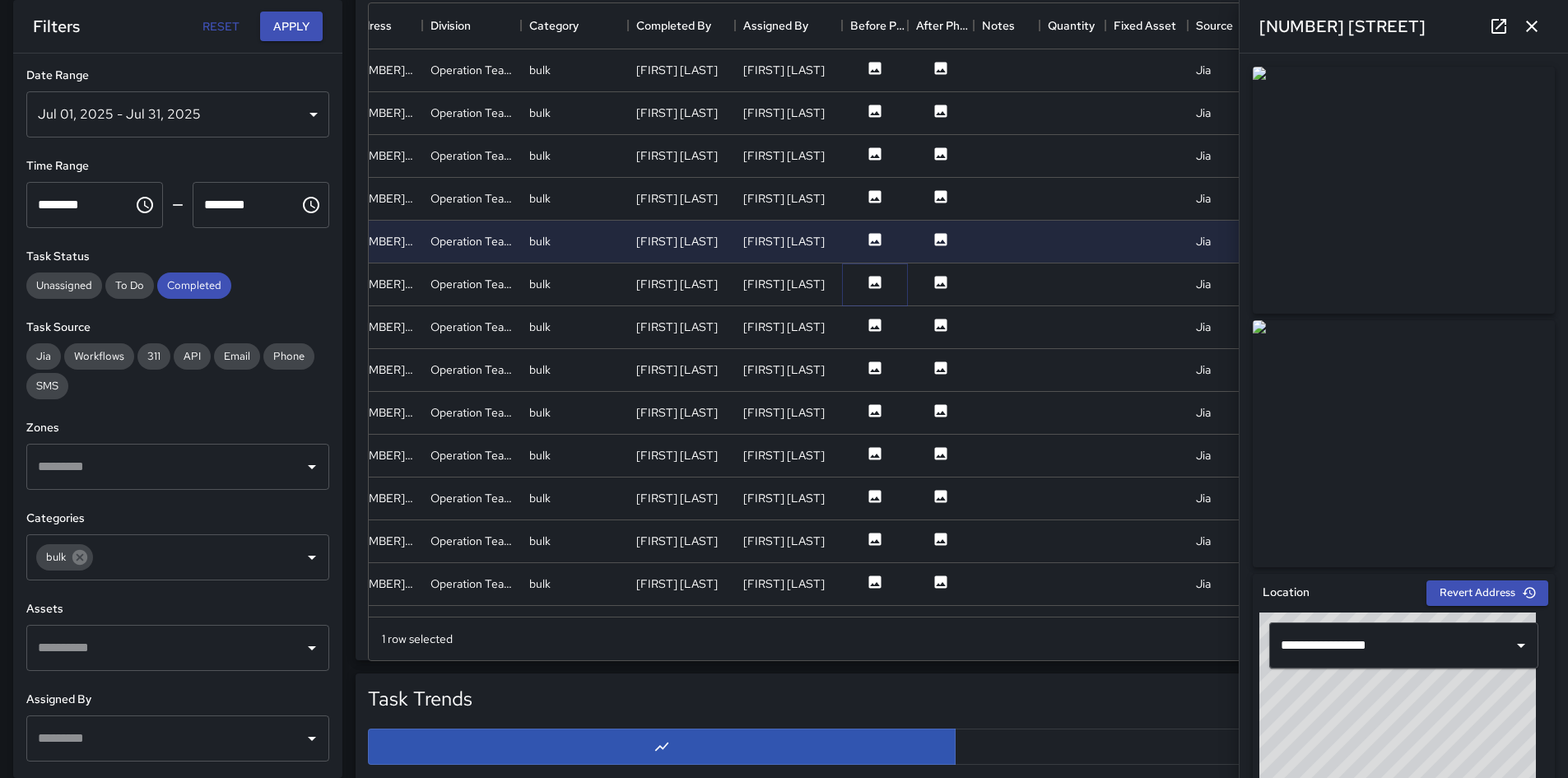 click 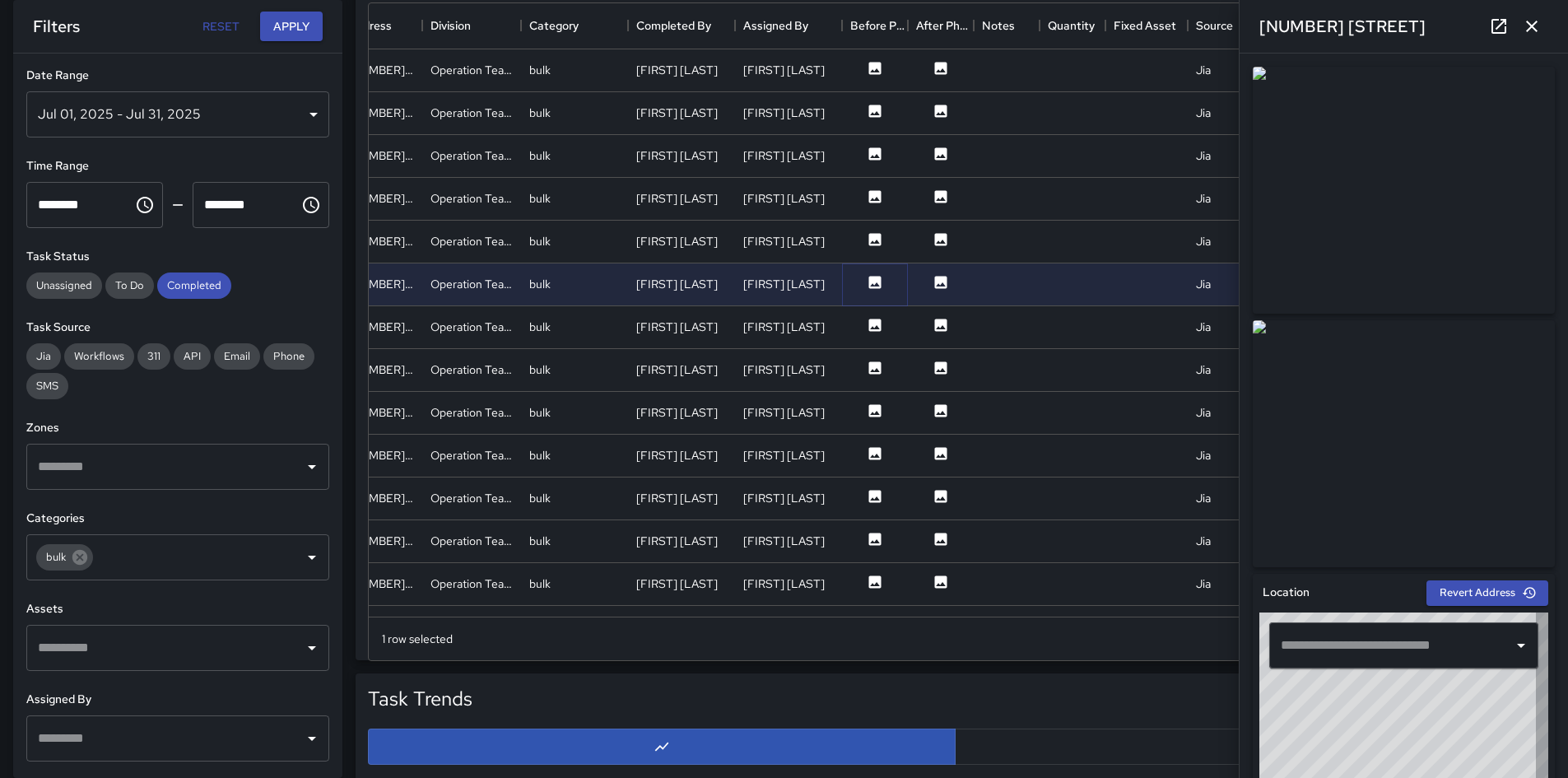 type on "**********" 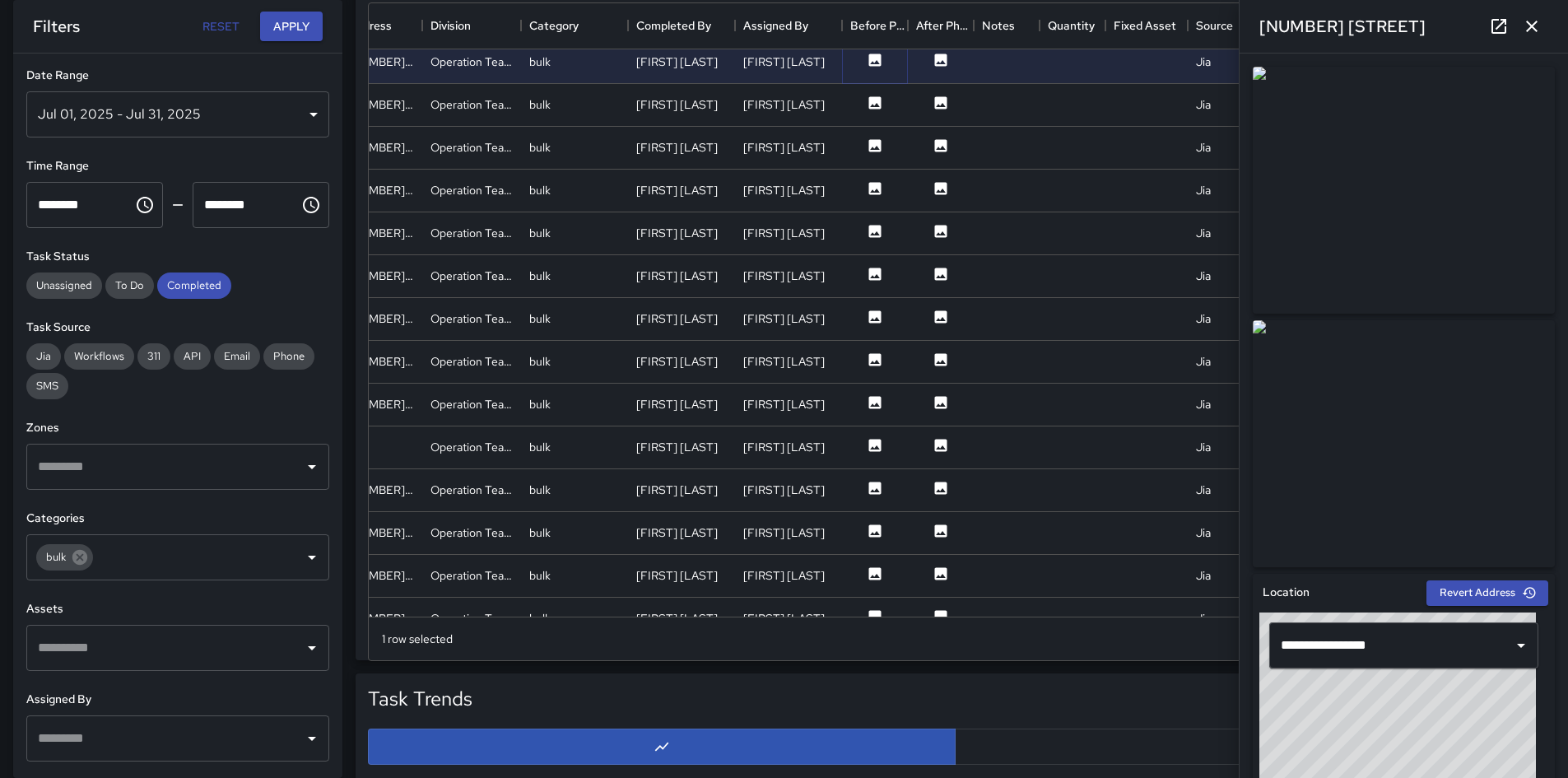 scroll, scrollTop: 1317, scrollLeft: 123, axis: both 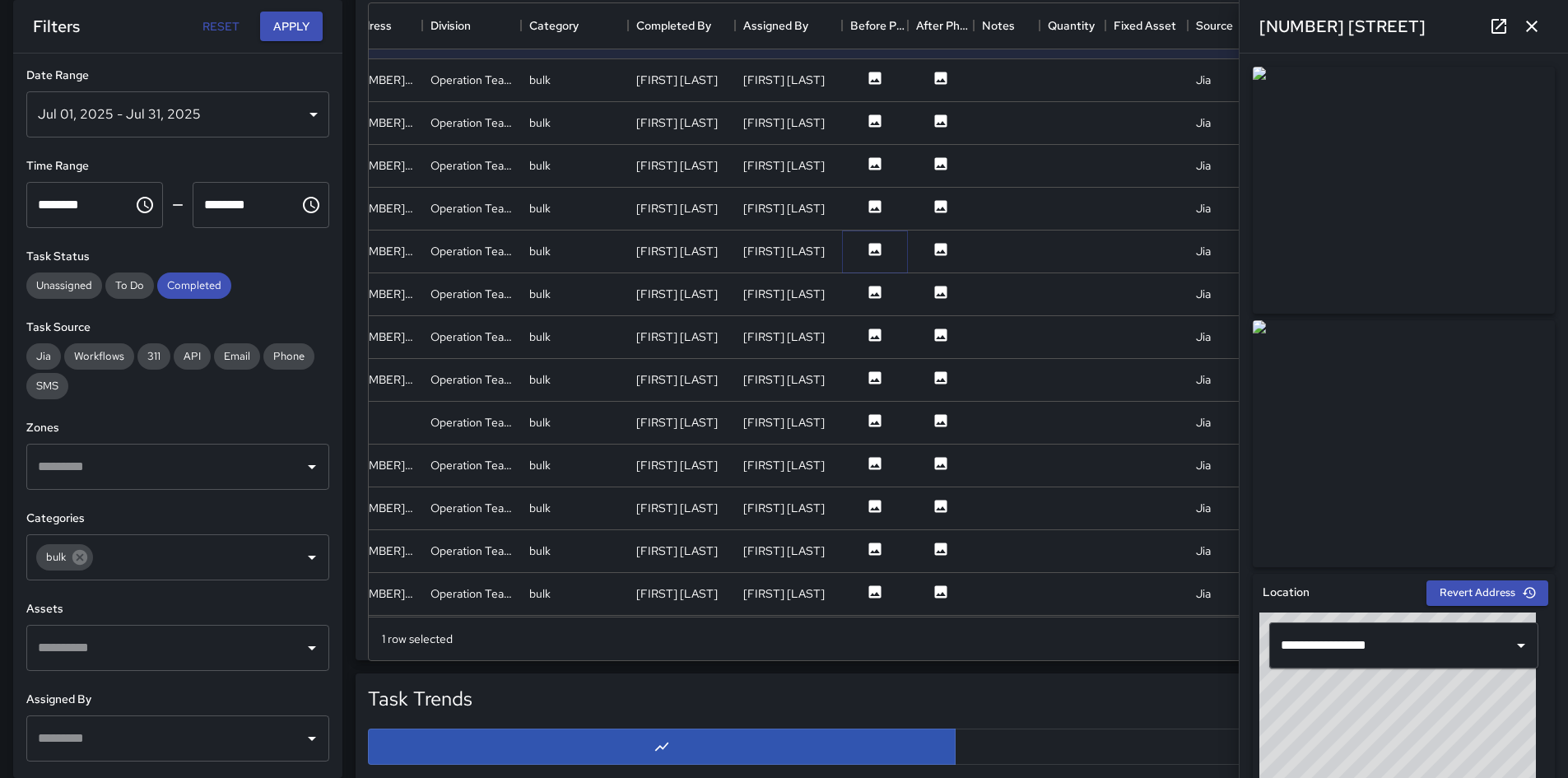 click 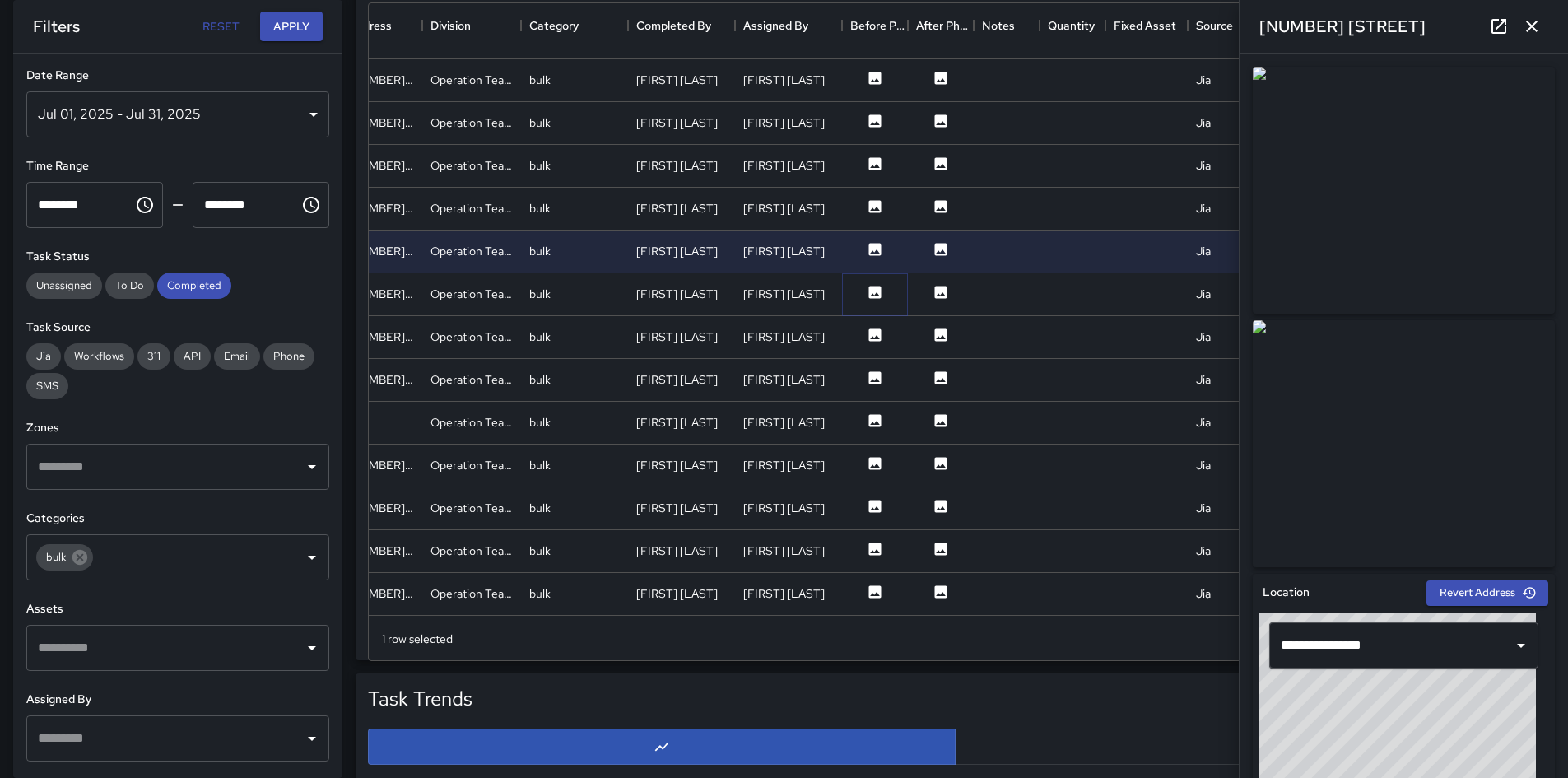 click 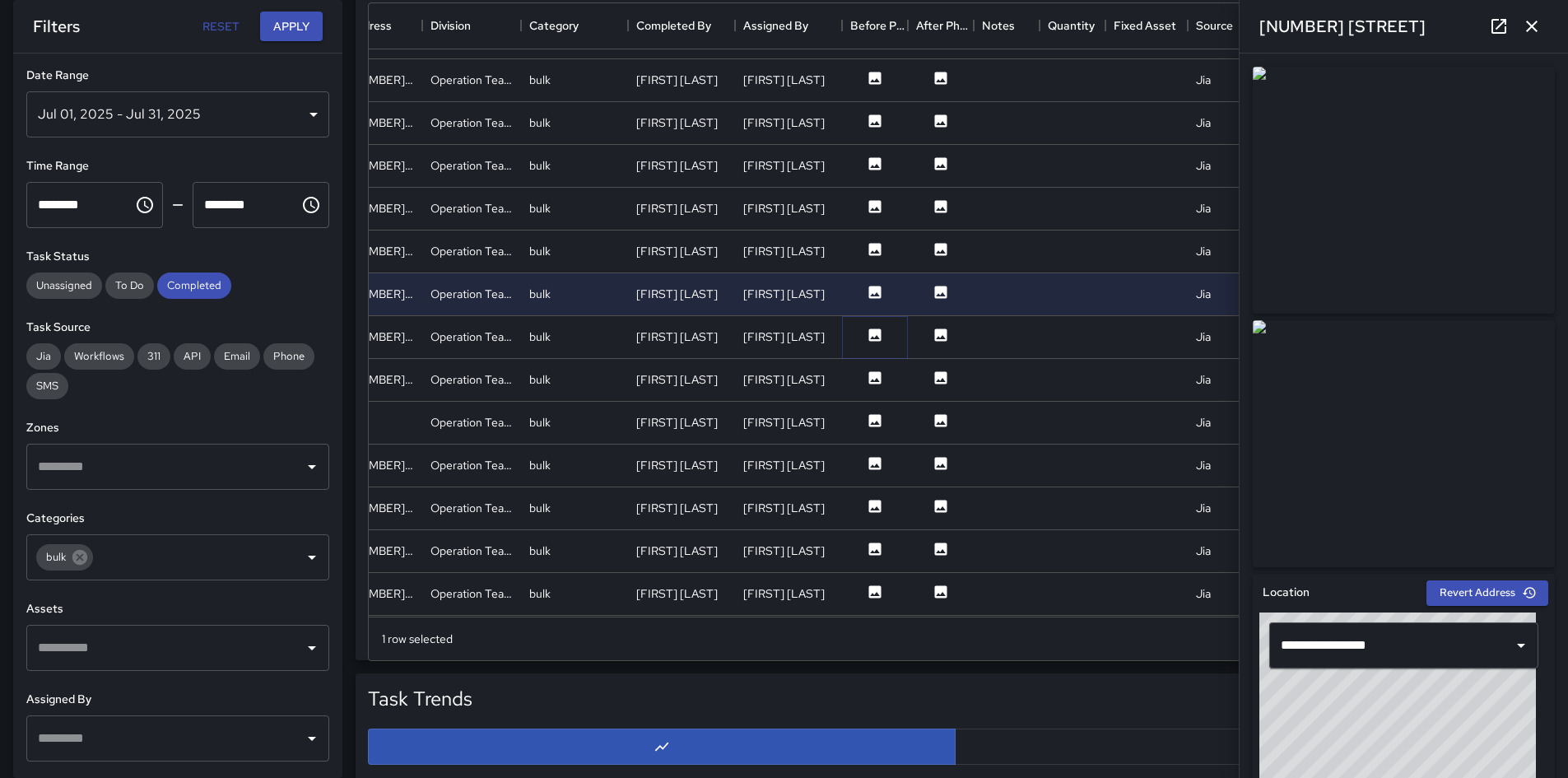 click 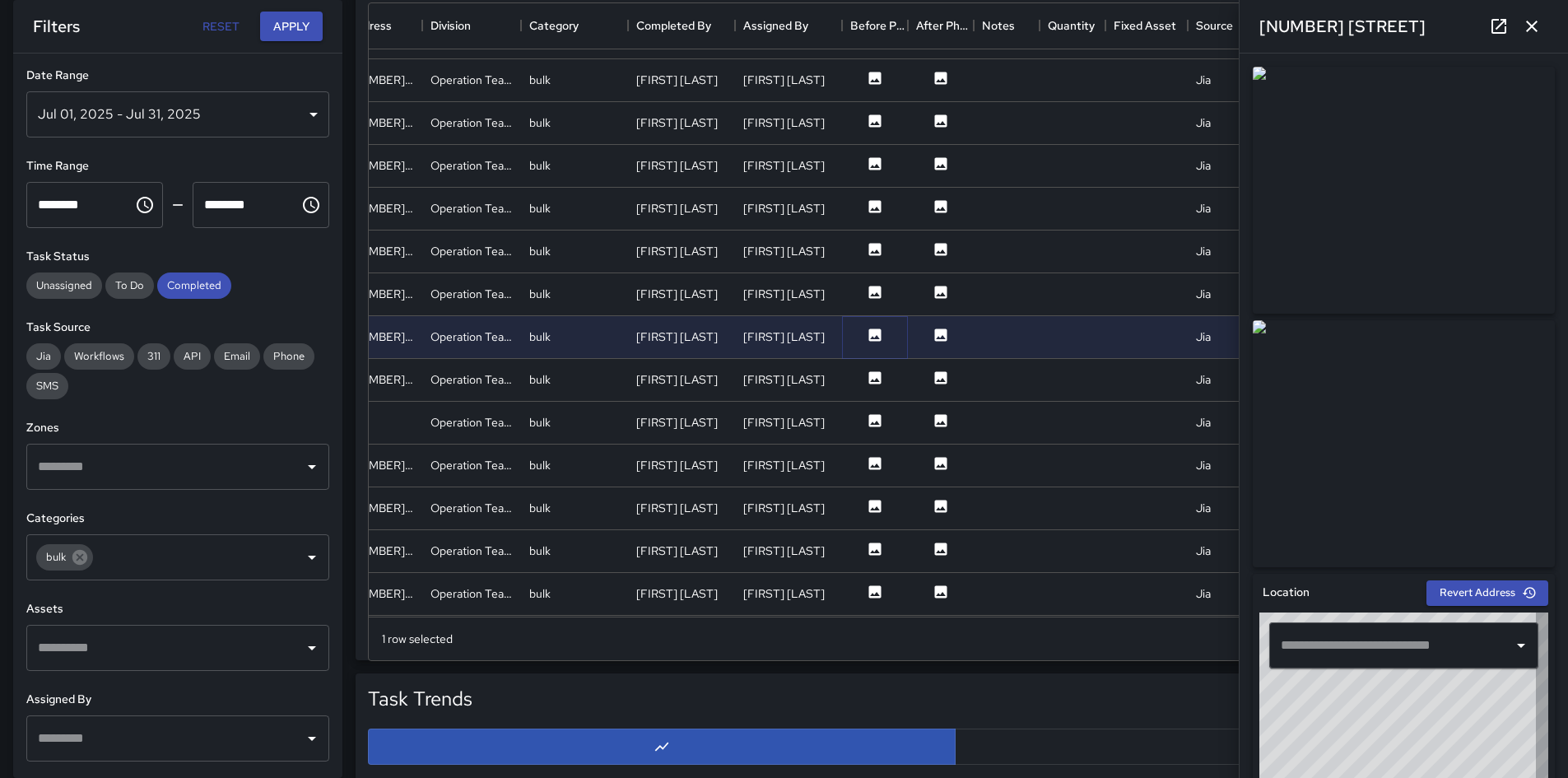 type on "**********" 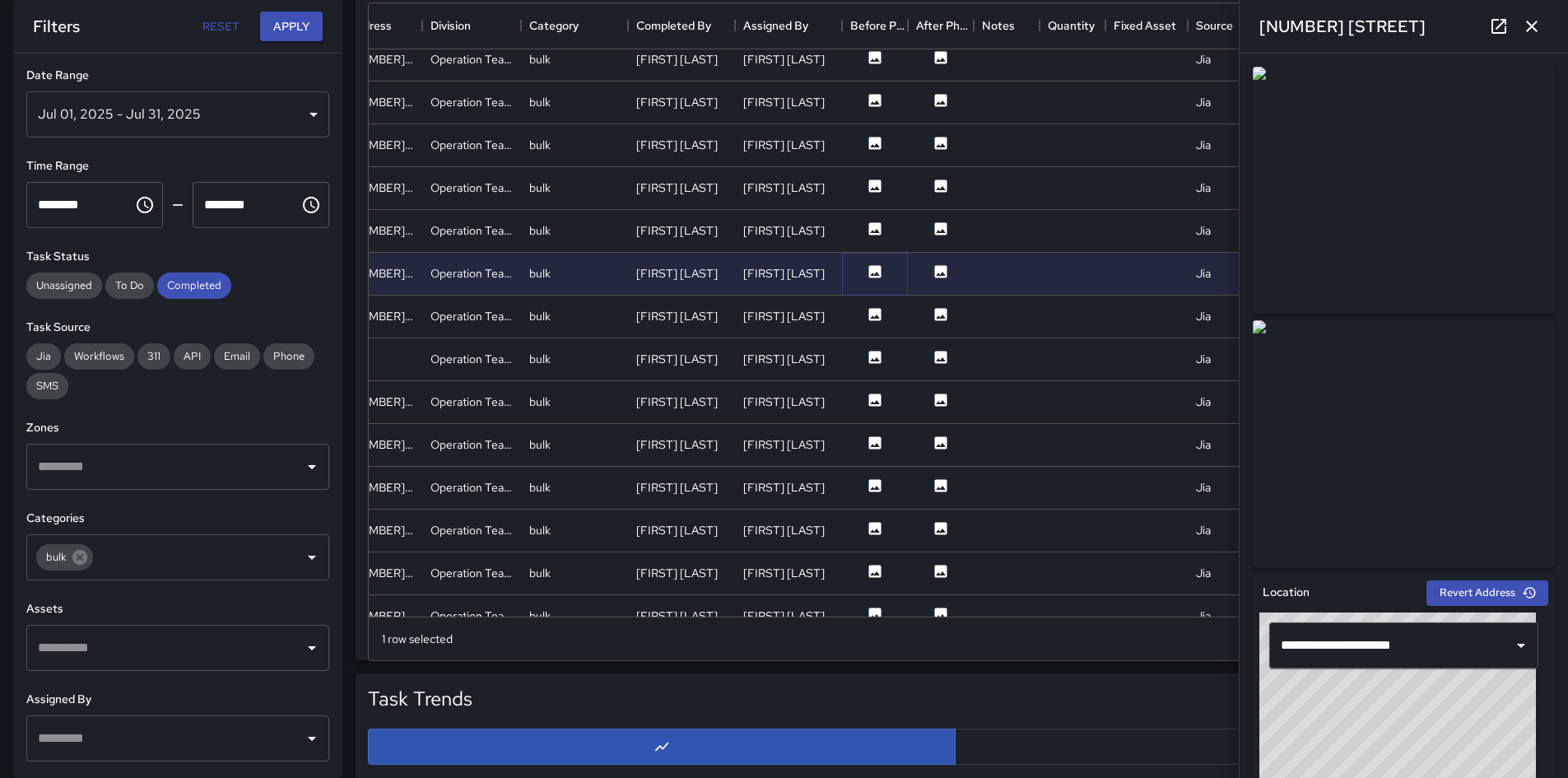 scroll, scrollTop: 1400, scrollLeft: 123, axis: both 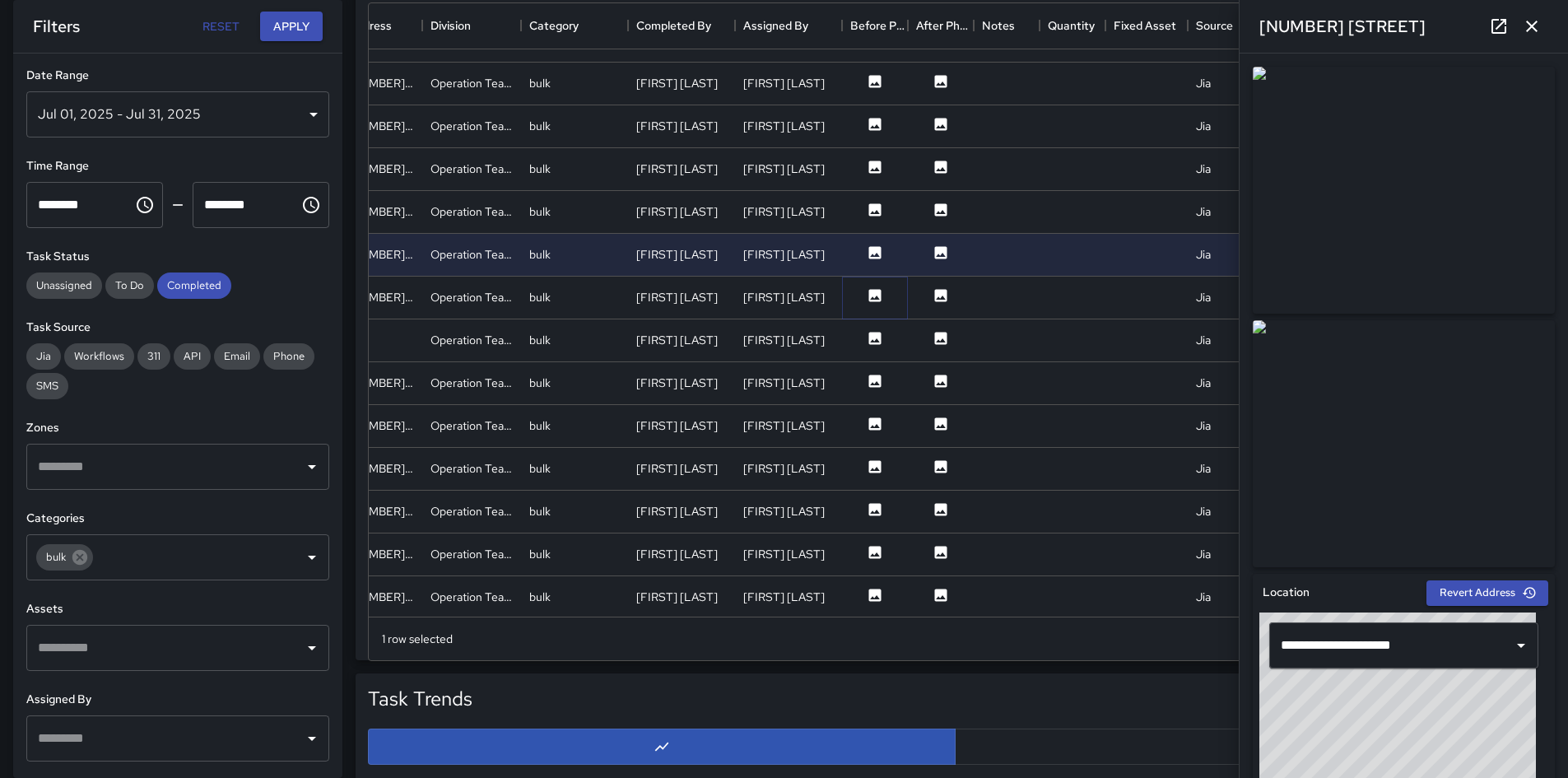 click 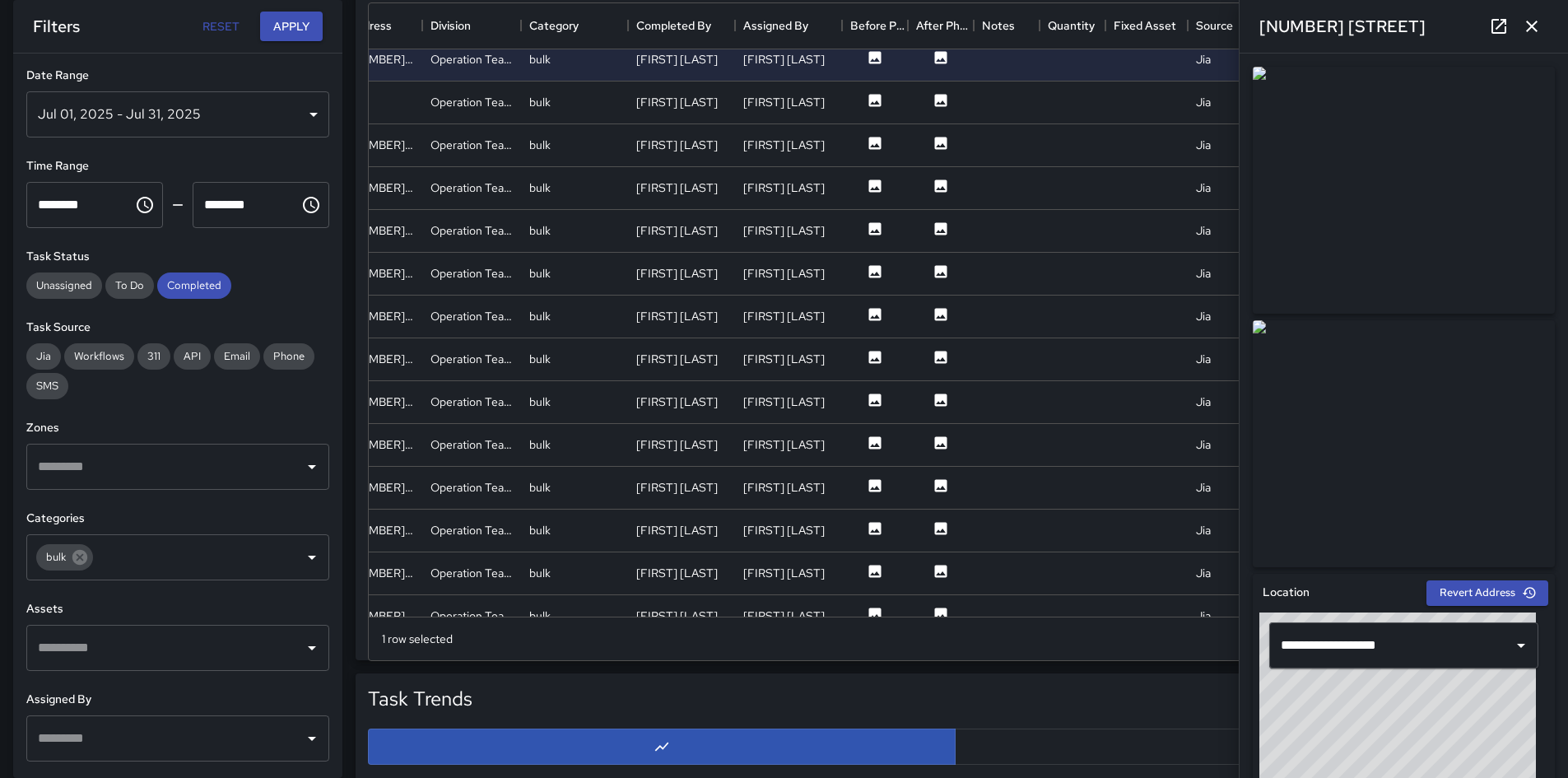scroll, scrollTop: 1729, scrollLeft: 123, axis: both 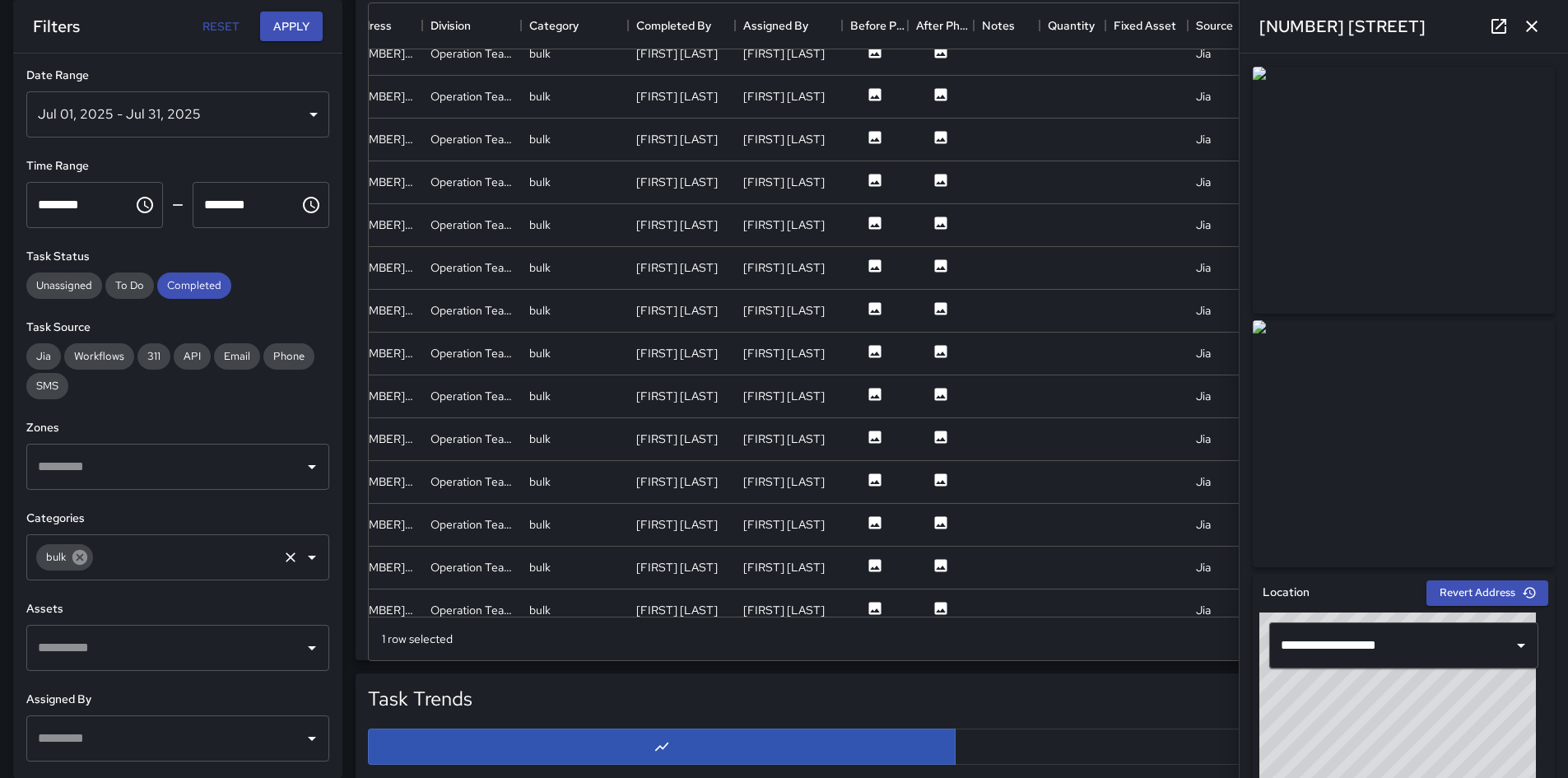click 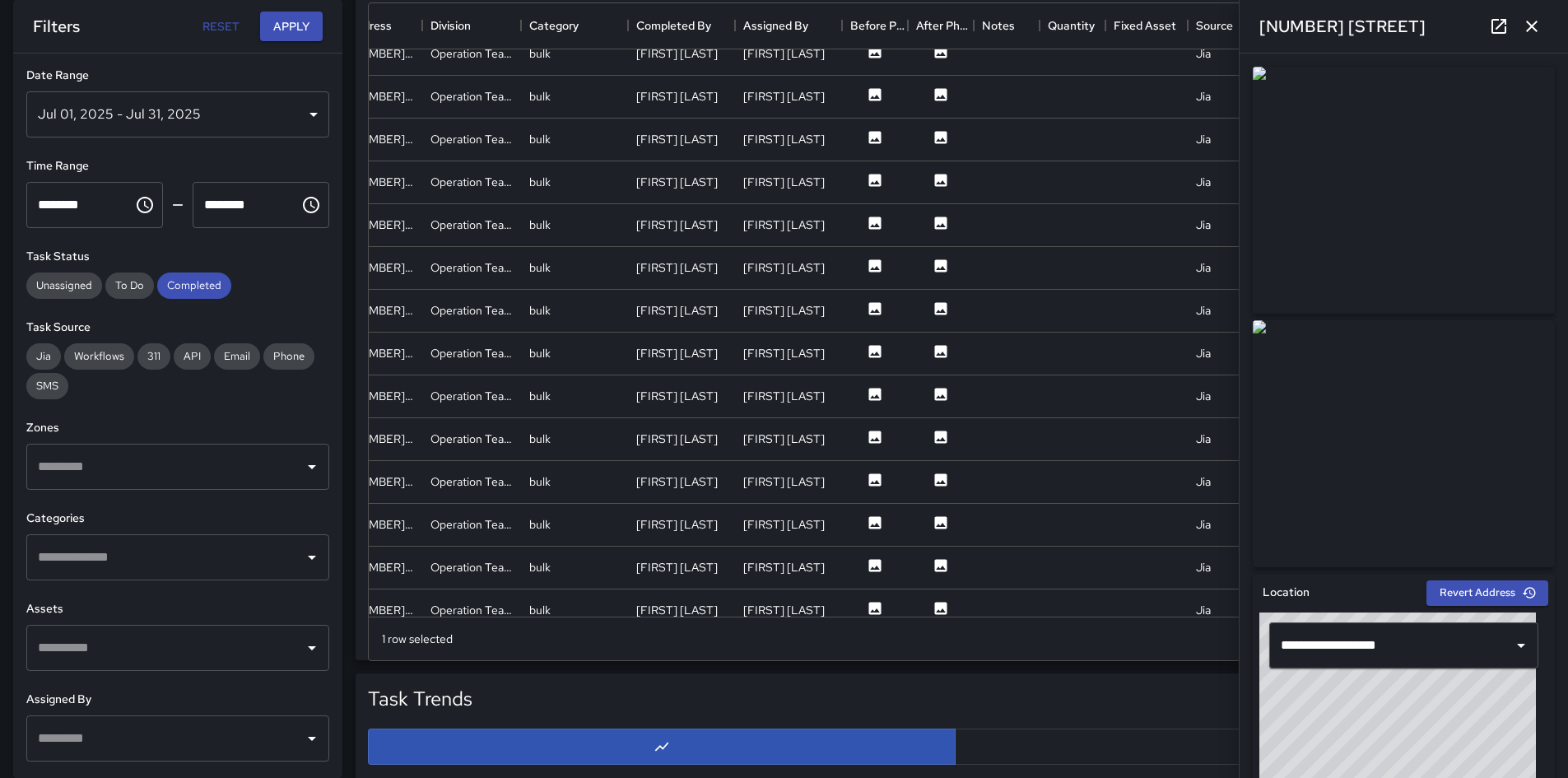 click at bounding box center (165, 557) 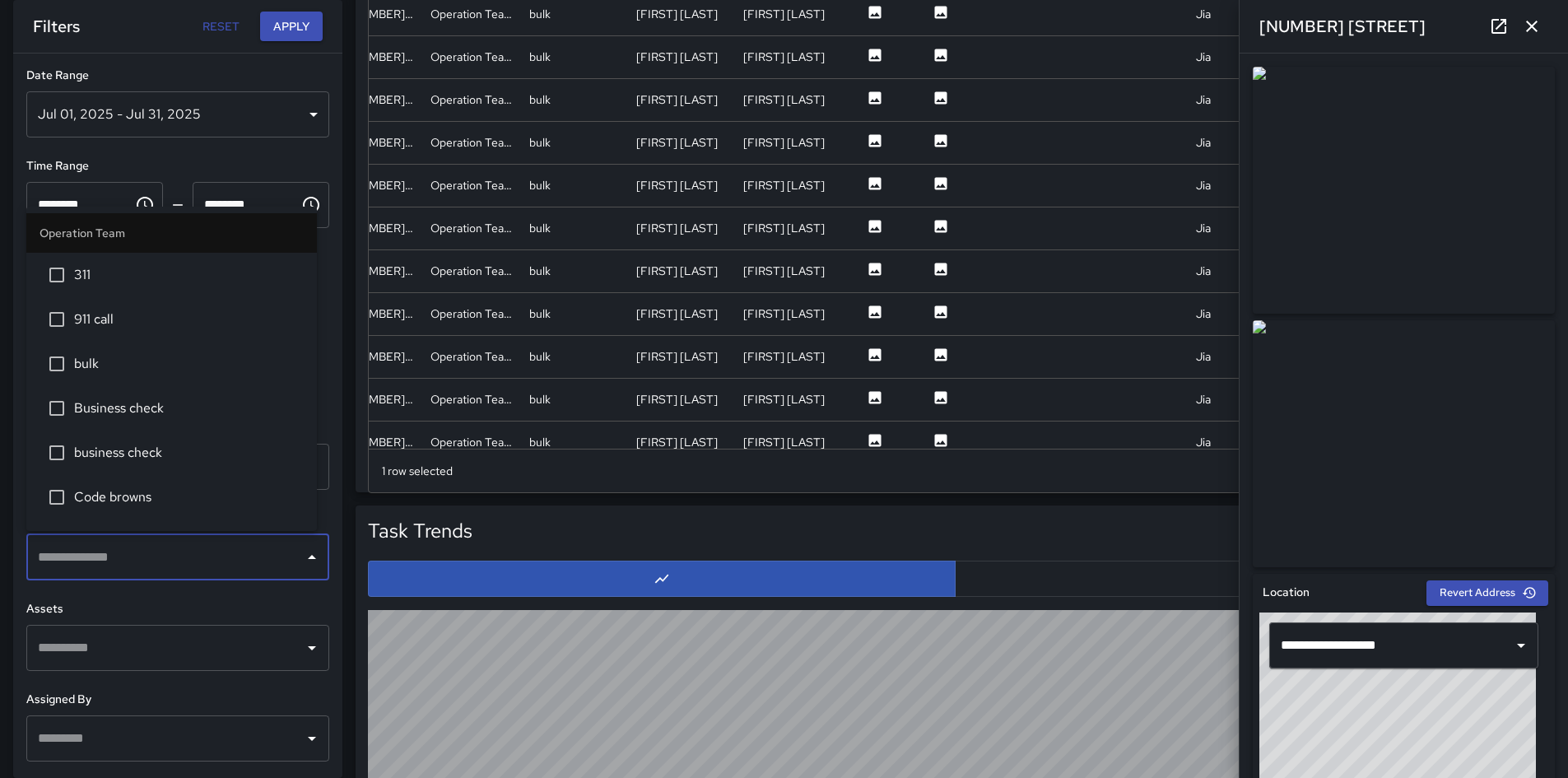 scroll, scrollTop: 1153, scrollLeft: 0, axis: vertical 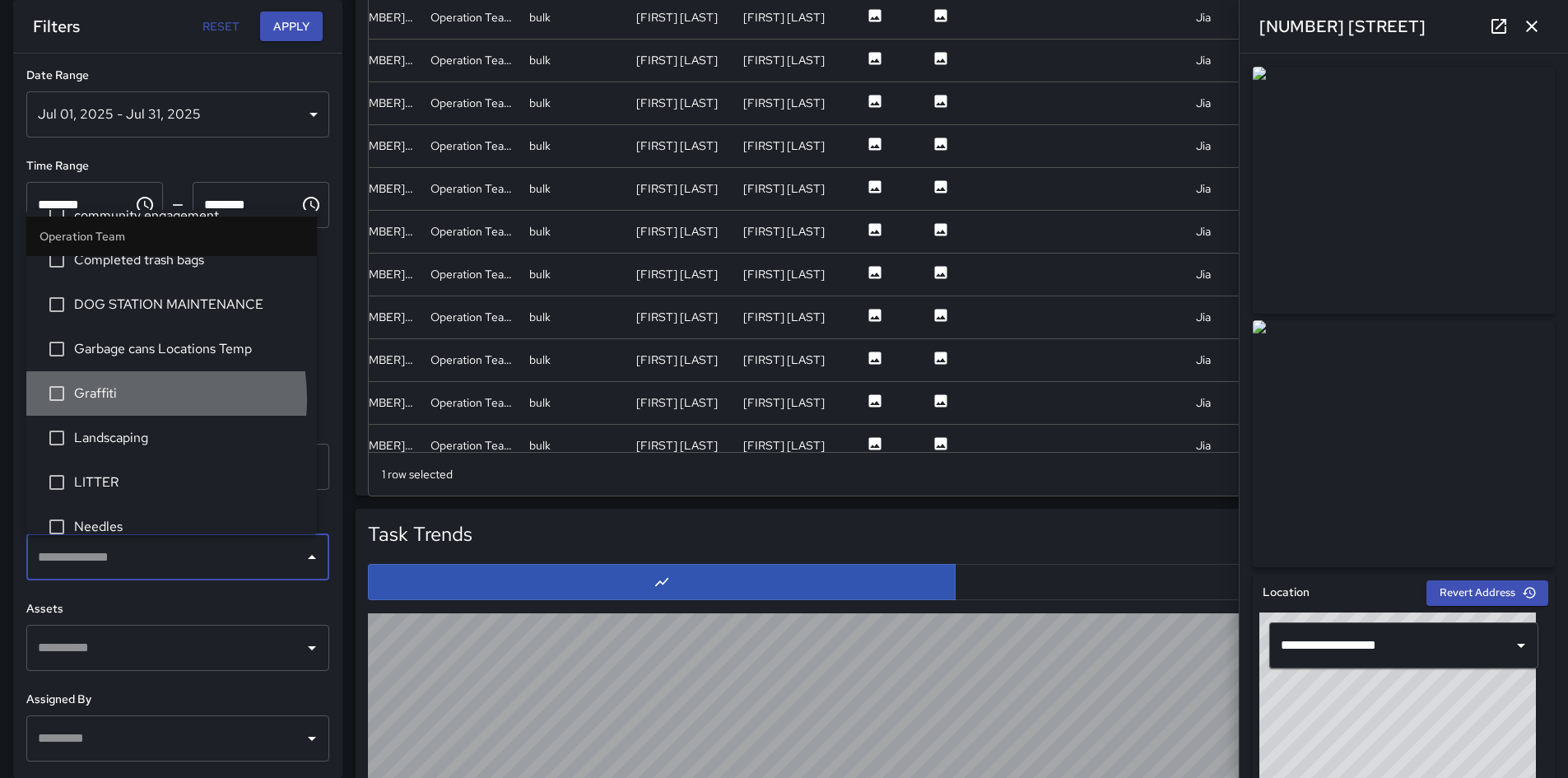drag, startPoint x: 107, startPoint y: 398, endPoint x: 151, endPoint y: 327, distance: 83.528438 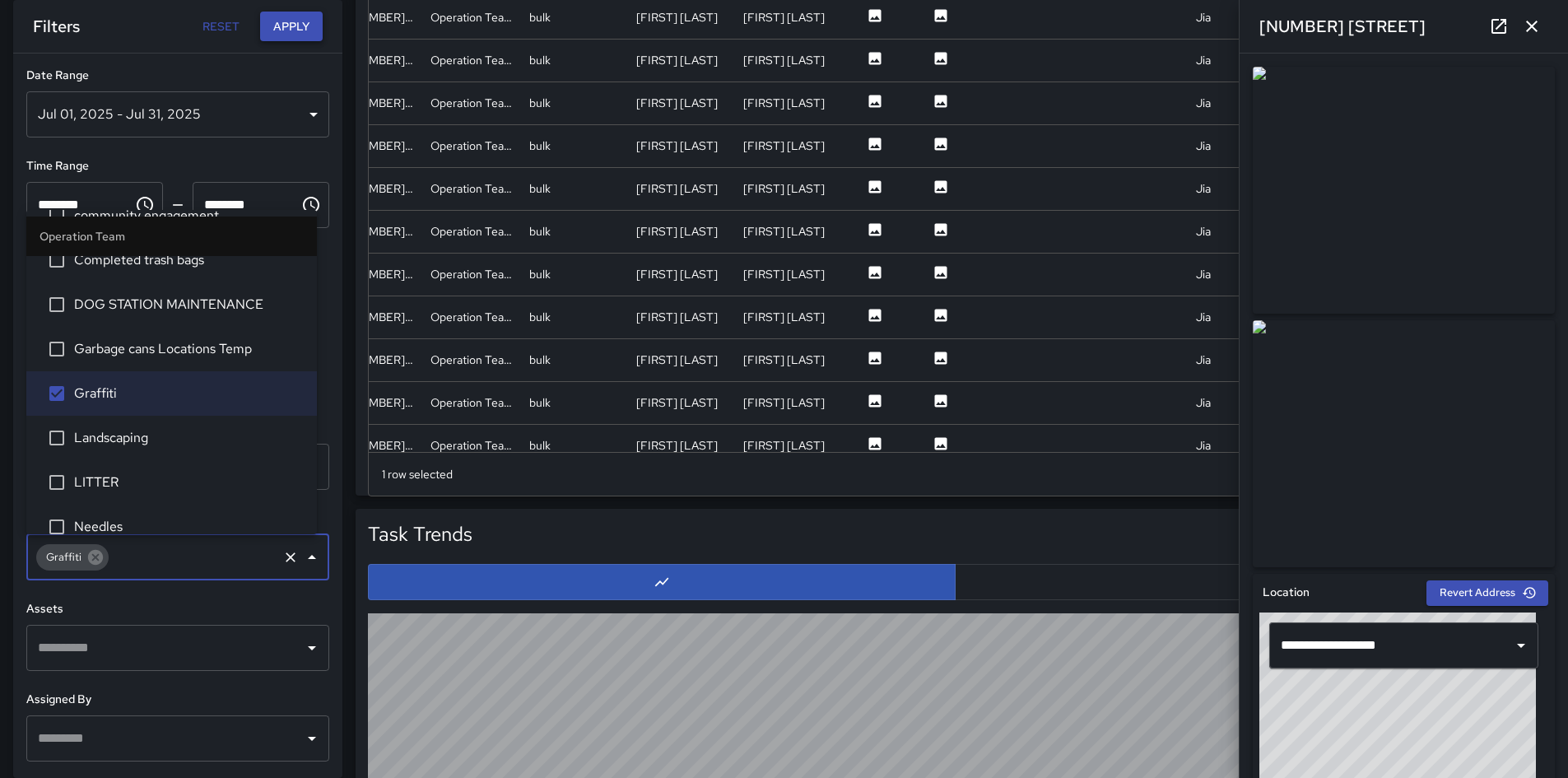 click on "Apply" at bounding box center (291, 26) 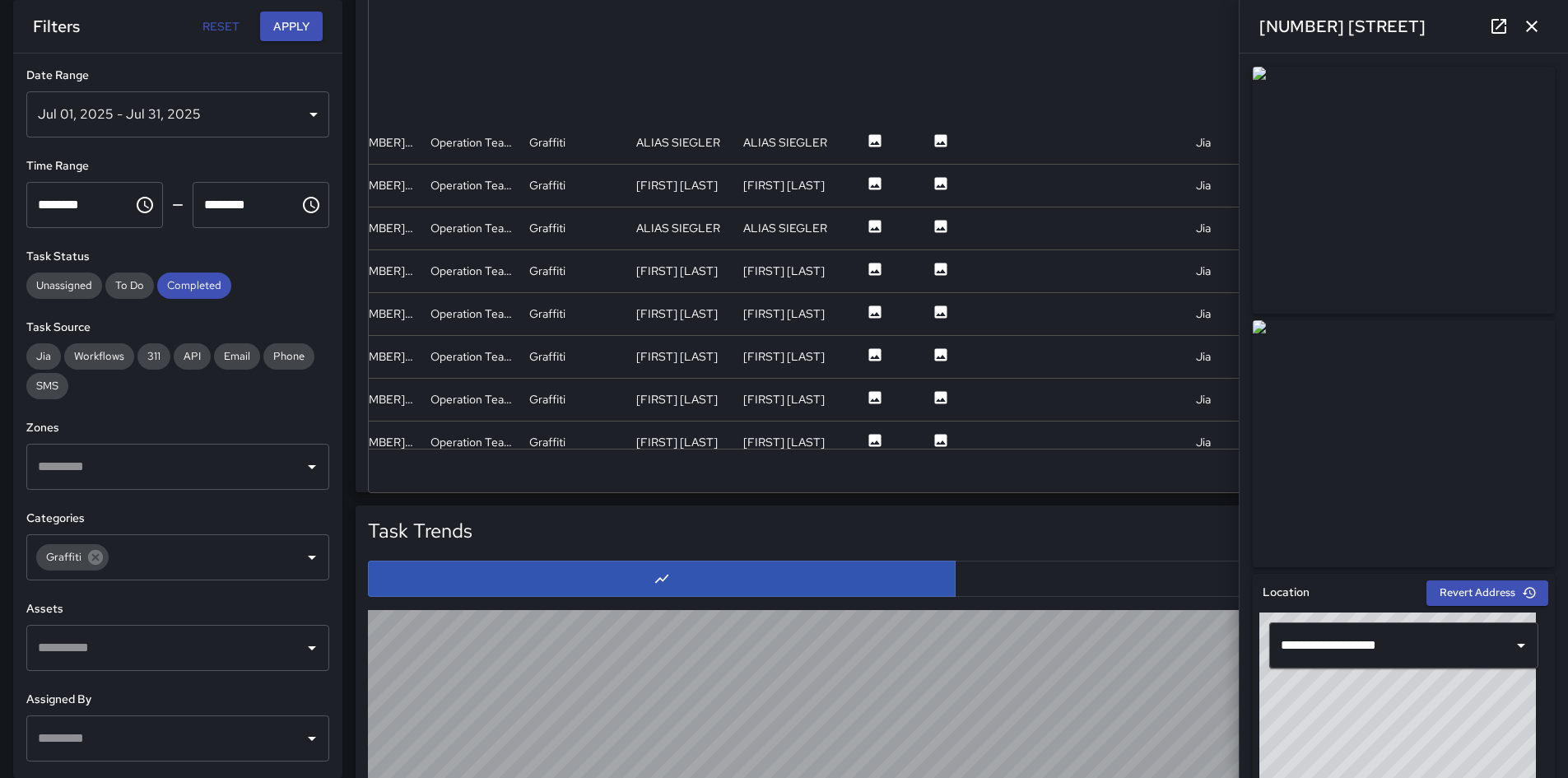 scroll, scrollTop: 2058, scrollLeft: 123, axis: both 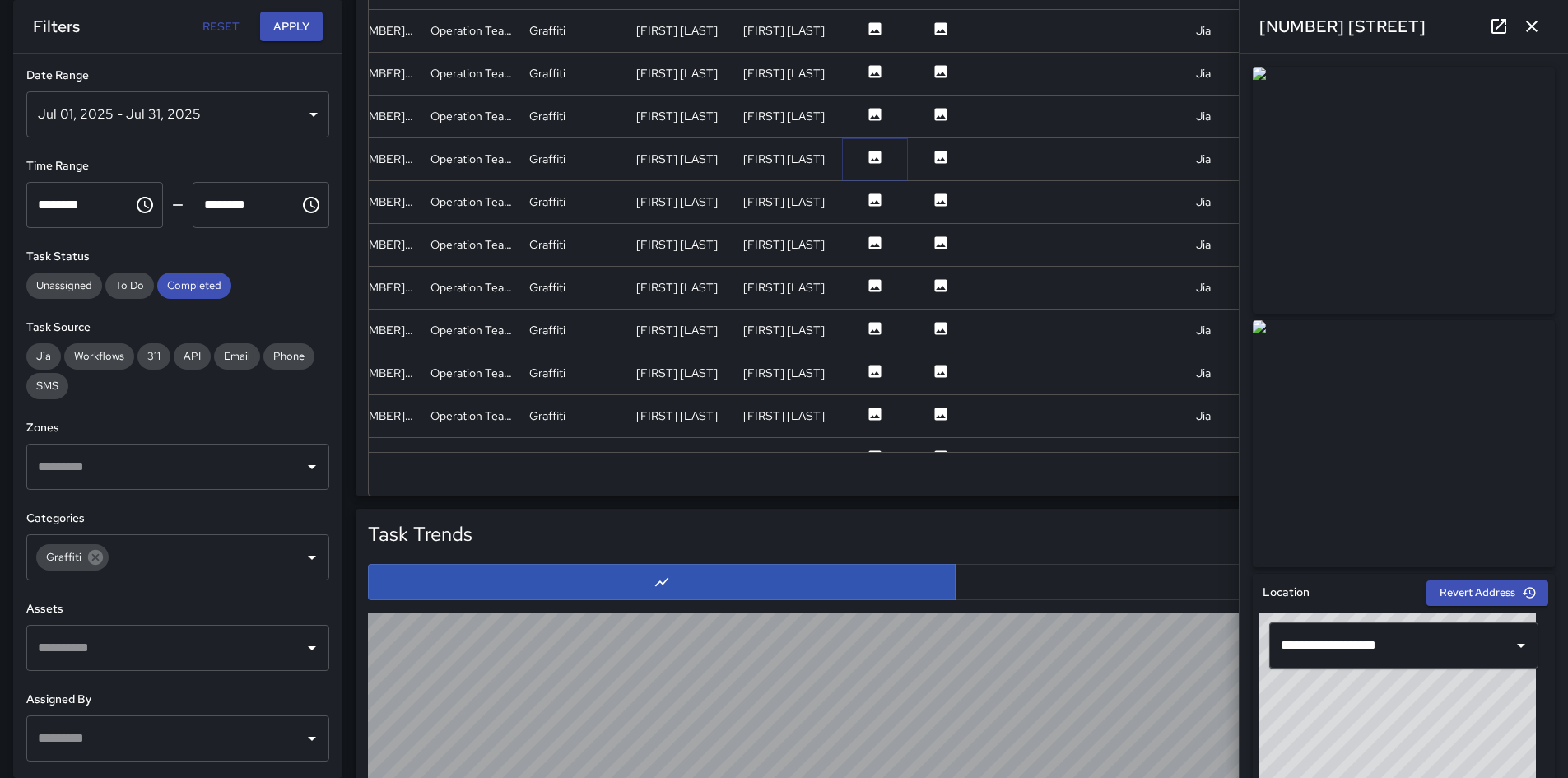 click at bounding box center [875, 159] 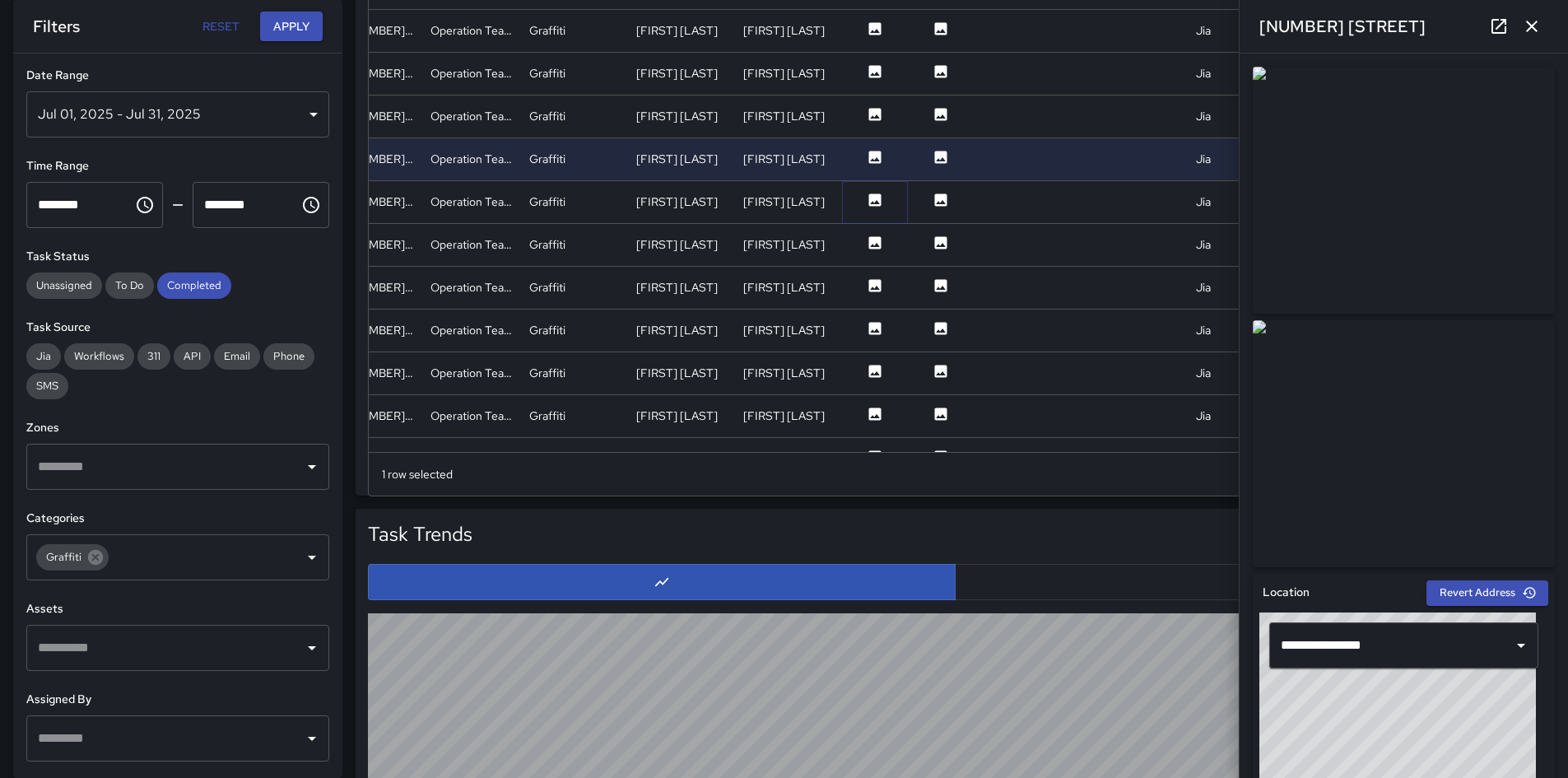 click 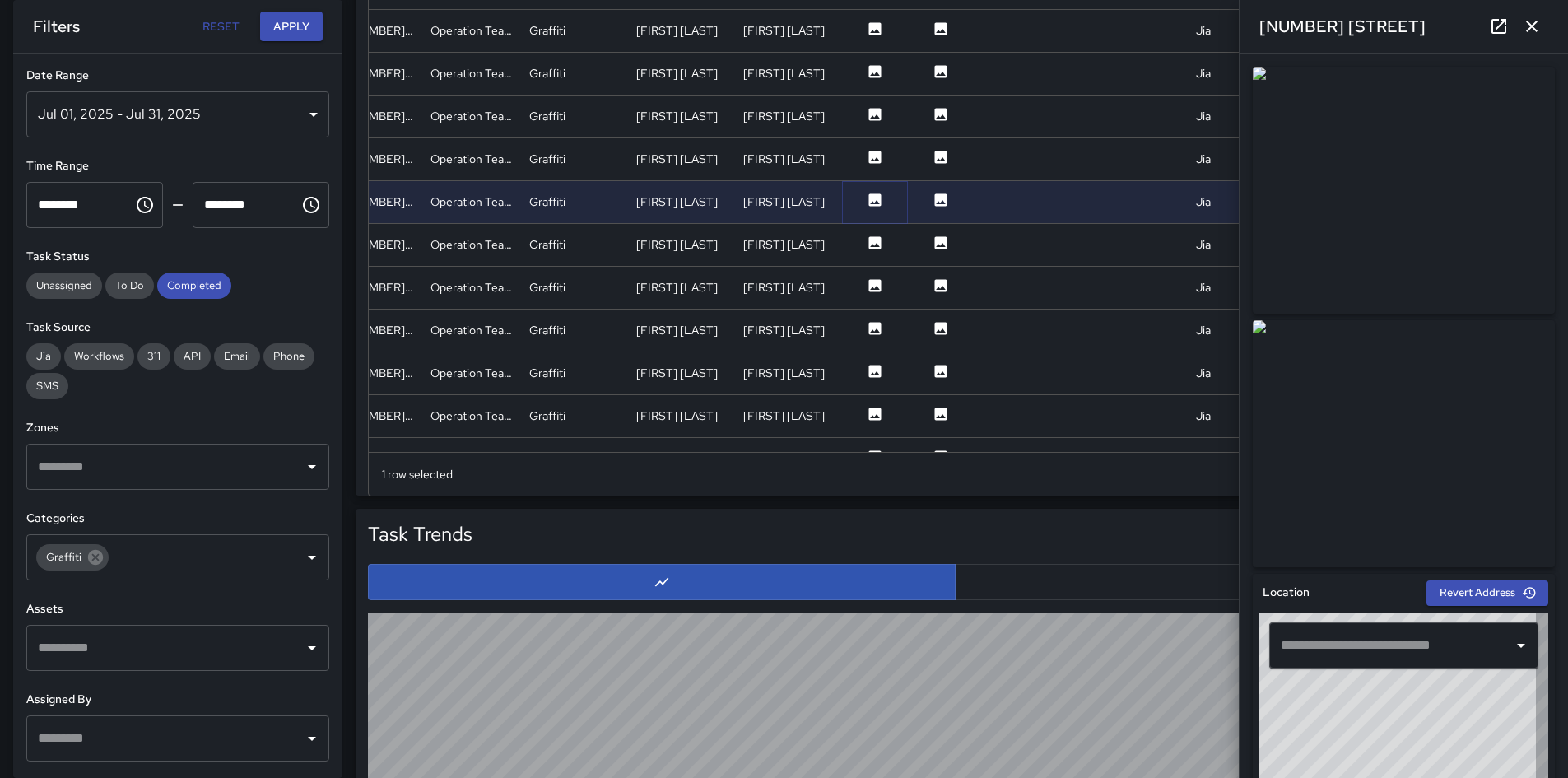 type on "**********" 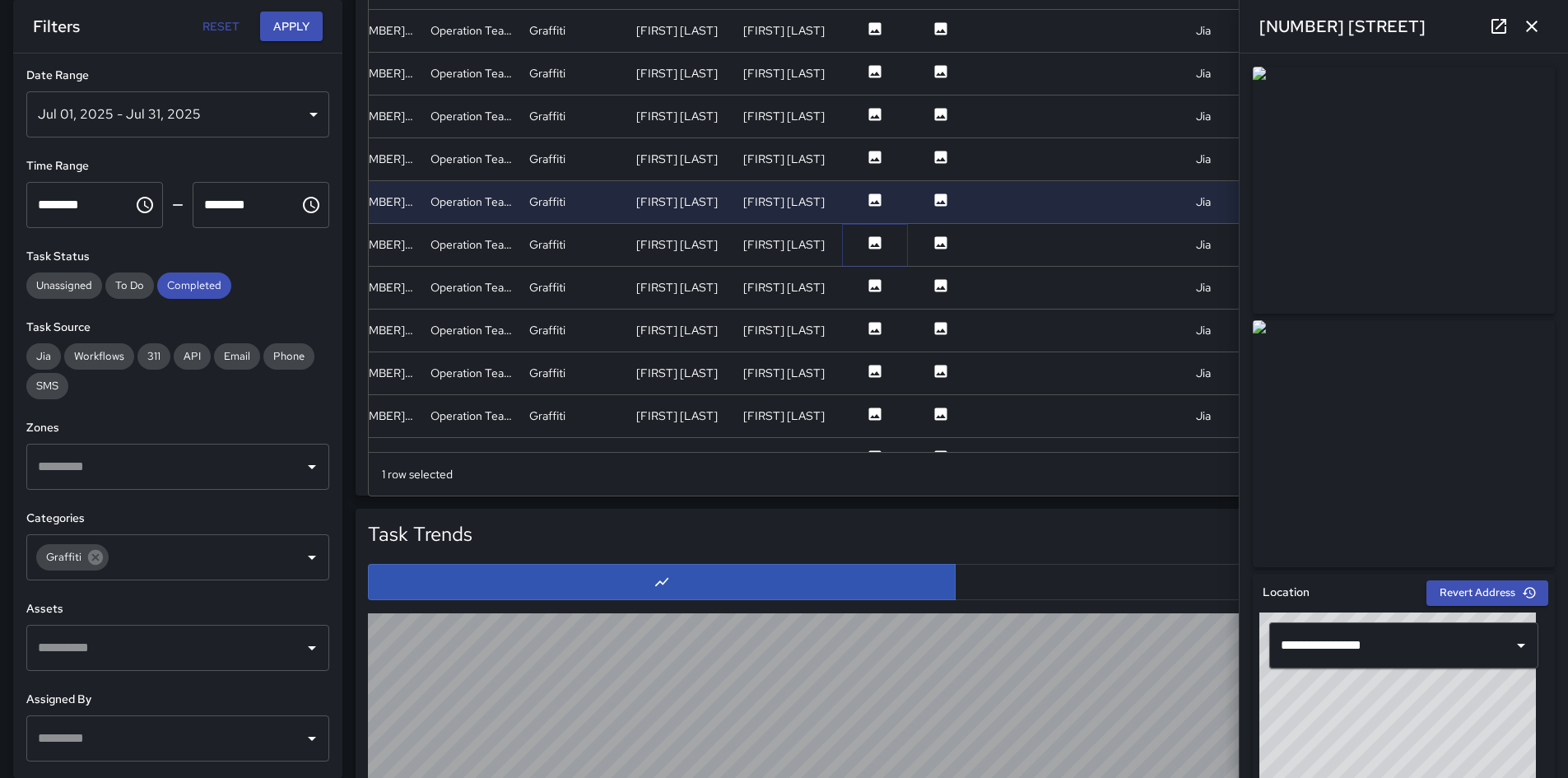 click 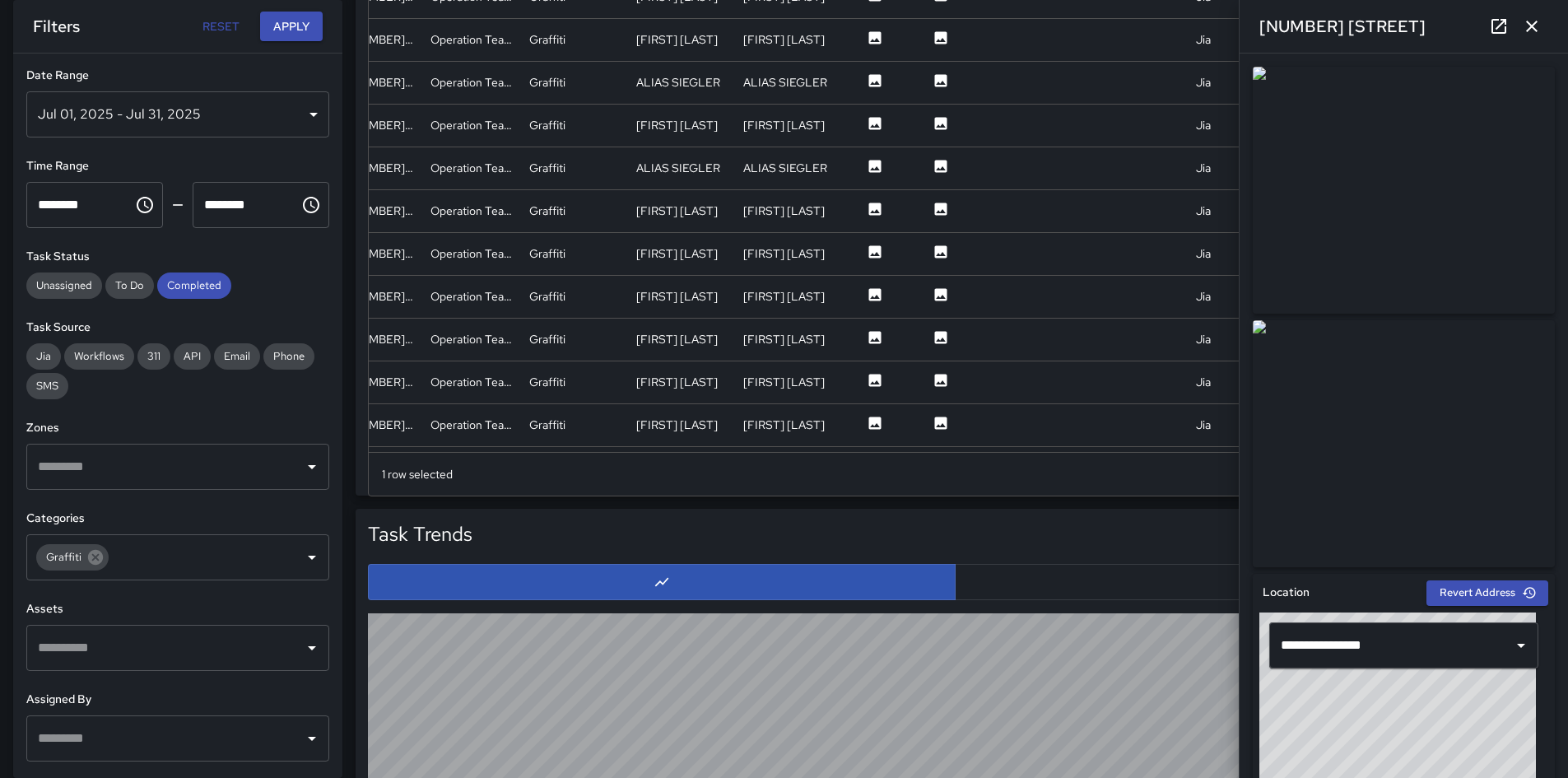scroll, scrollTop: 1729, scrollLeft: 123, axis: both 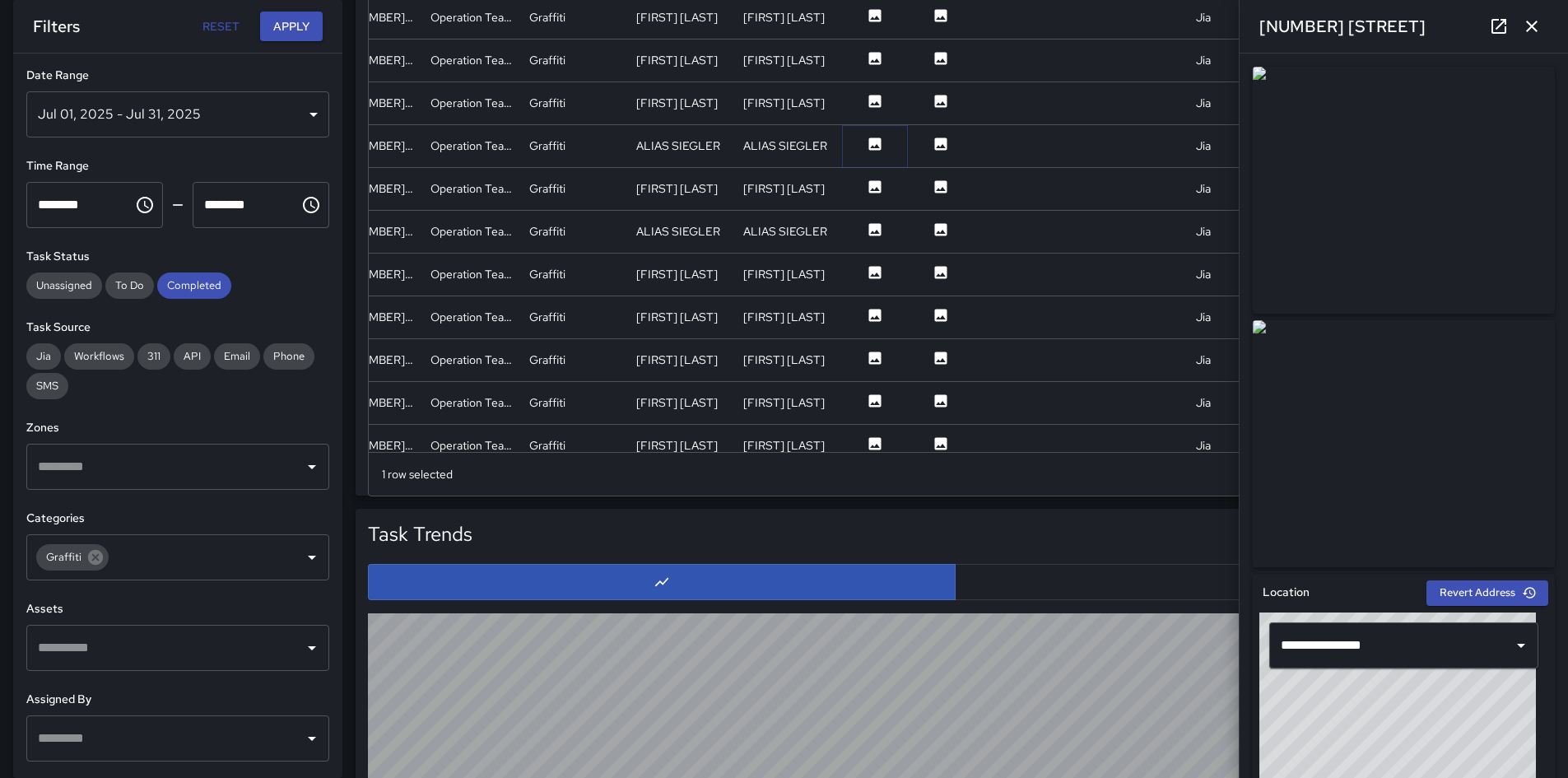 click 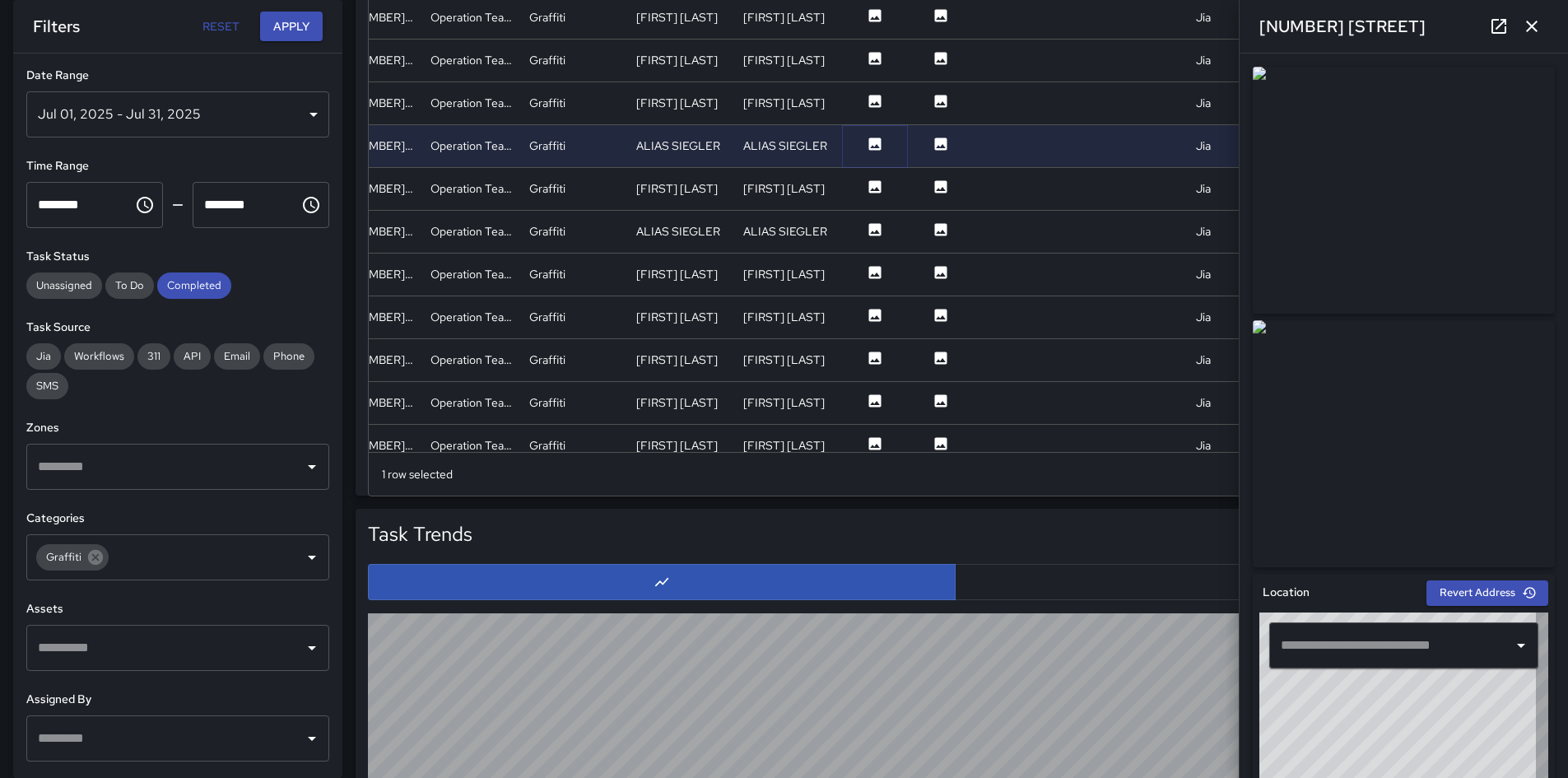 type on "**********" 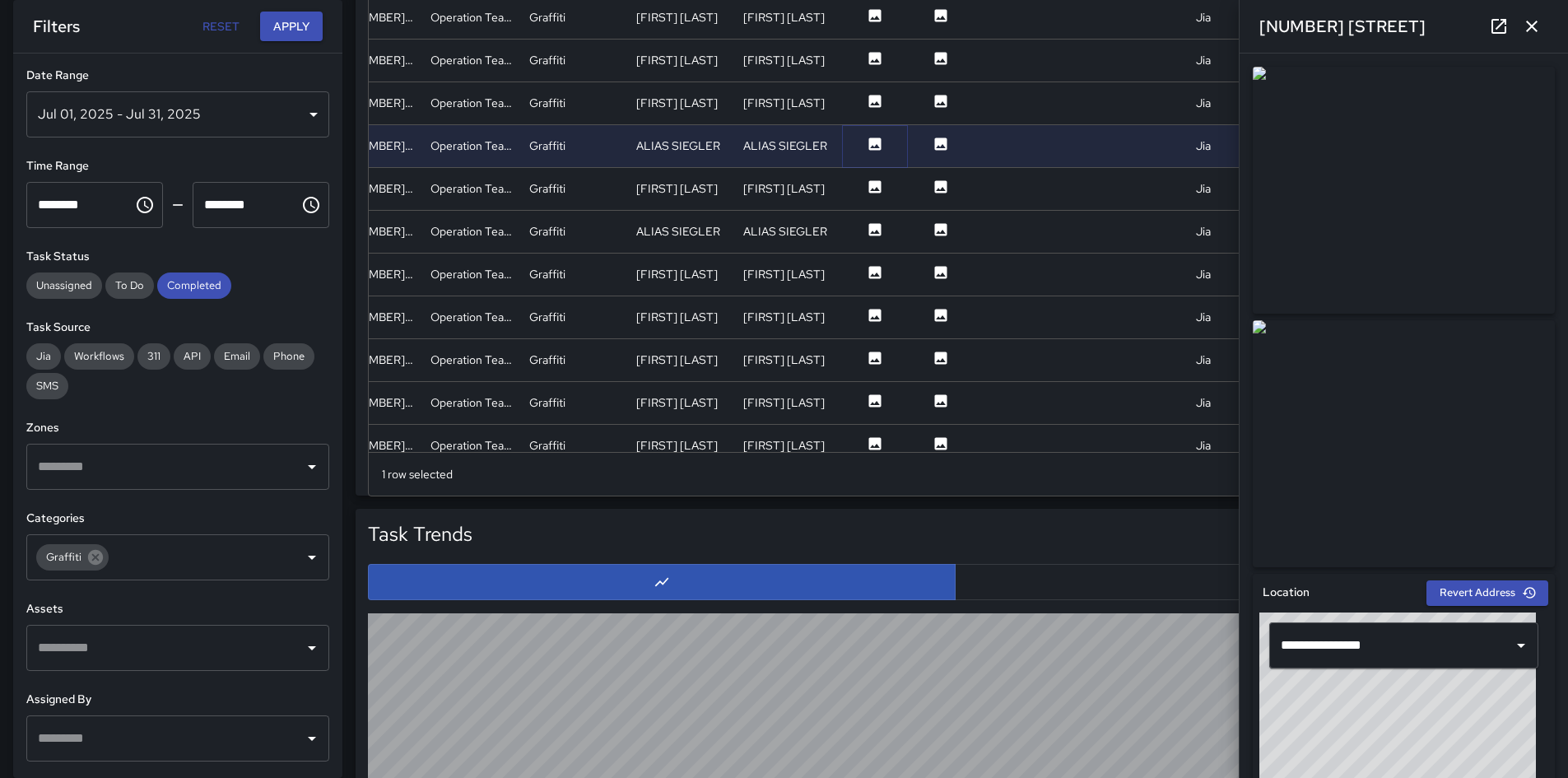 click on "​" at bounding box center [178, 467] 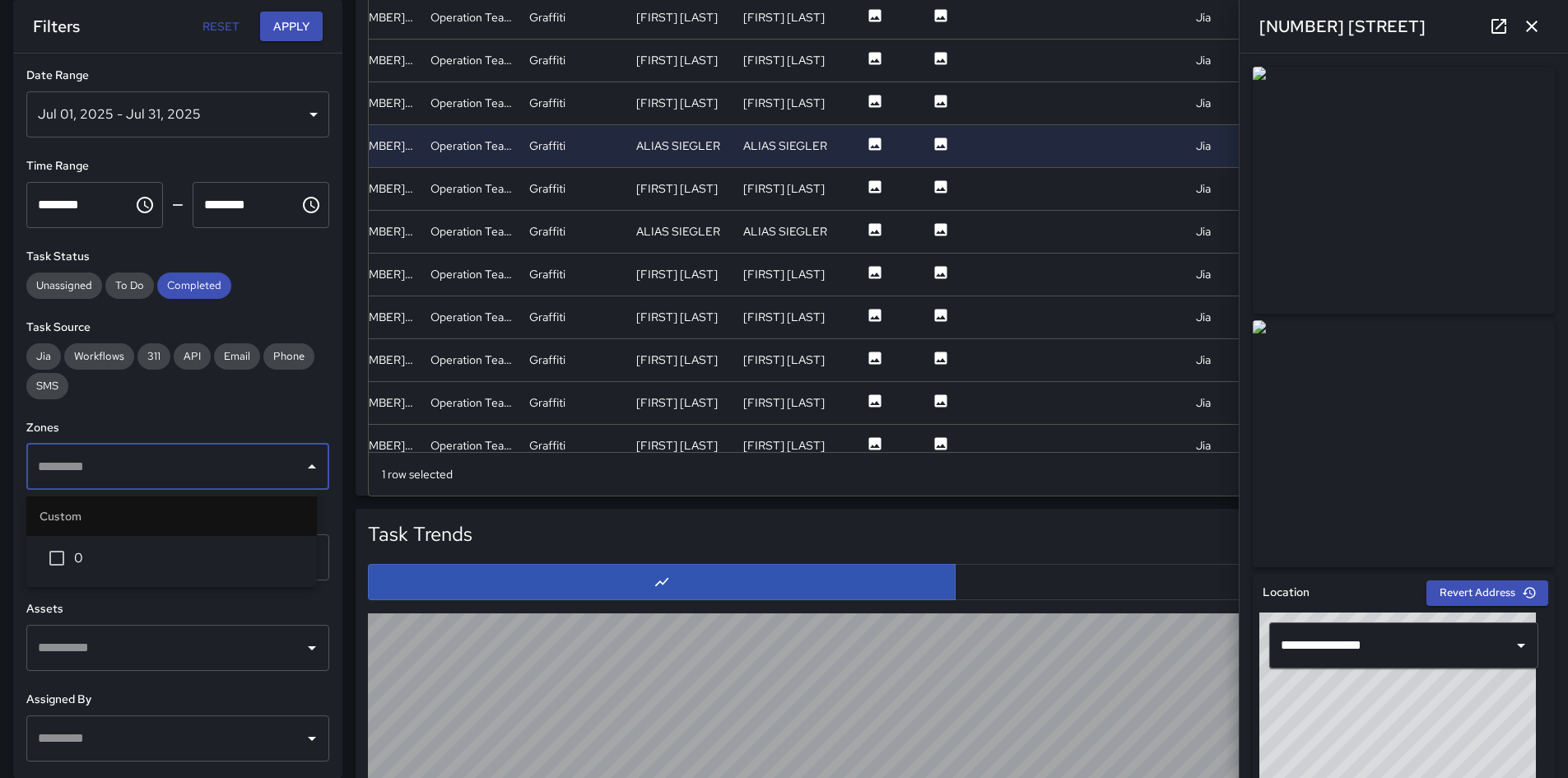 click on "0" at bounding box center [188, 558] 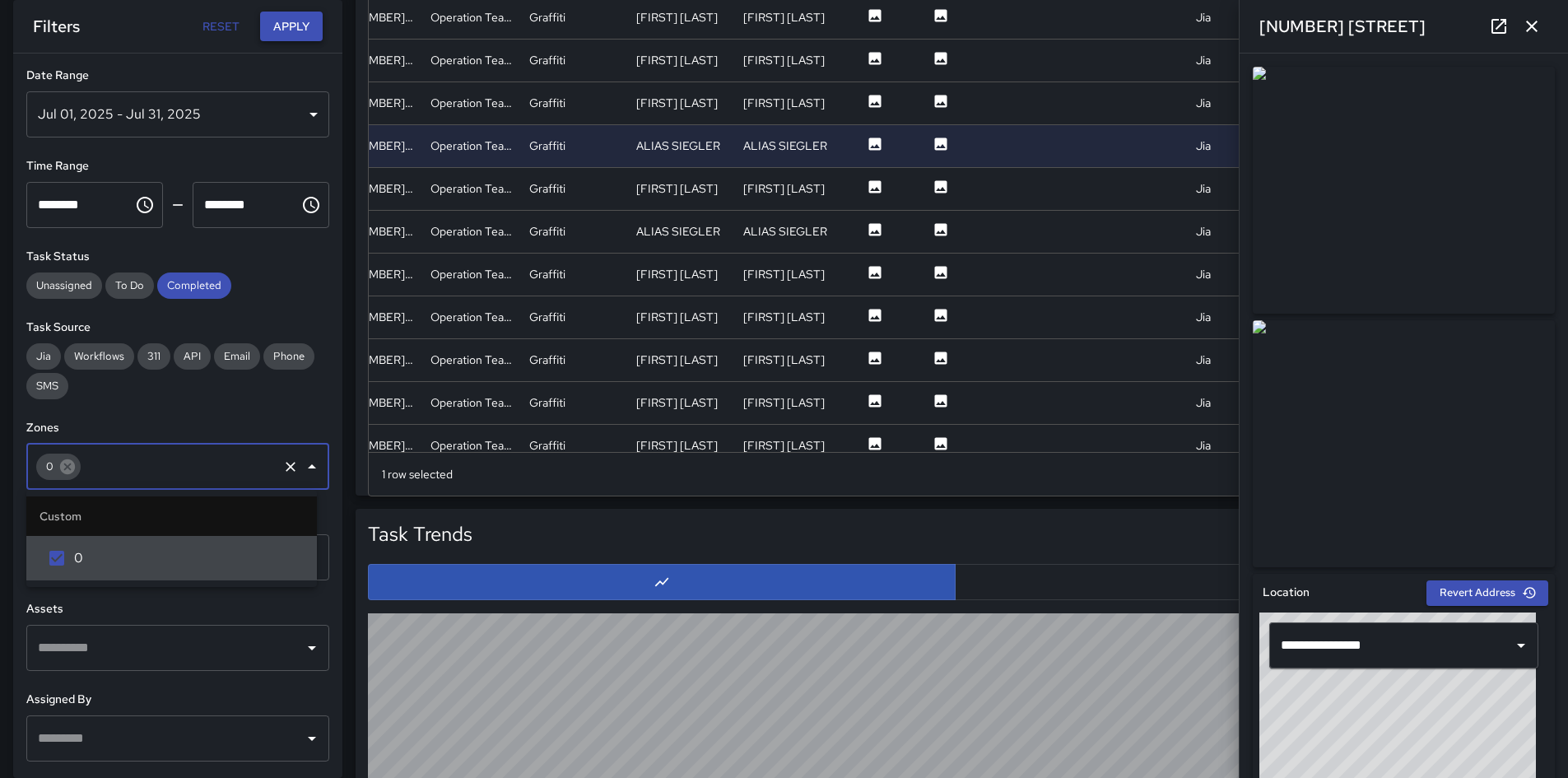 click on "Apply" at bounding box center [291, 26] 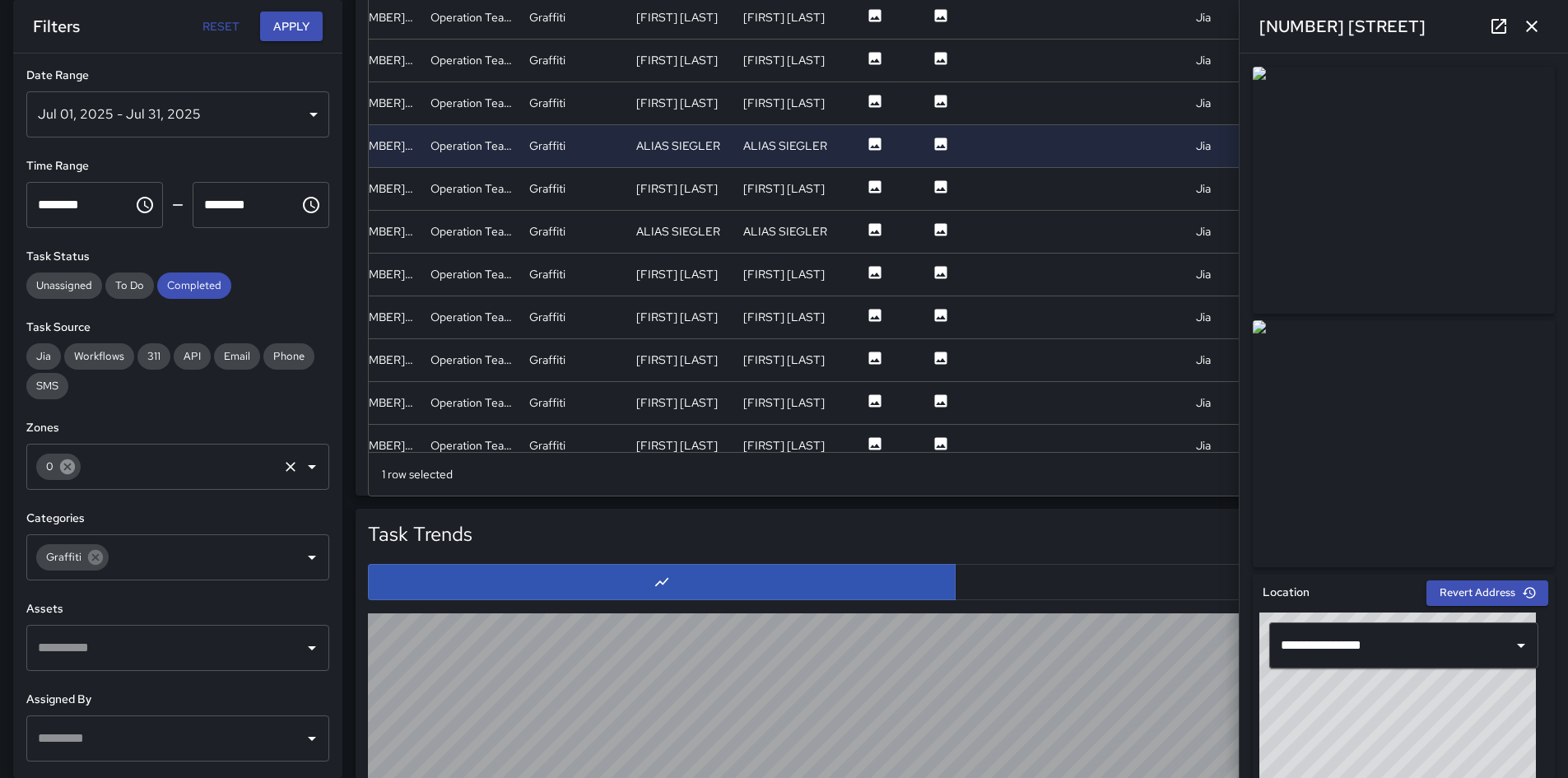 click 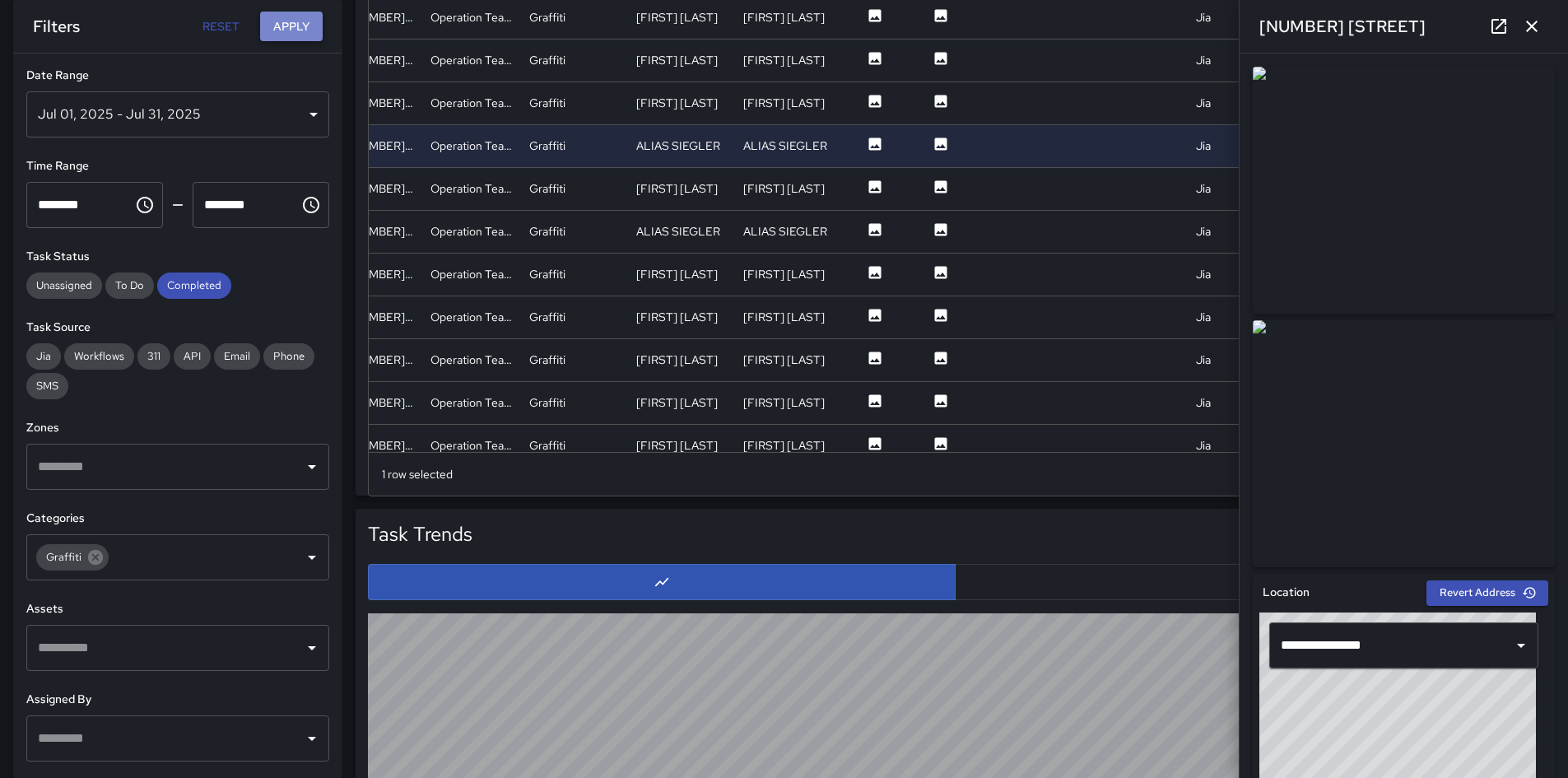 click on "Apply" at bounding box center (291, 26) 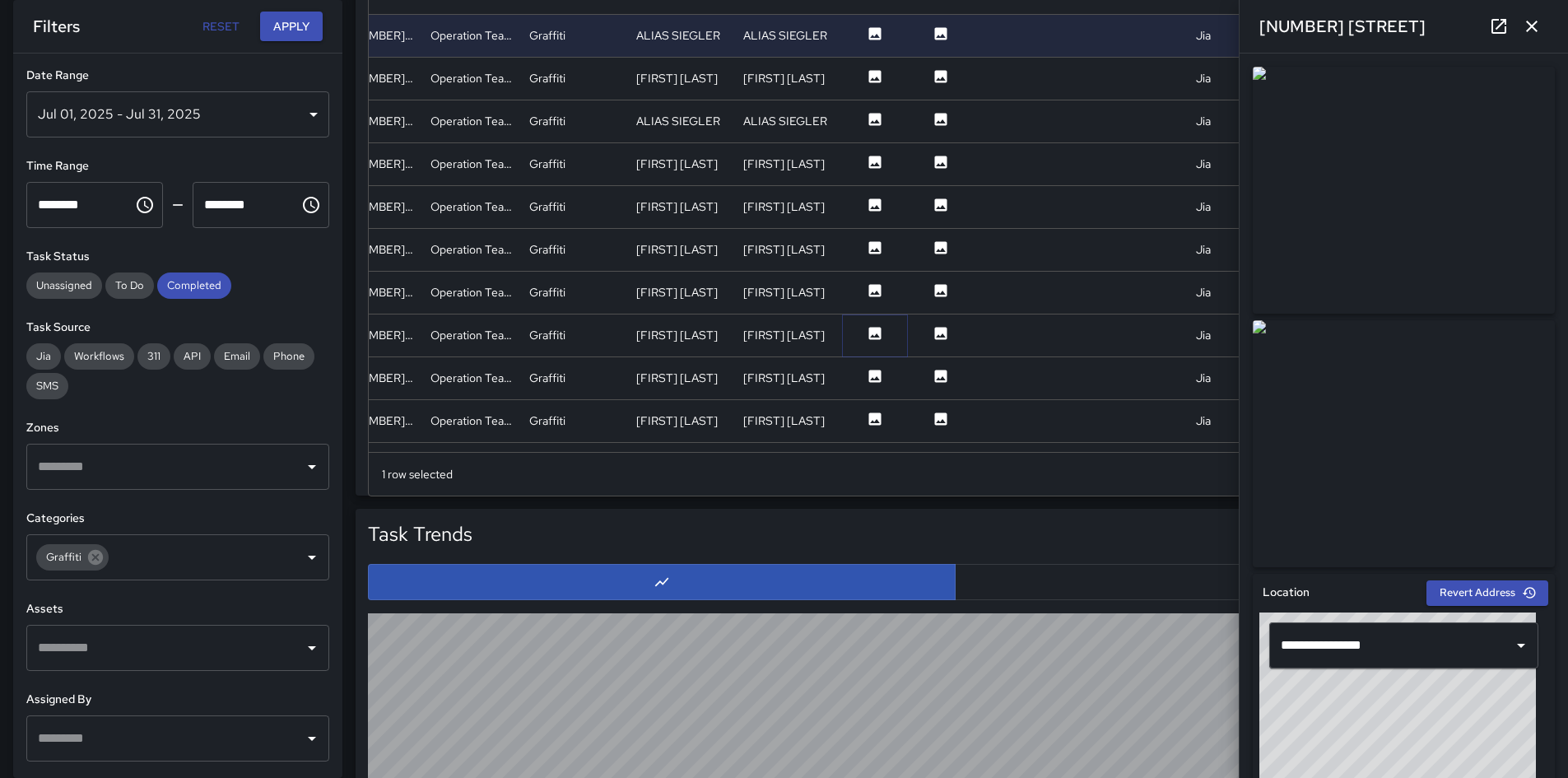 scroll, scrollTop: 1976, scrollLeft: 123, axis: both 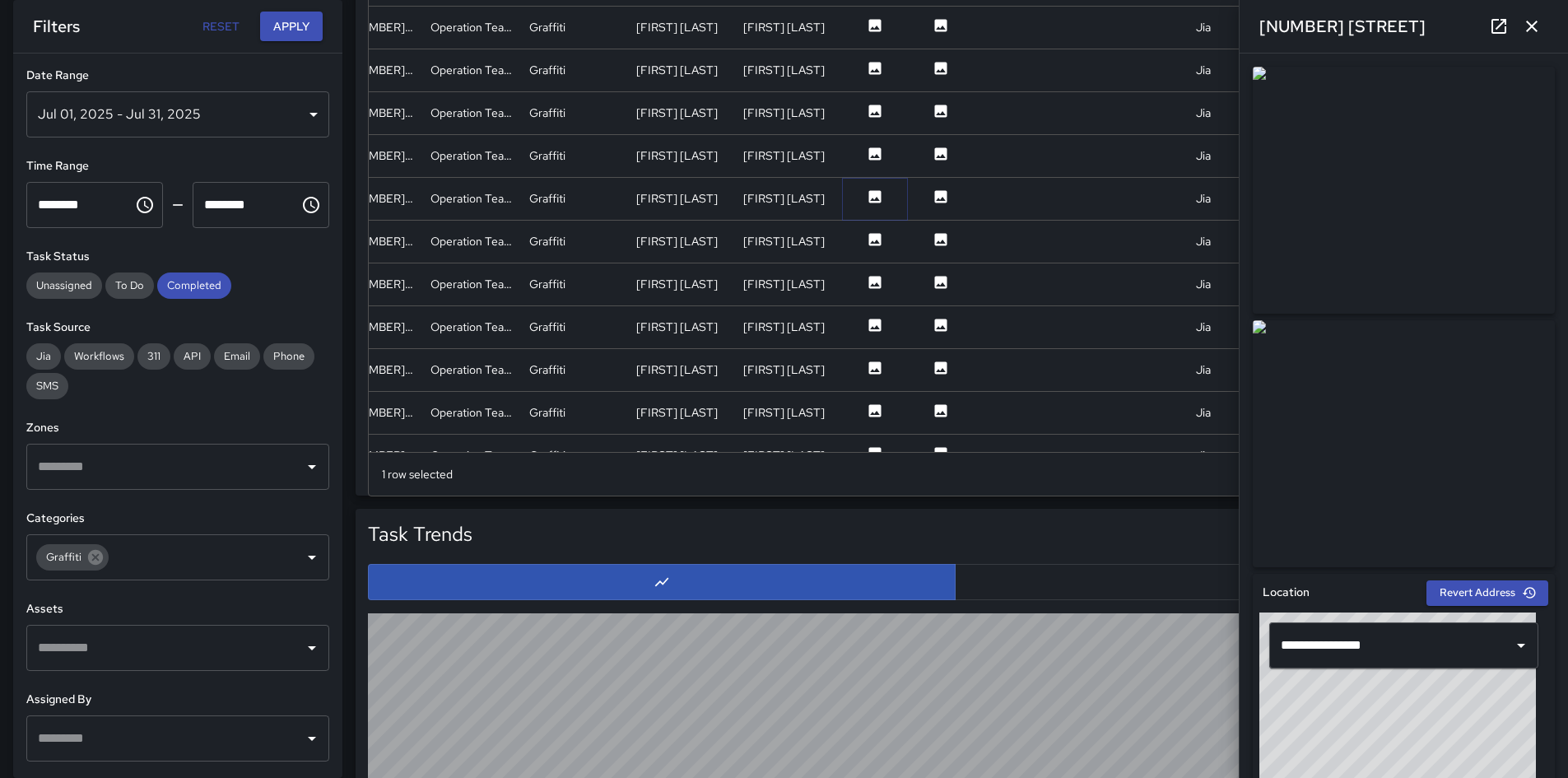 click 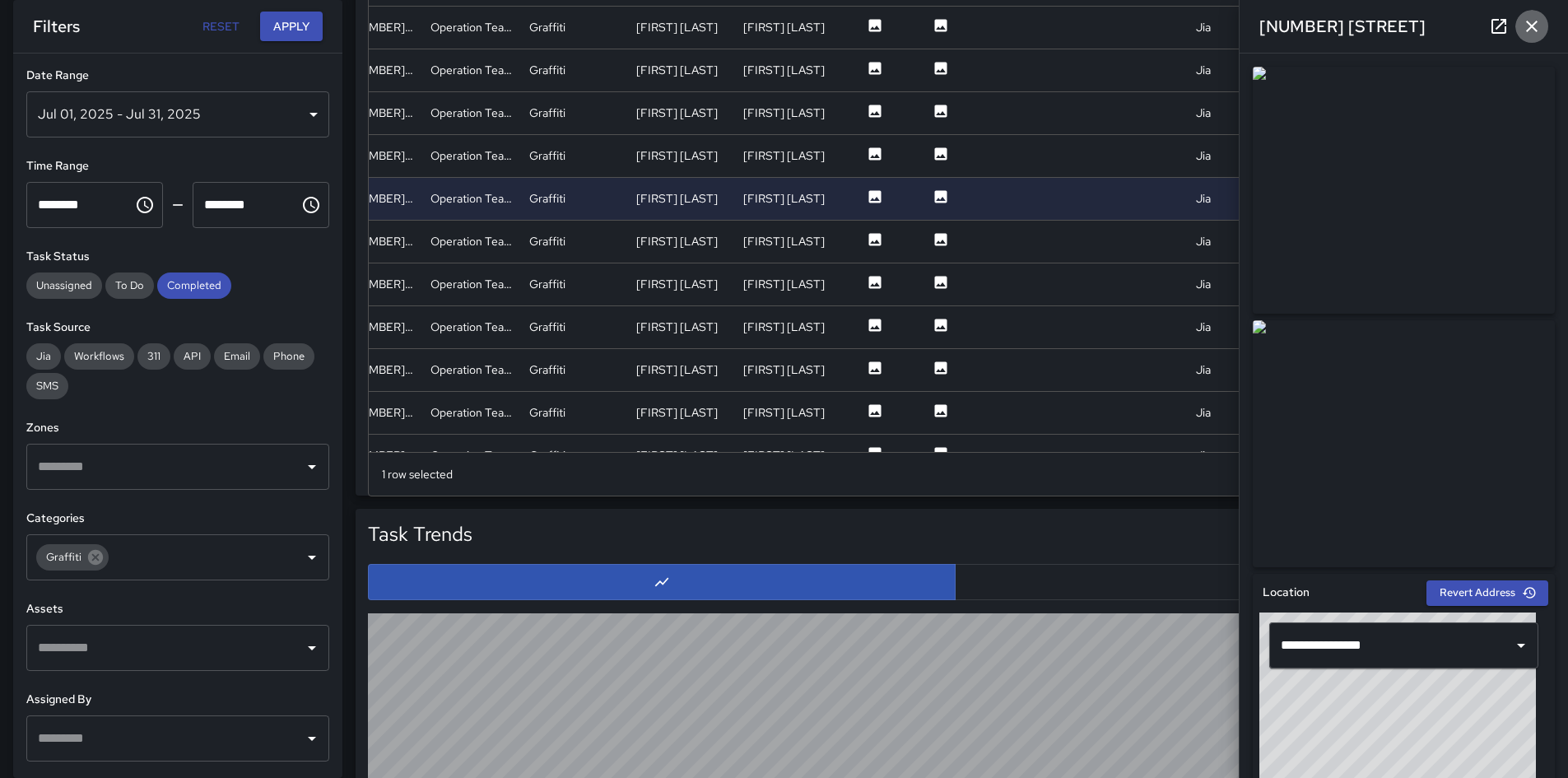 click at bounding box center [1532, 26] 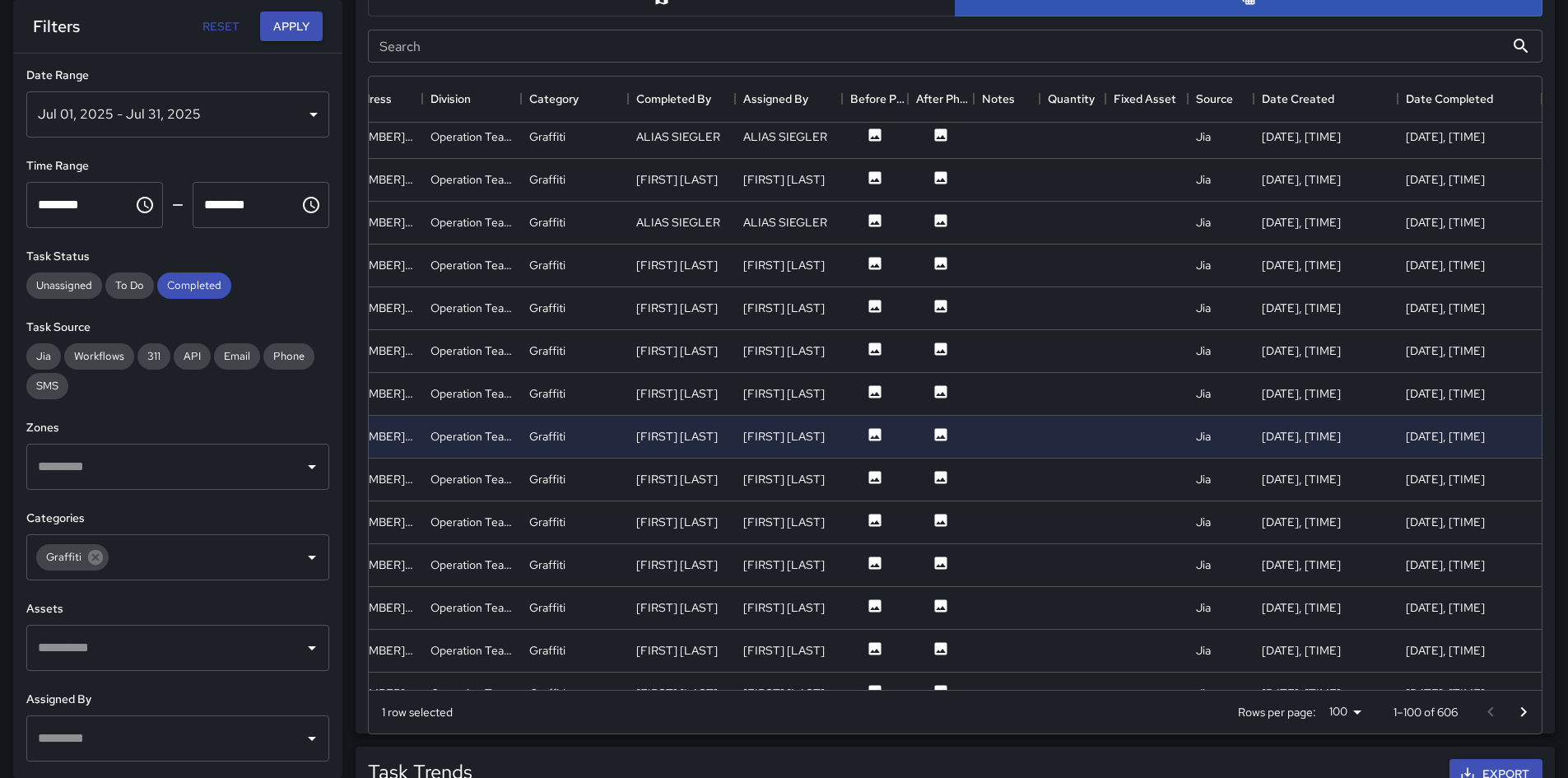 scroll, scrollTop: 906, scrollLeft: 0, axis: vertical 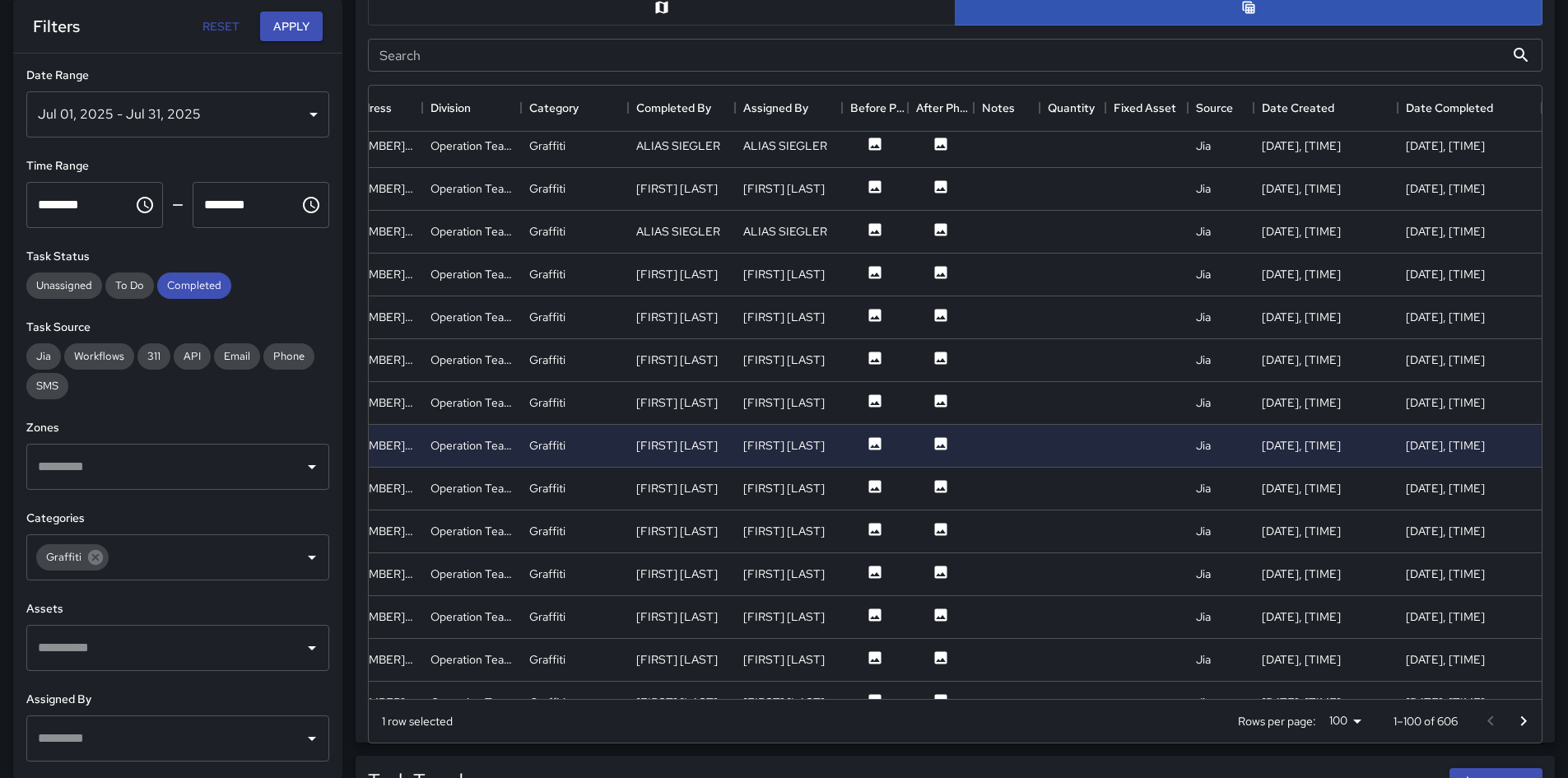 click on "Search Search" at bounding box center (955, 55) 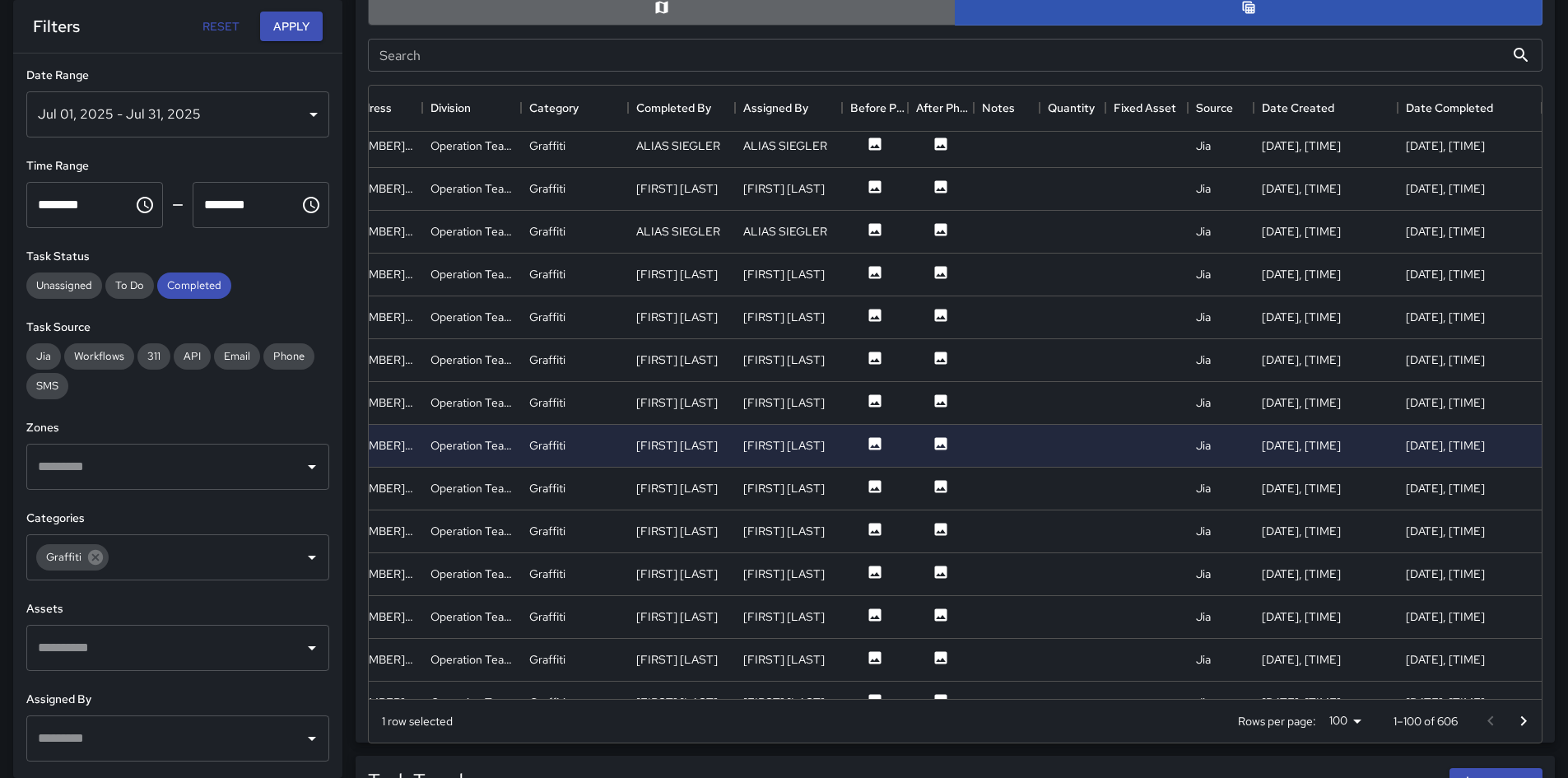 click at bounding box center [662, 7] 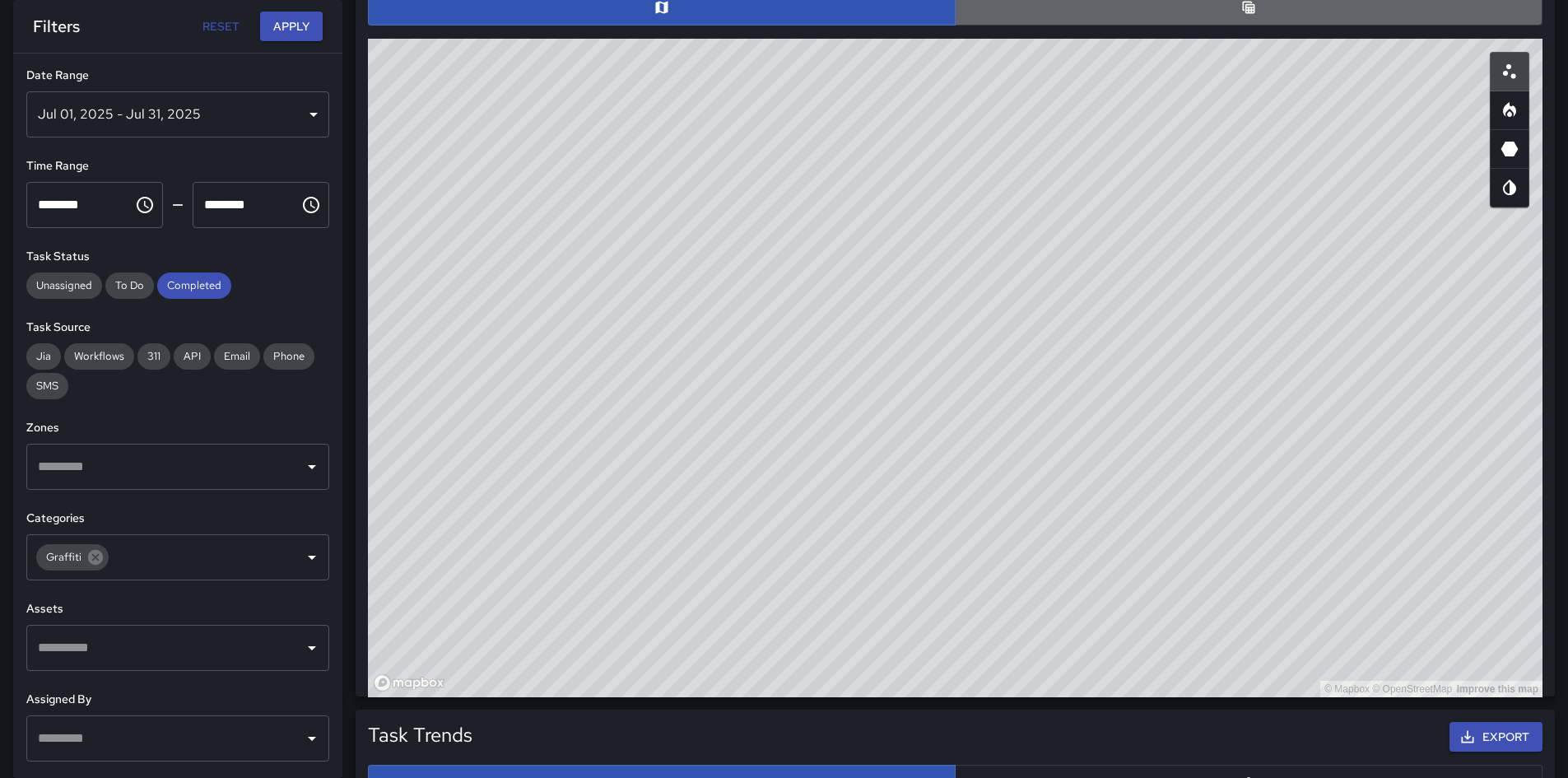 click at bounding box center (1249, 7) 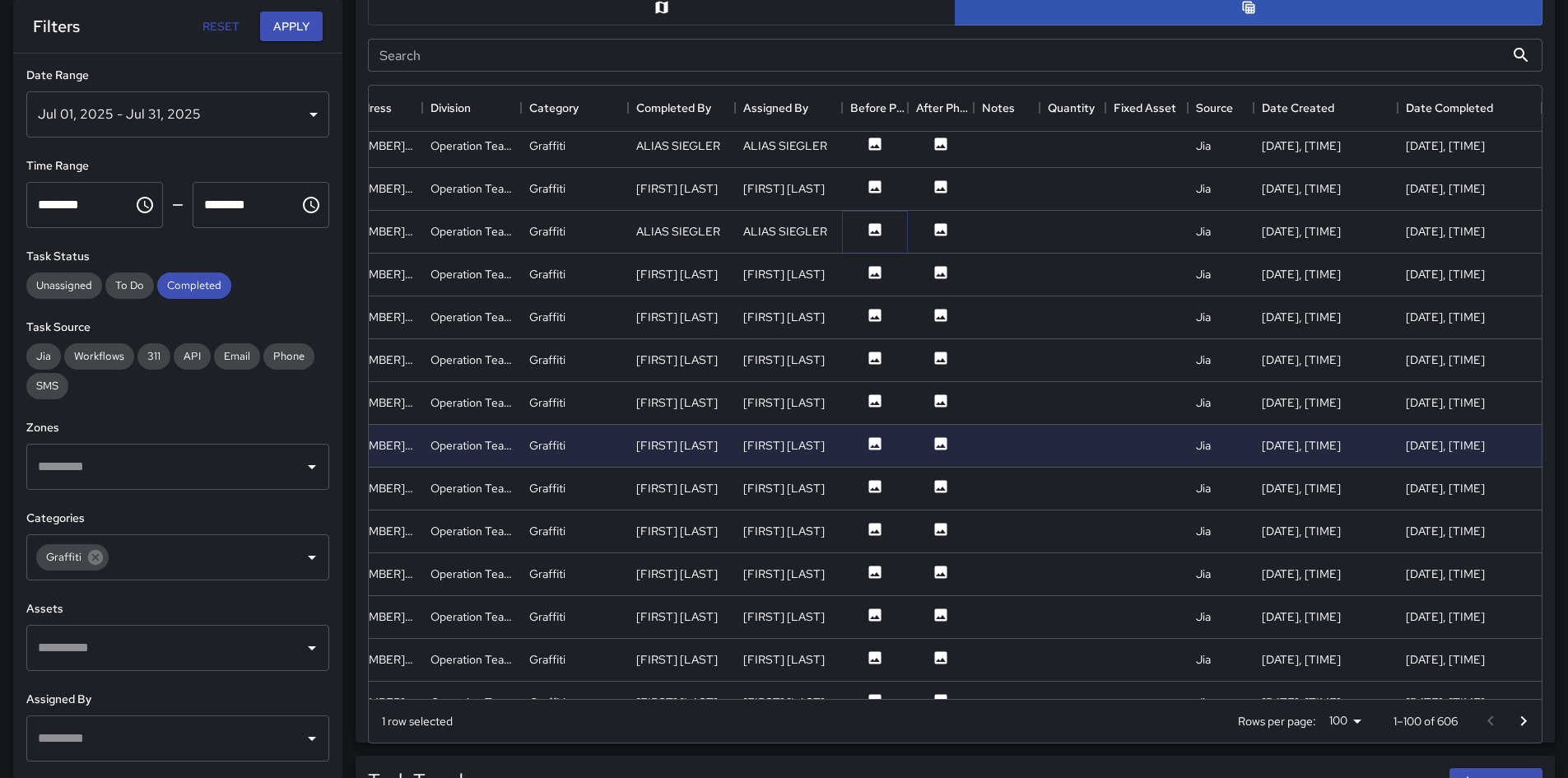 click 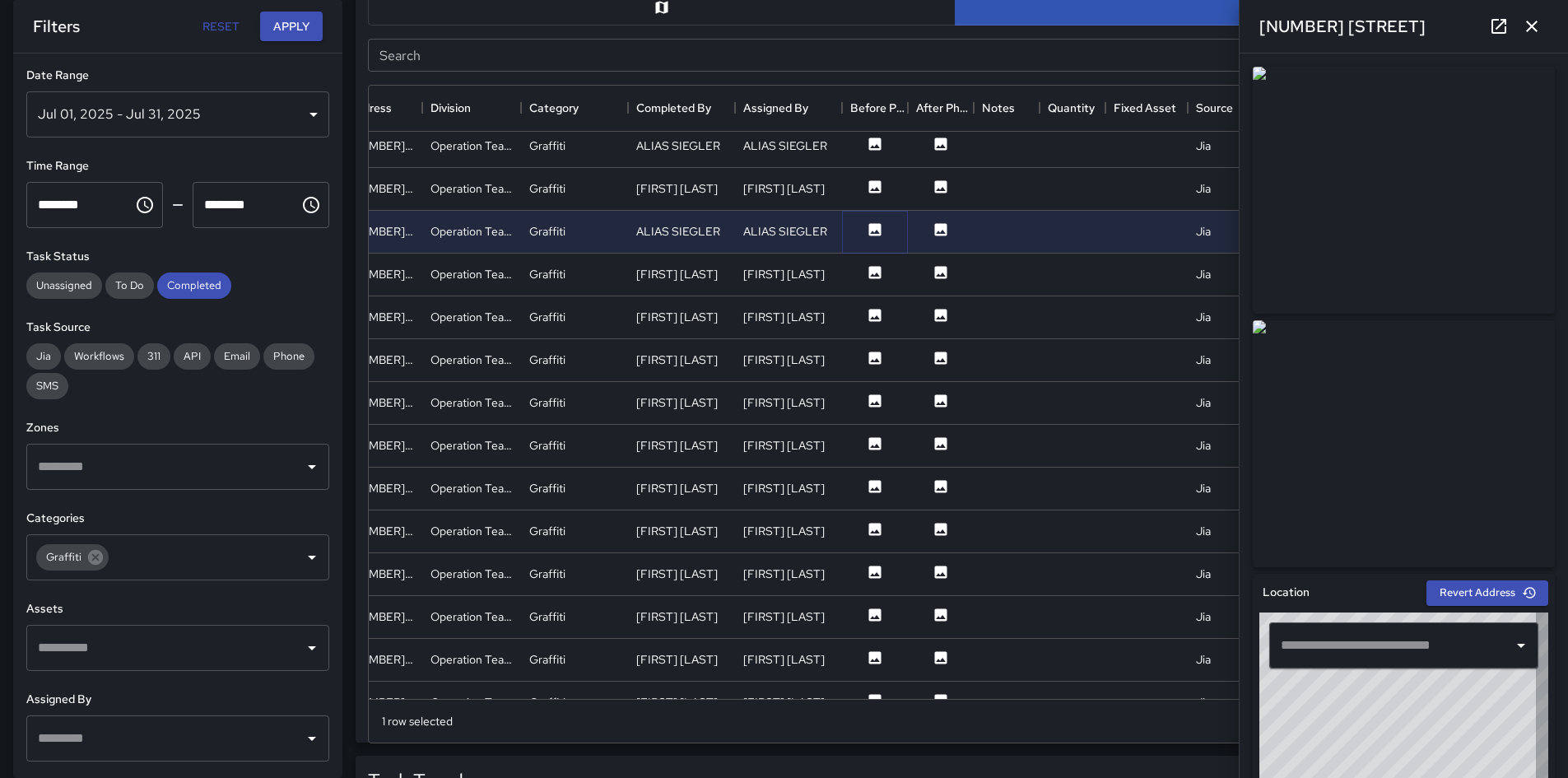 type on "**********" 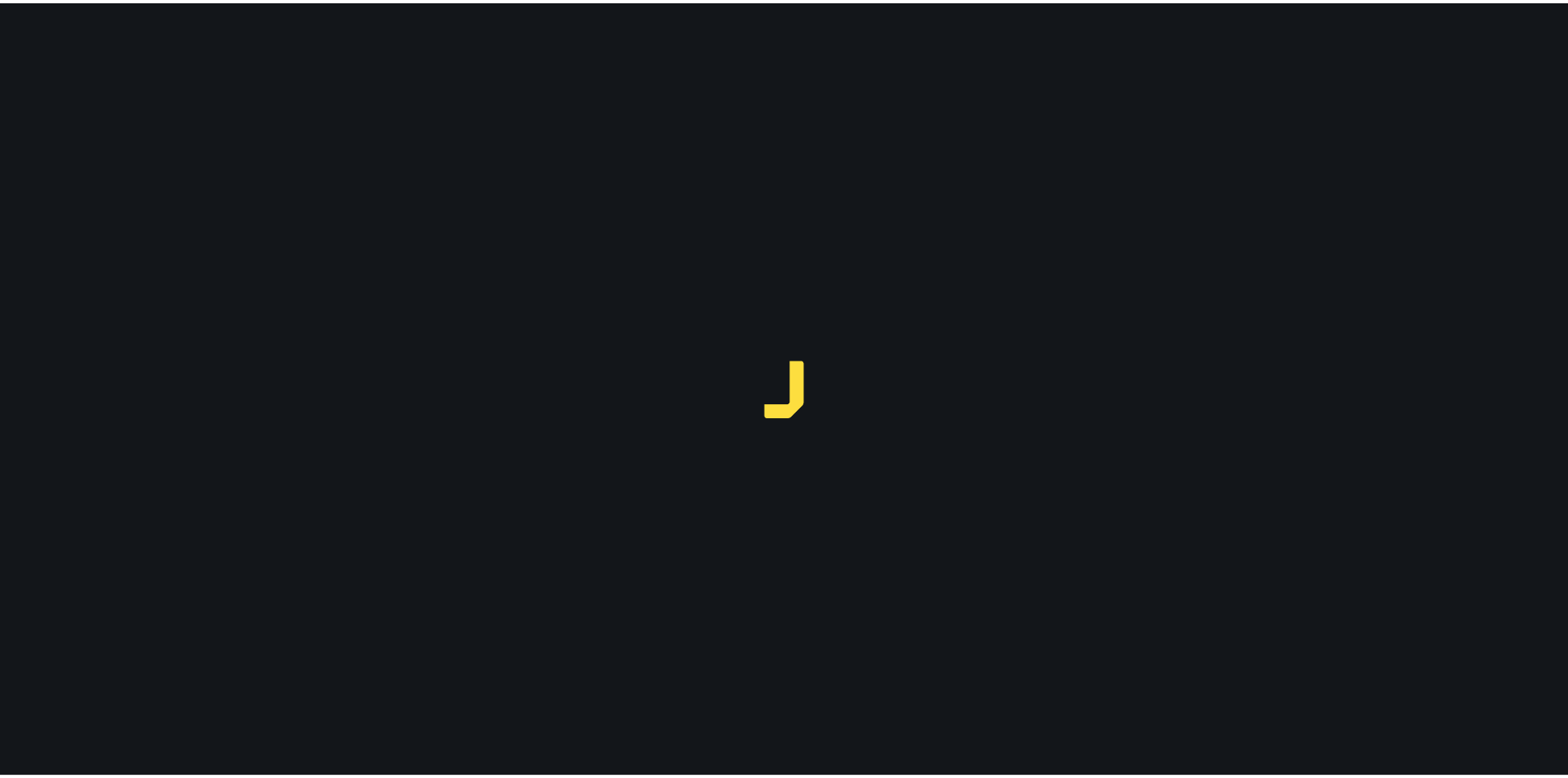 scroll, scrollTop: 0, scrollLeft: 0, axis: both 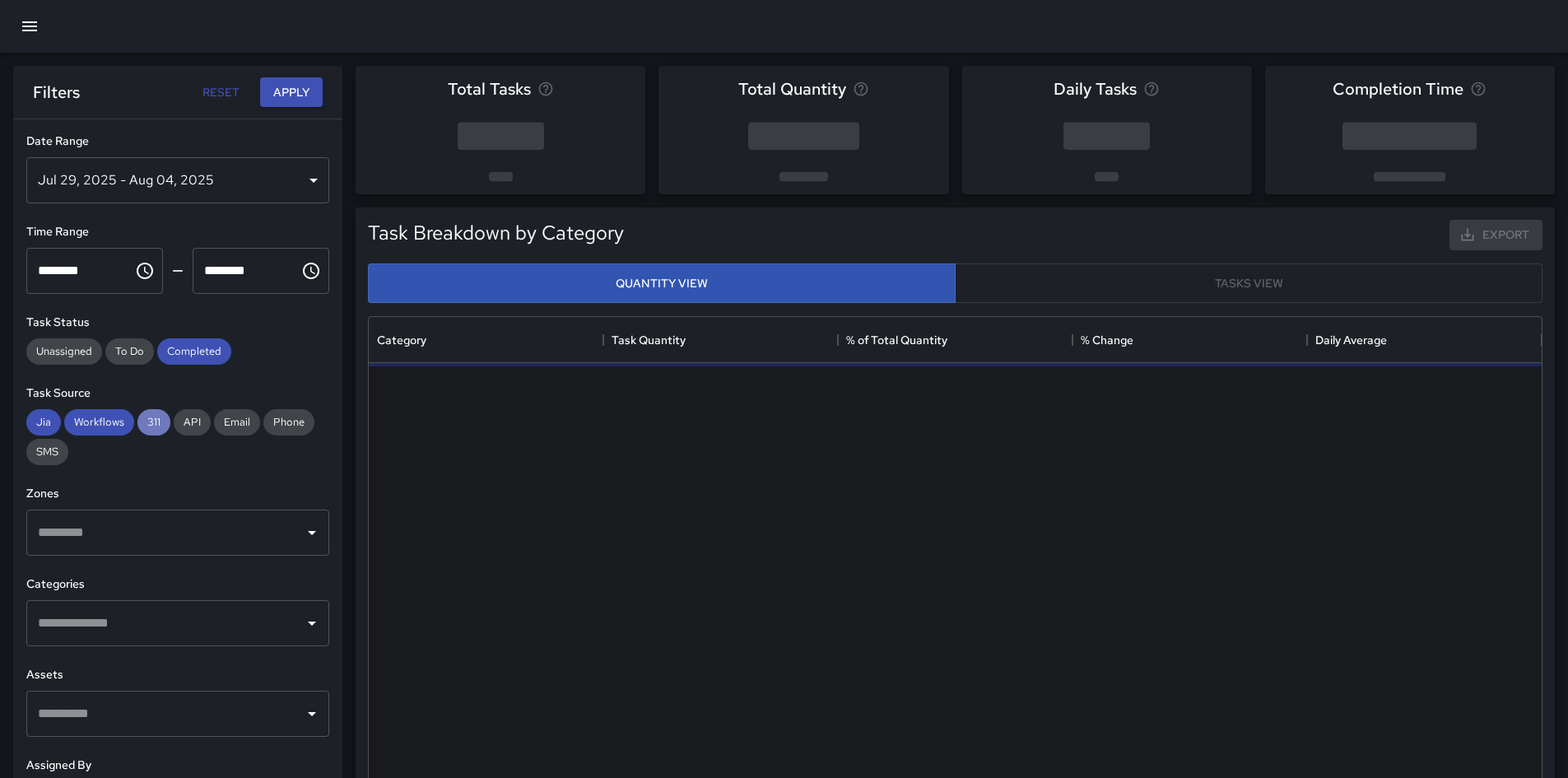 click on "311" at bounding box center (154, 422) 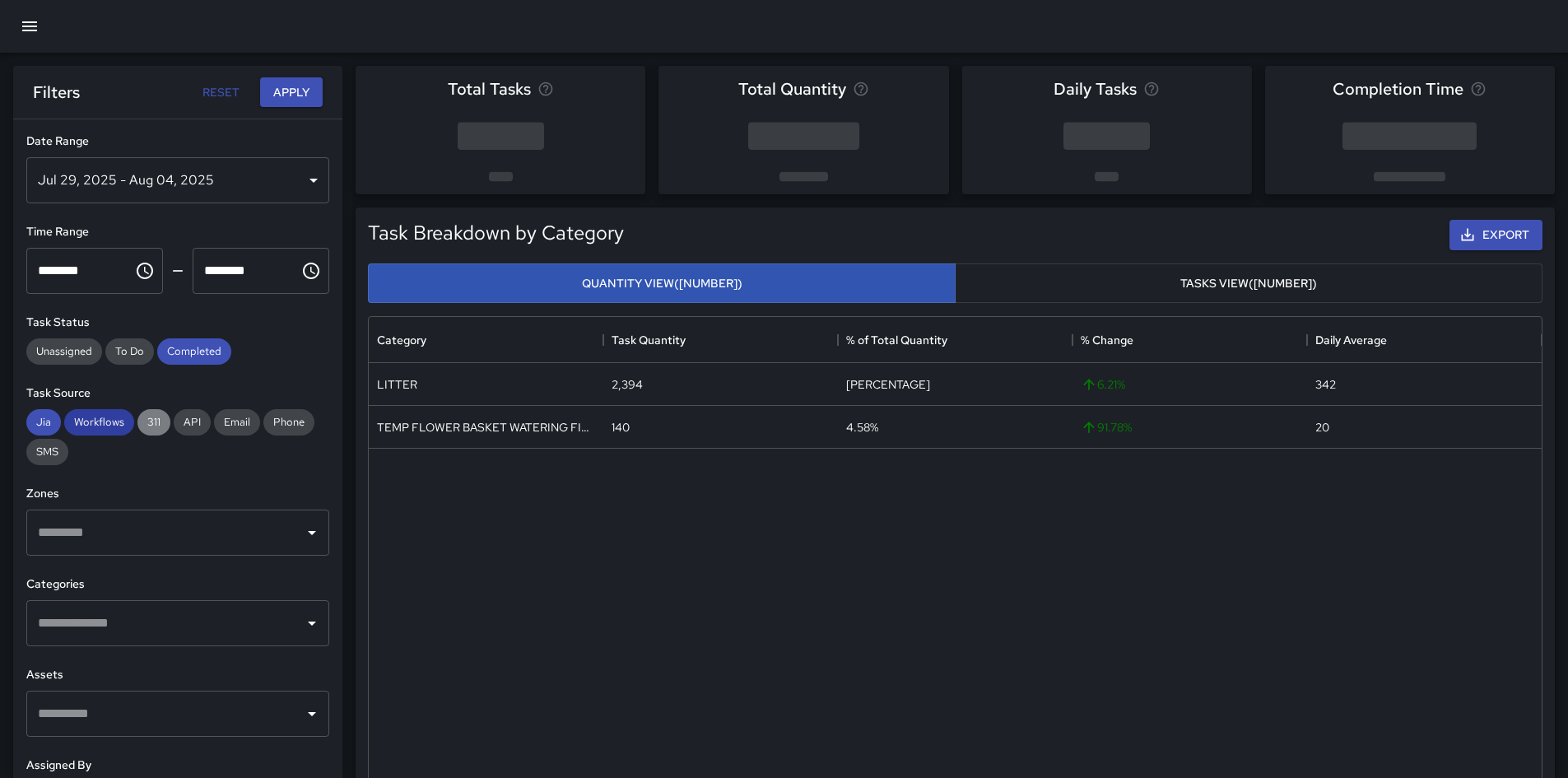 drag, startPoint x: 150, startPoint y: 423, endPoint x: 112, endPoint y: 422, distance: 38.013156 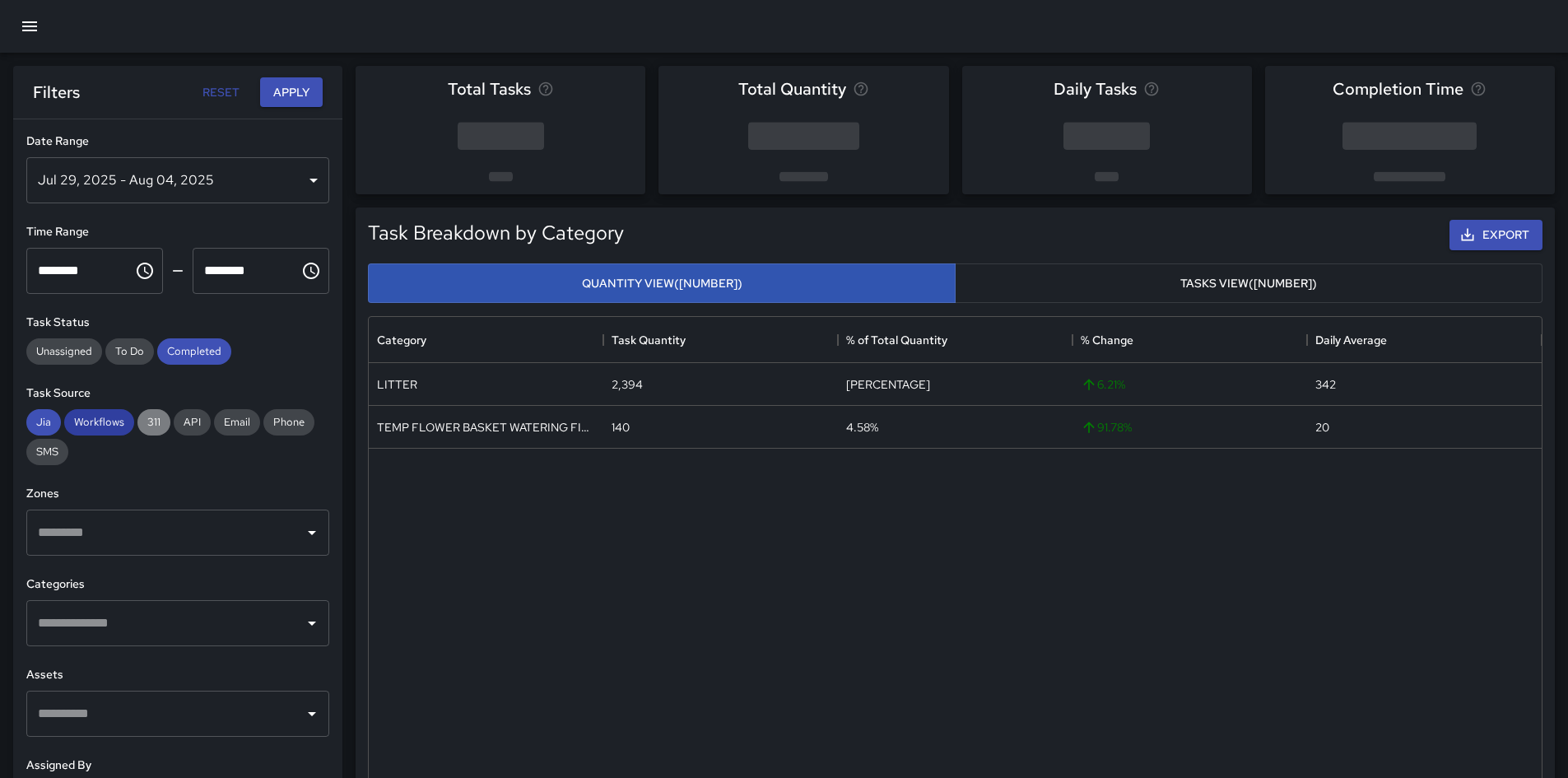 click on "311" at bounding box center (154, 422) 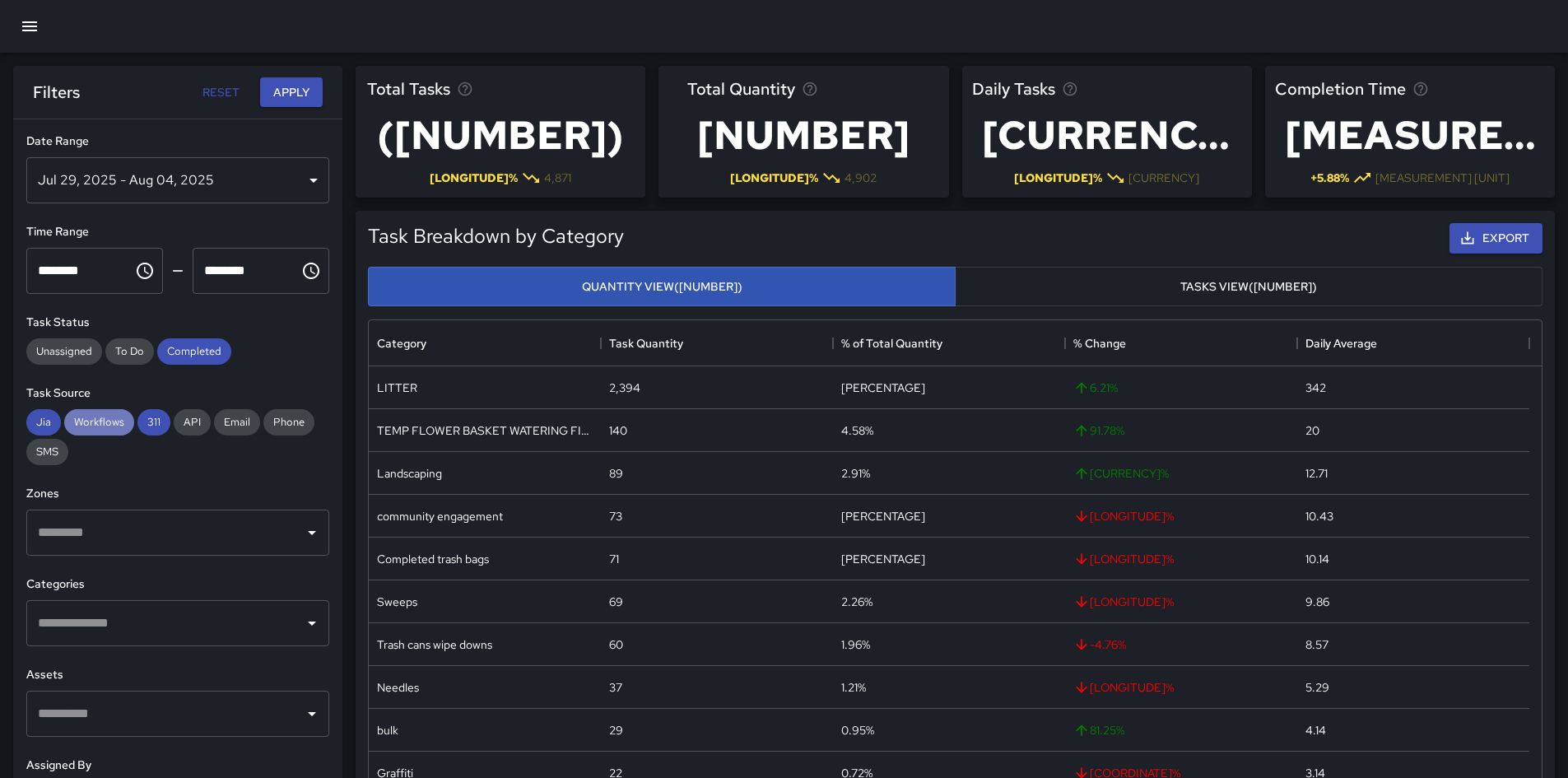 click on "Workflows" at bounding box center (99, 422) 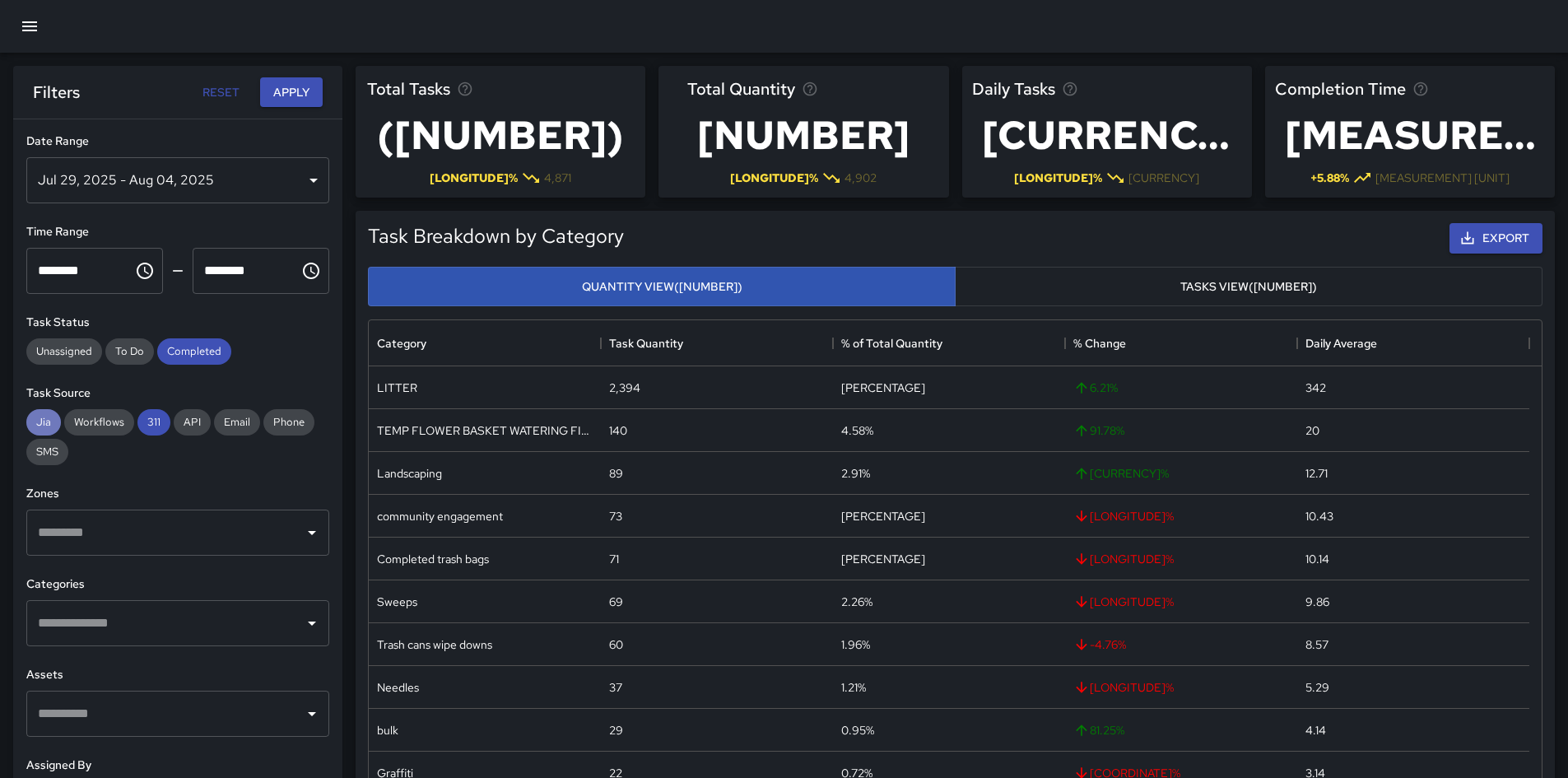 click on "Jia" at bounding box center (44, 422) 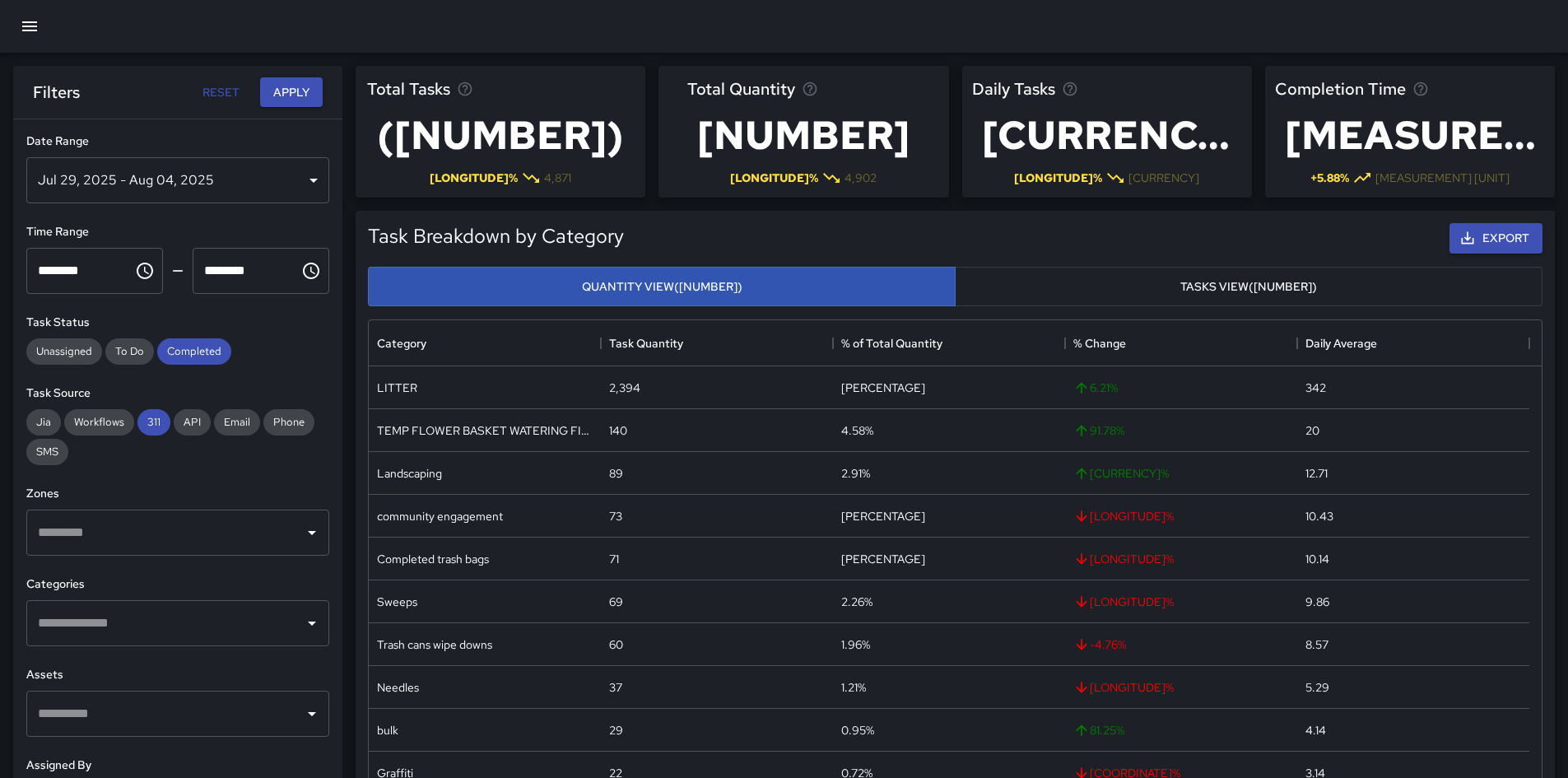 click on "311" at bounding box center [154, 422] 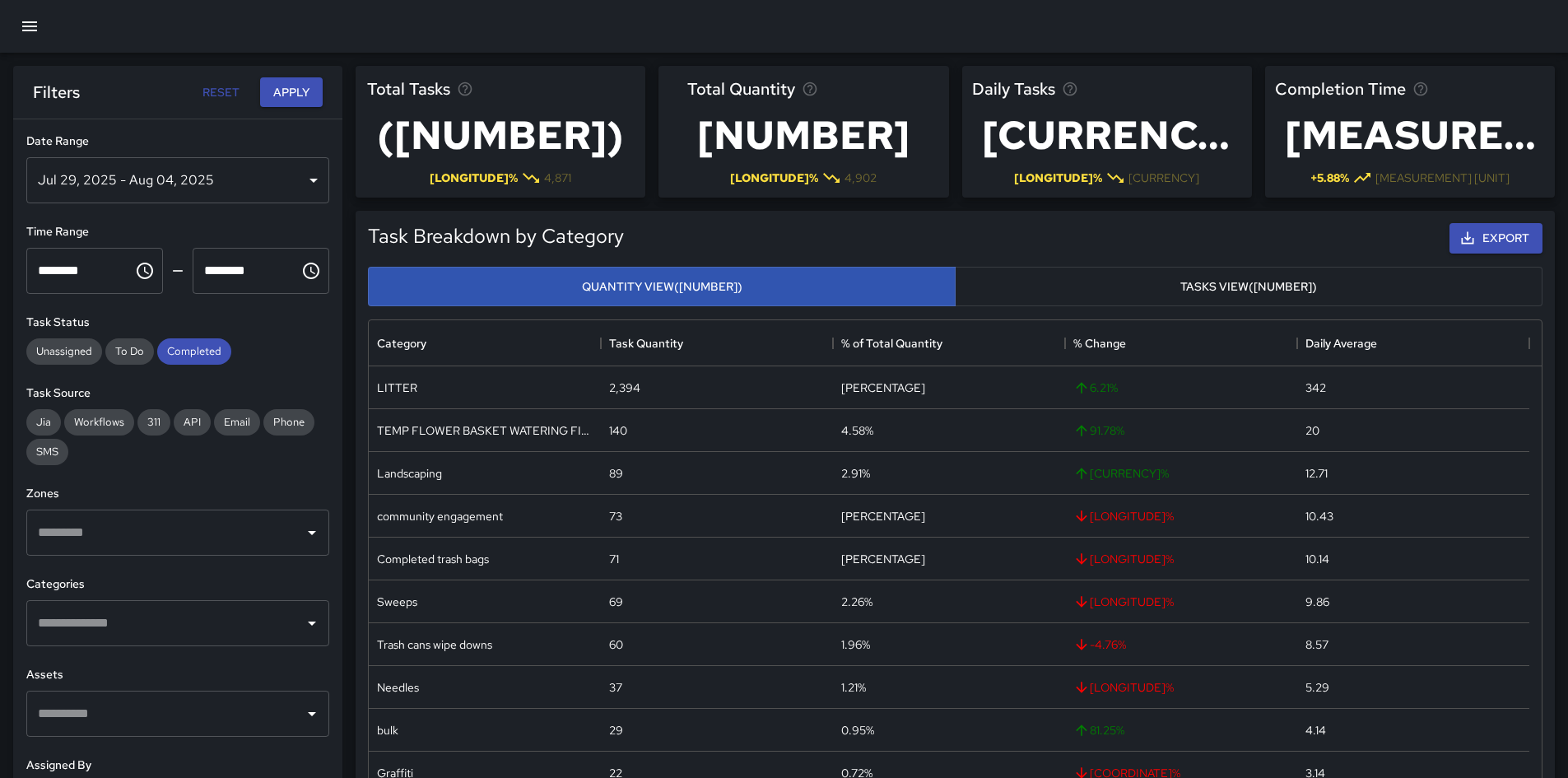 click on "Jul 29, 2025 - Aug 04, 2025" at bounding box center (178, 180) 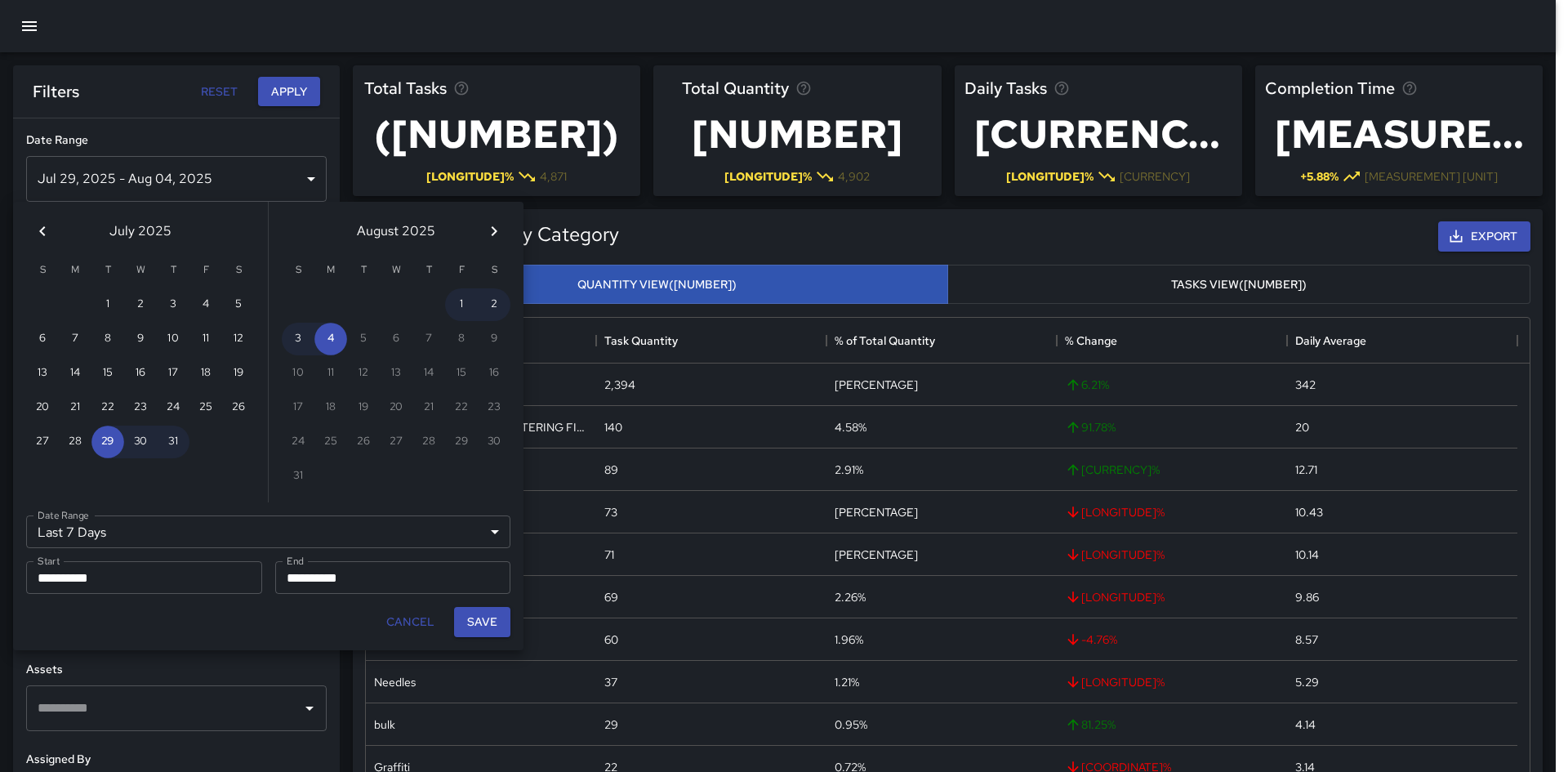 click on "Last 7 Days ****** Date Range" at bounding box center (268, 532) 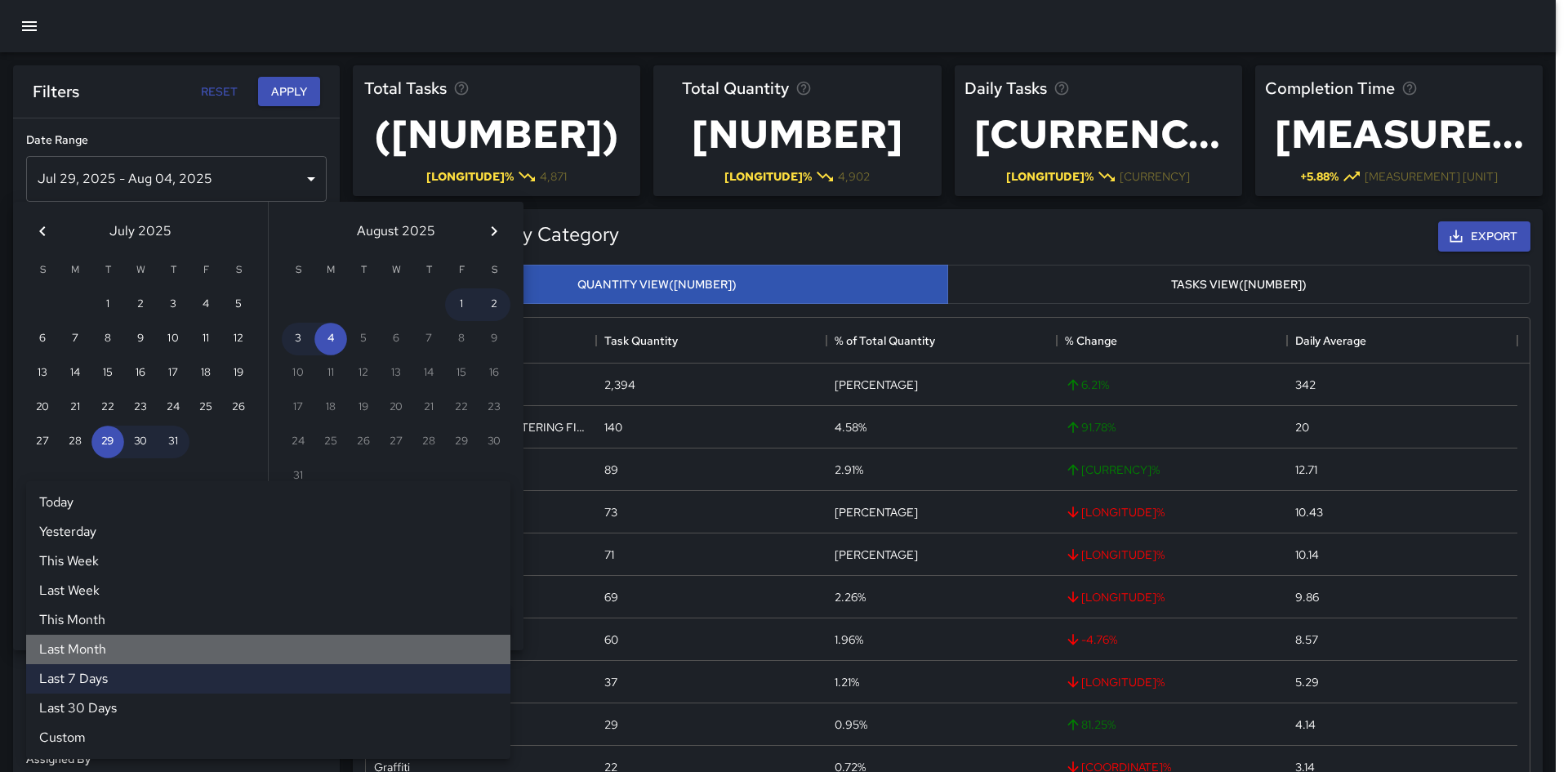 click on "Last Month" at bounding box center [268, 649] 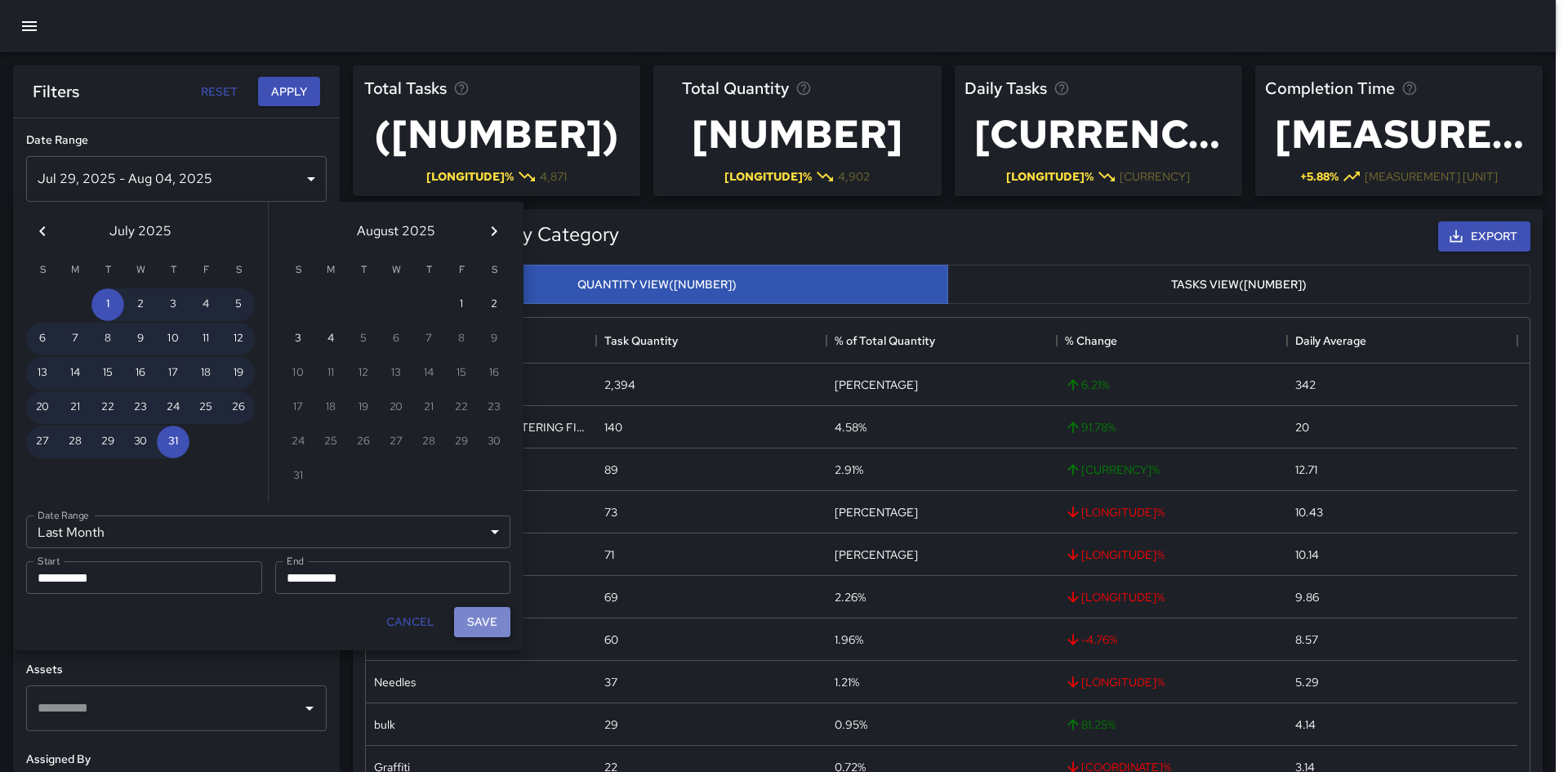 click on "Save" at bounding box center (482, 622) 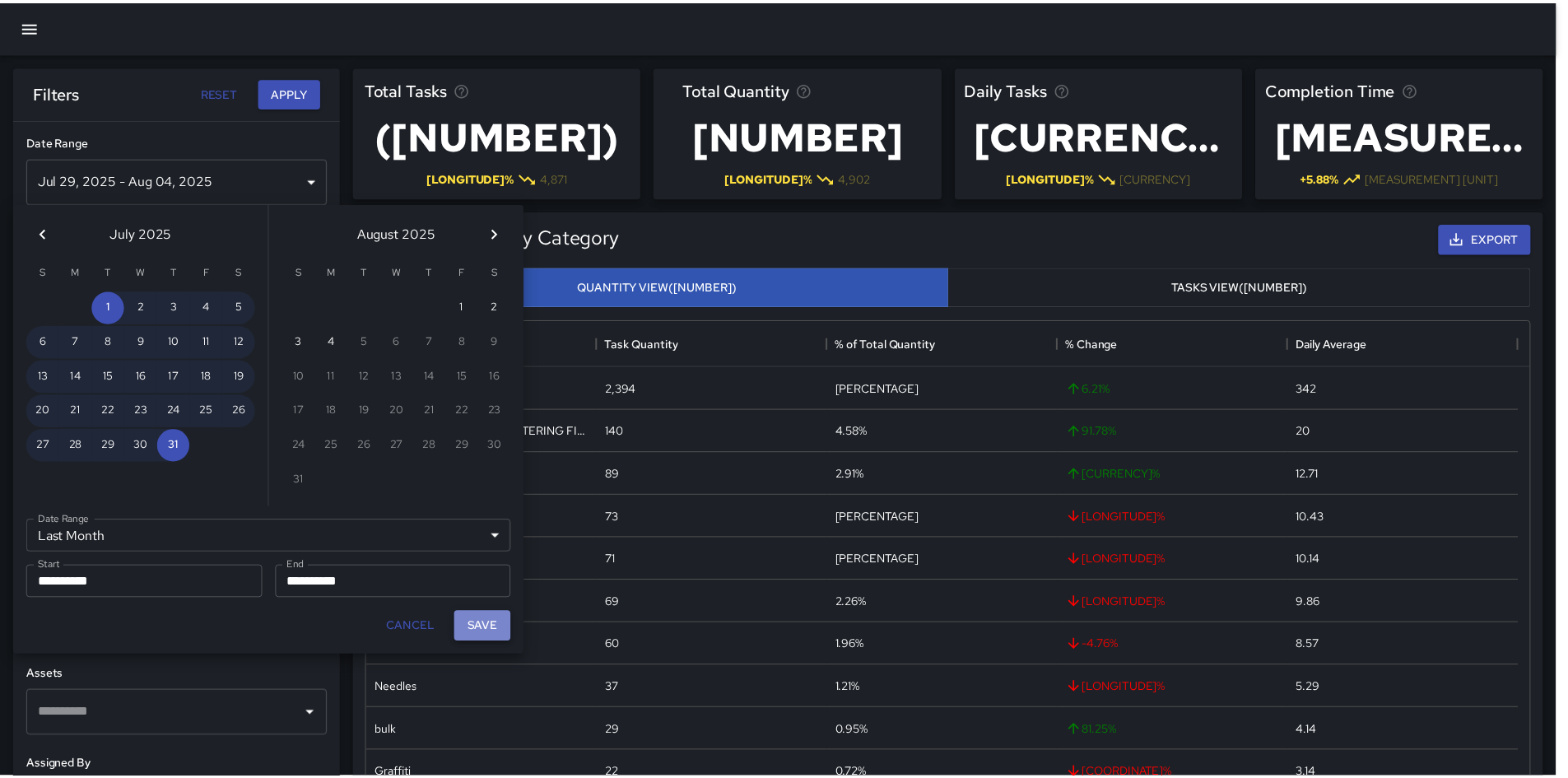 scroll, scrollTop: 13, scrollLeft: 13, axis: both 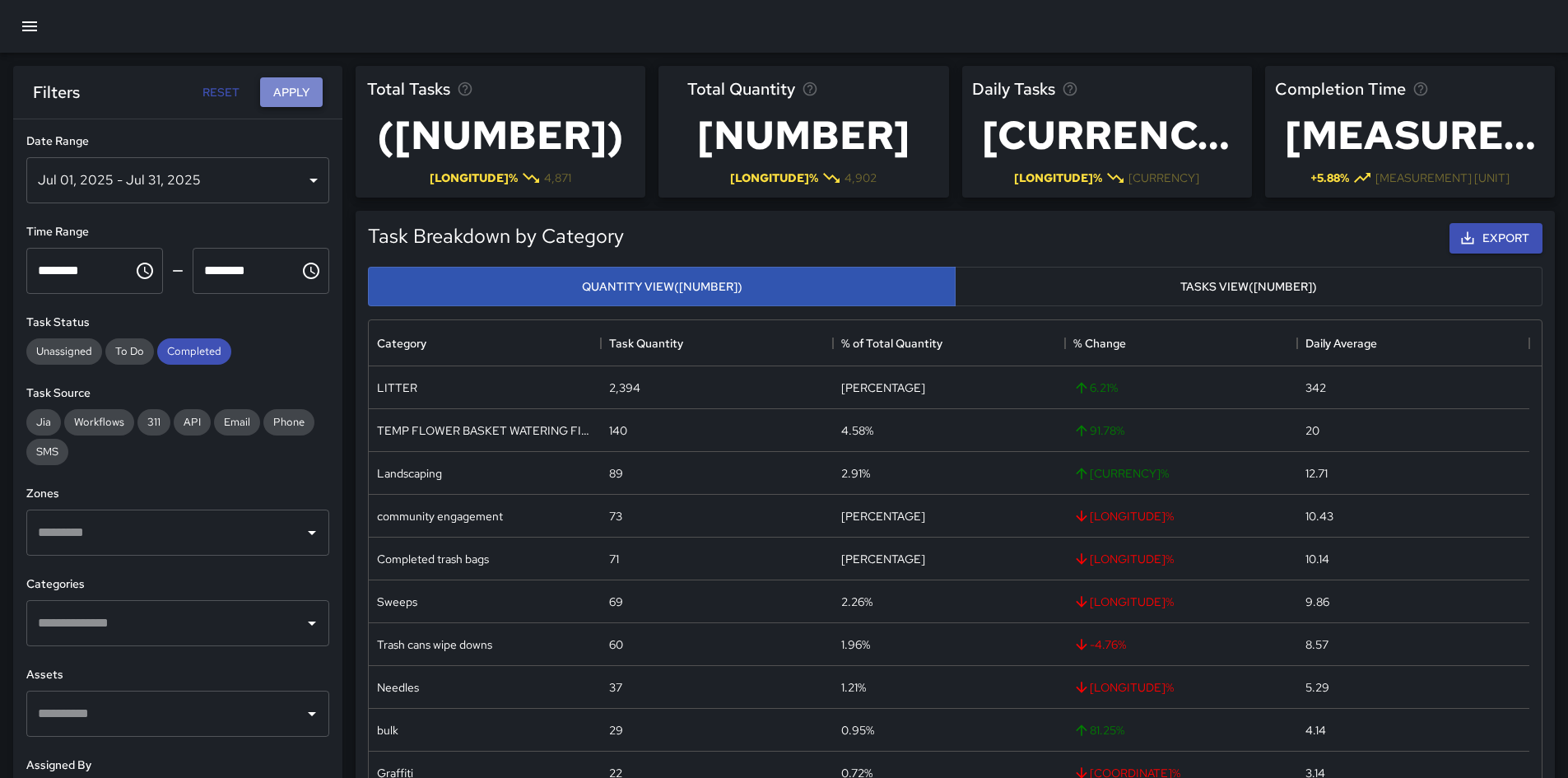 click on "Apply" at bounding box center [291, 92] 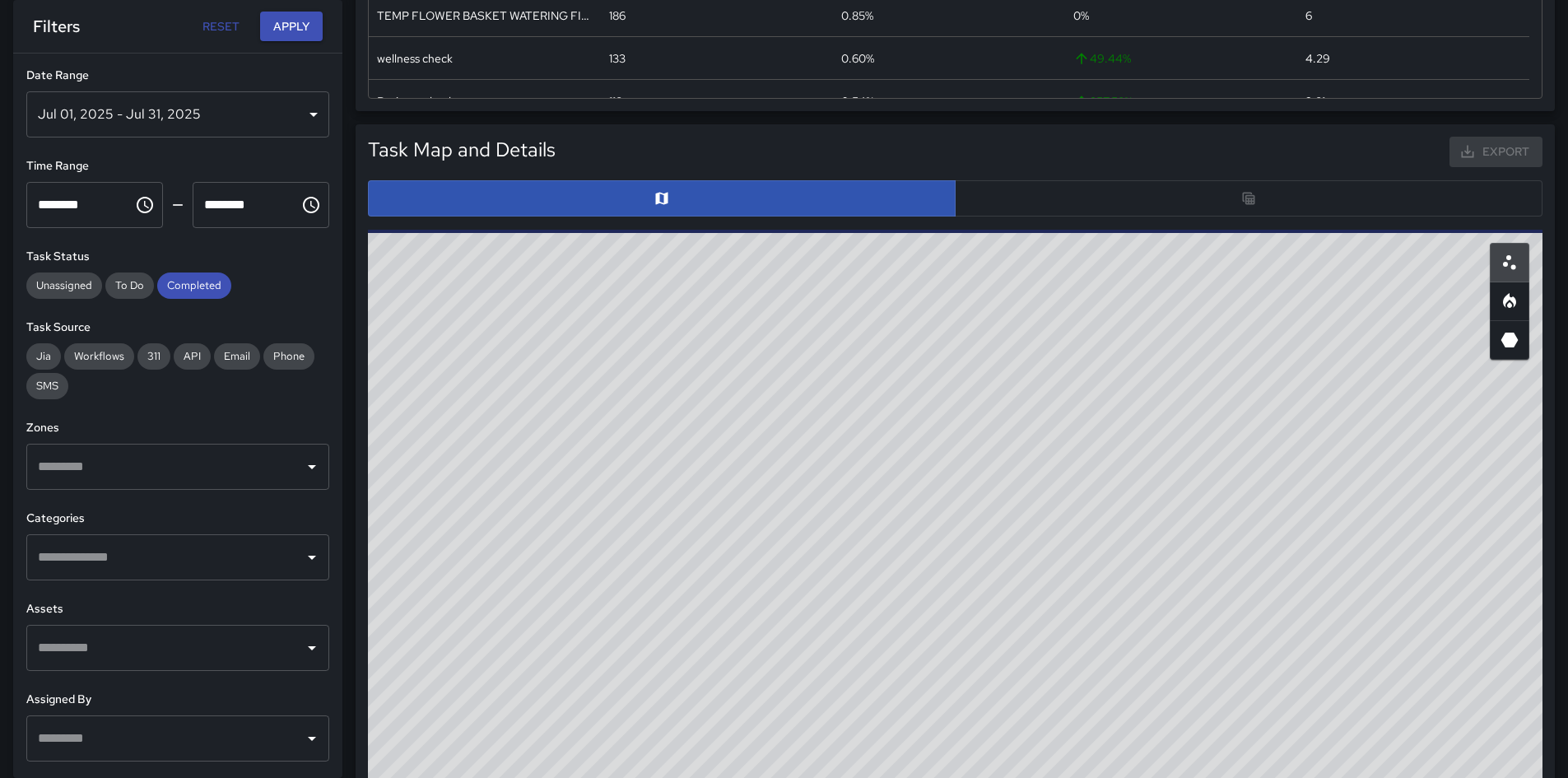 scroll, scrollTop: 741, scrollLeft: 0, axis: vertical 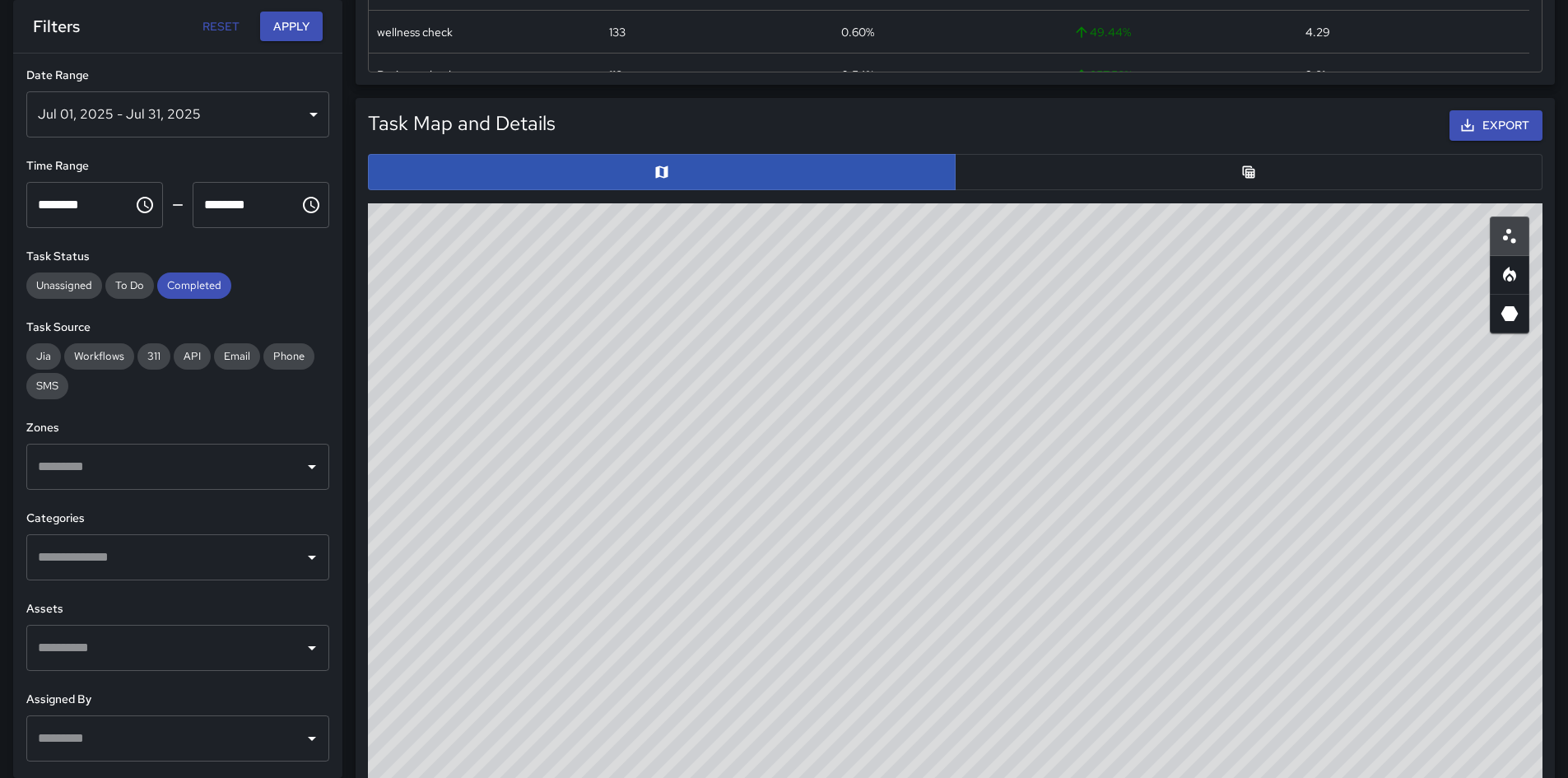 click at bounding box center (1249, 172) 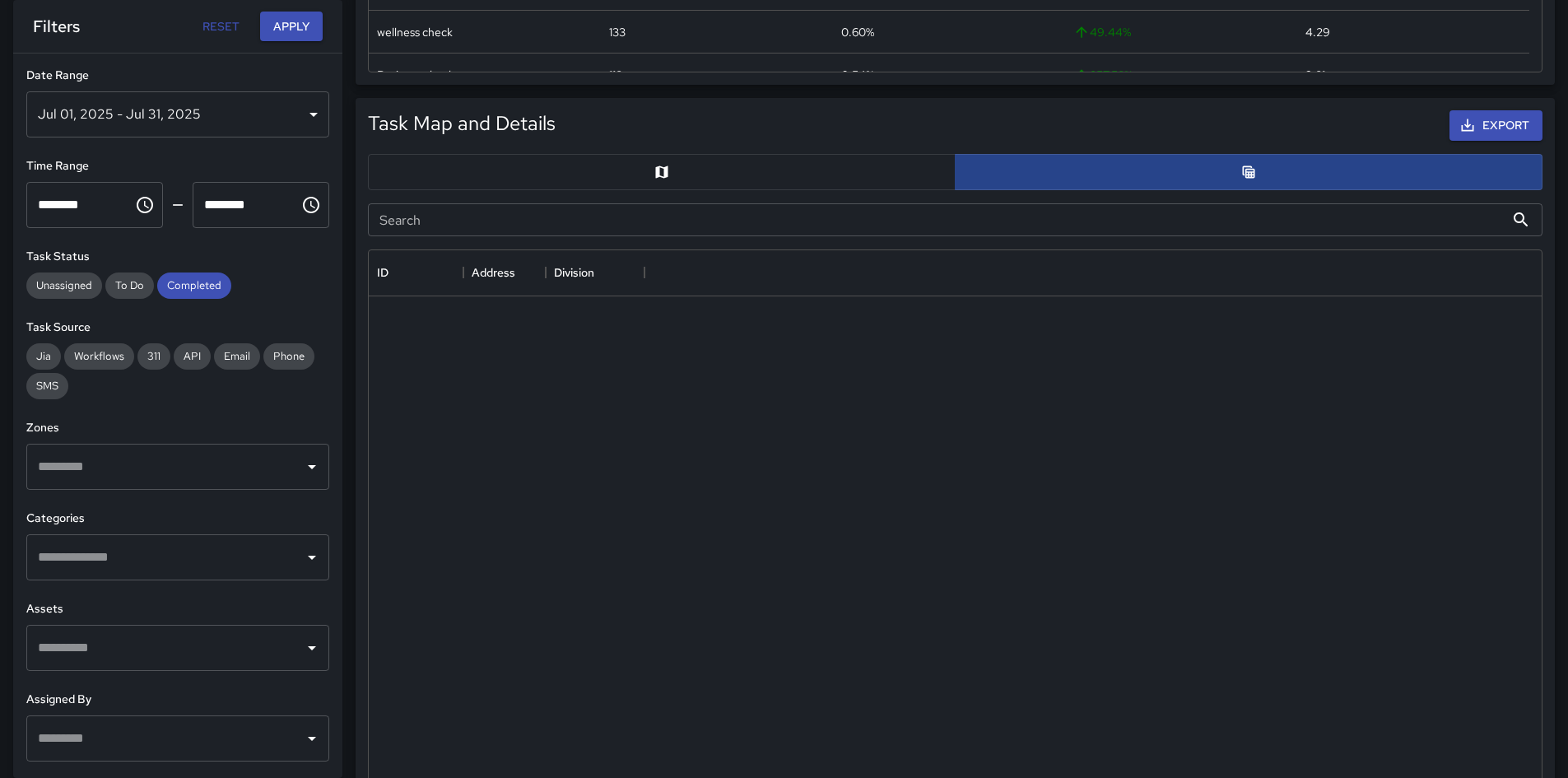 scroll, scrollTop: 601, scrollLeft: 1161, axis: both 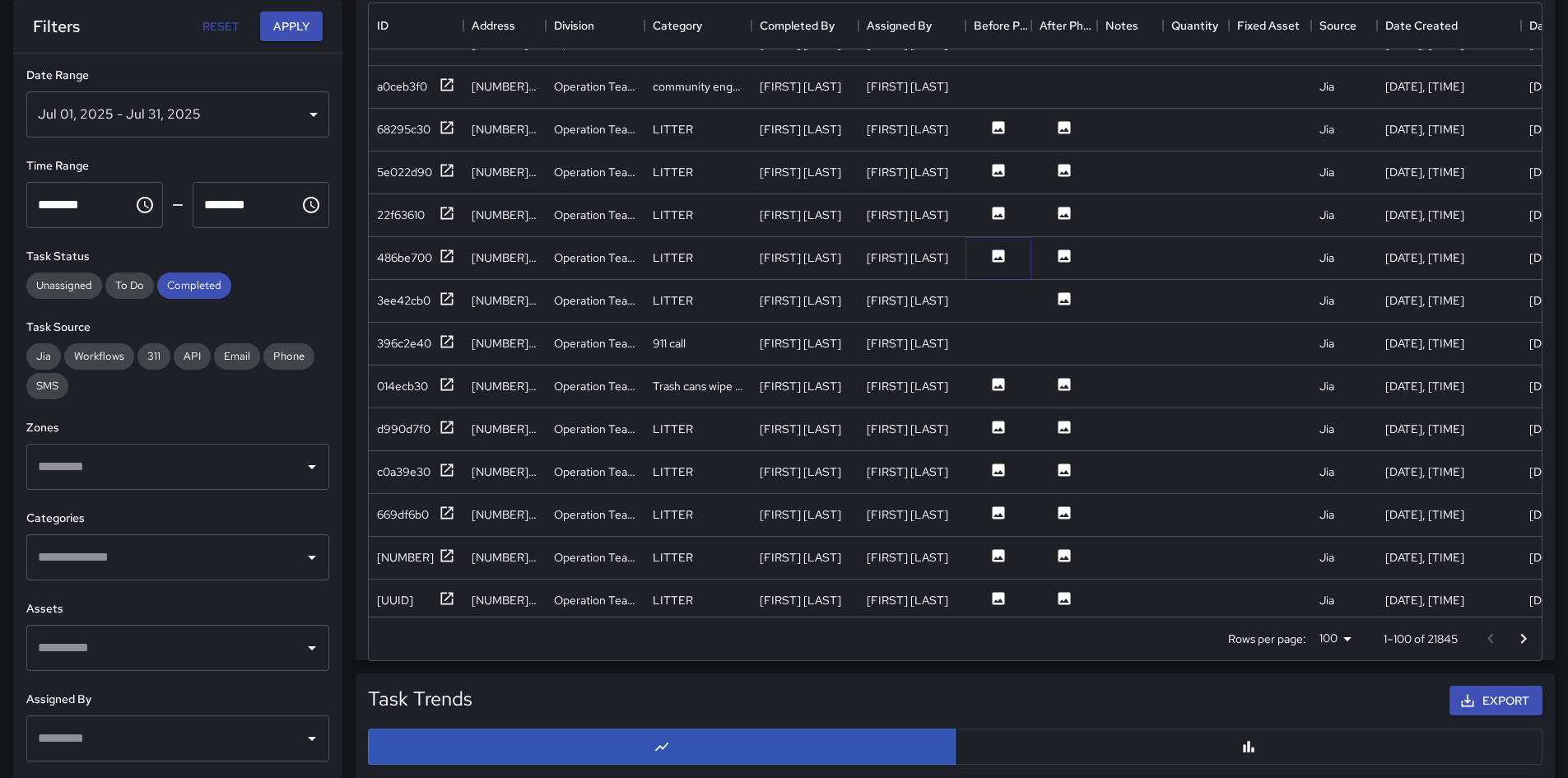 click 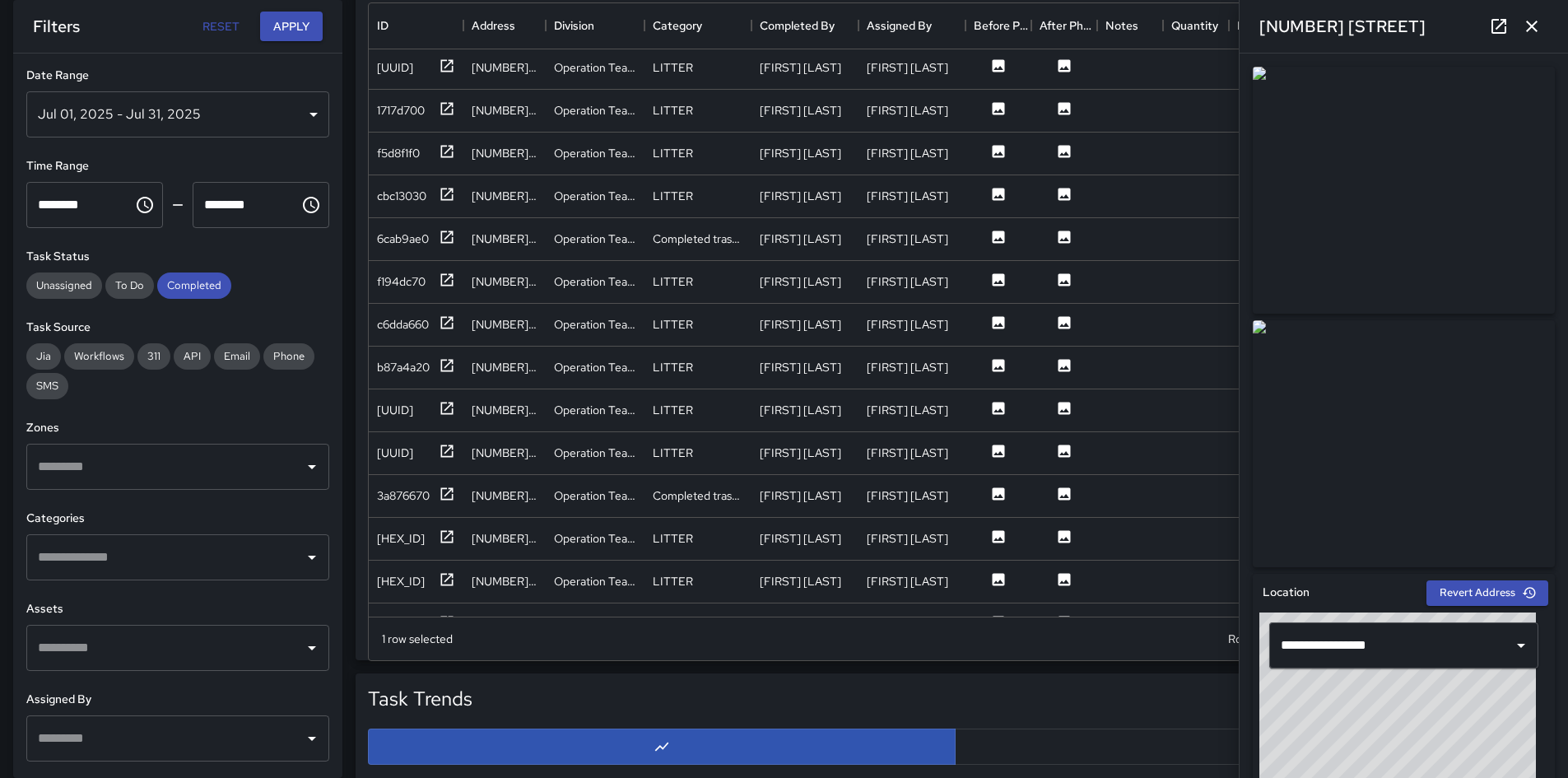 scroll, scrollTop: 945, scrollLeft: 0, axis: vertical 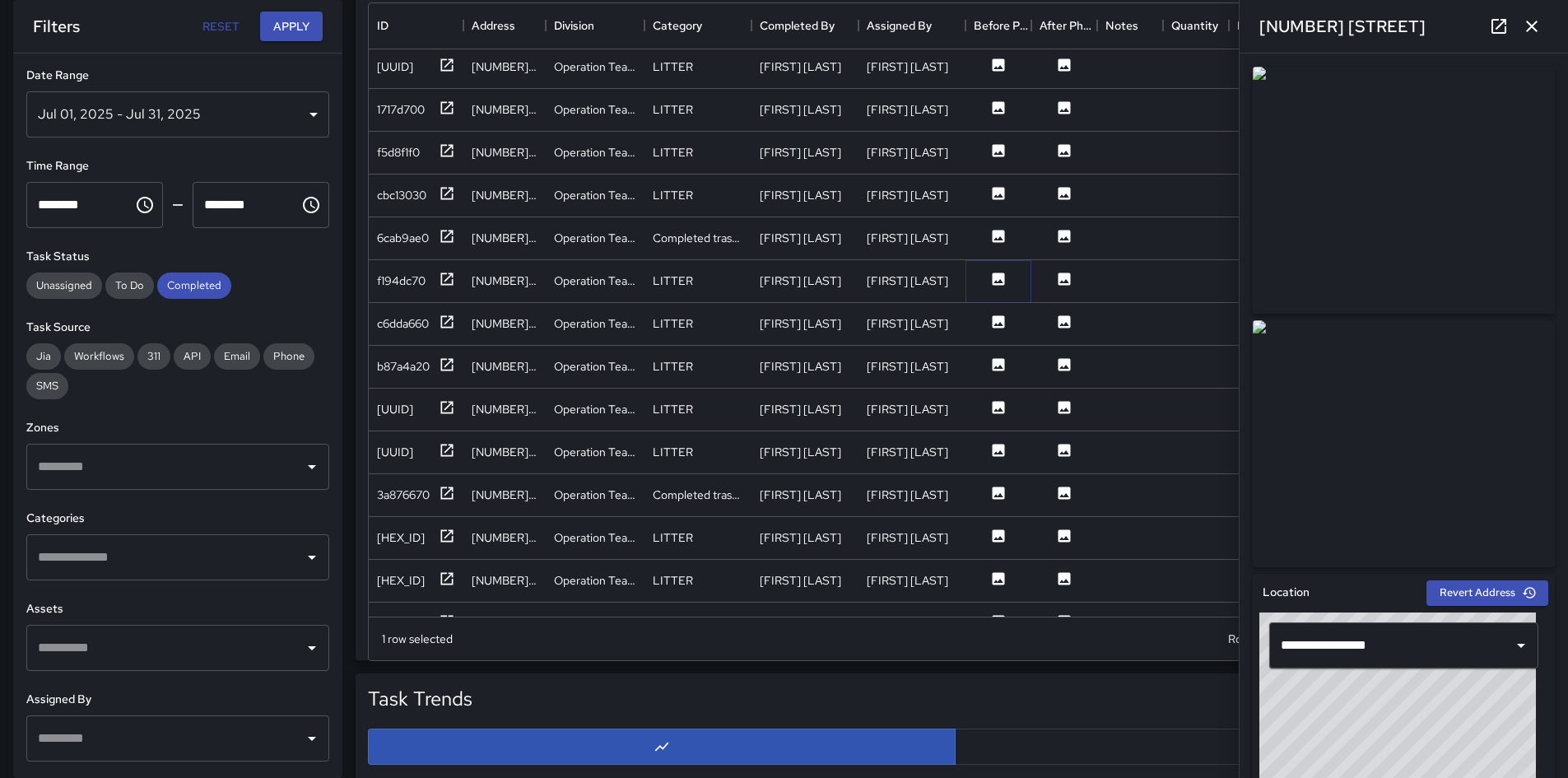 click 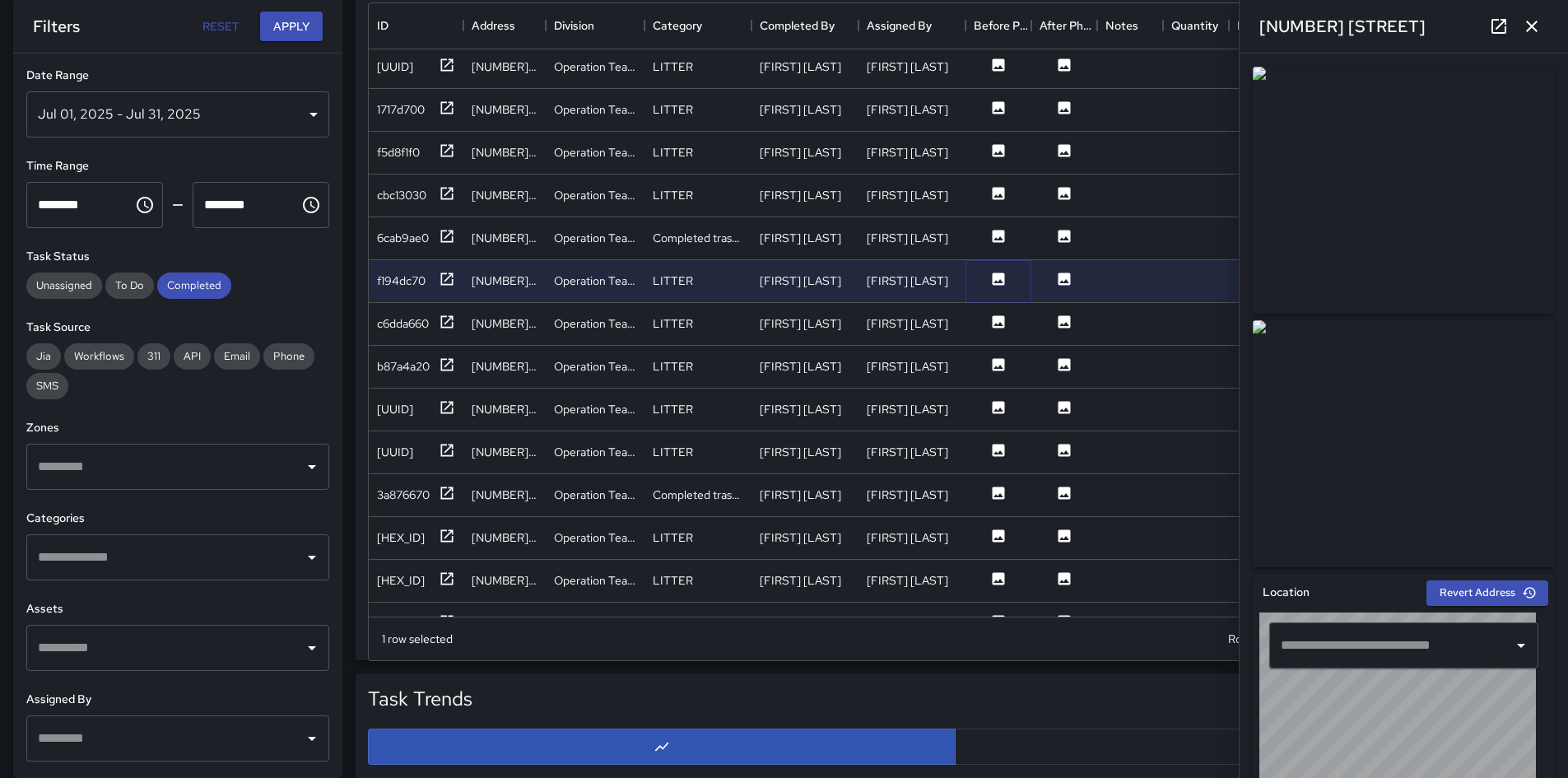 type on "**********" 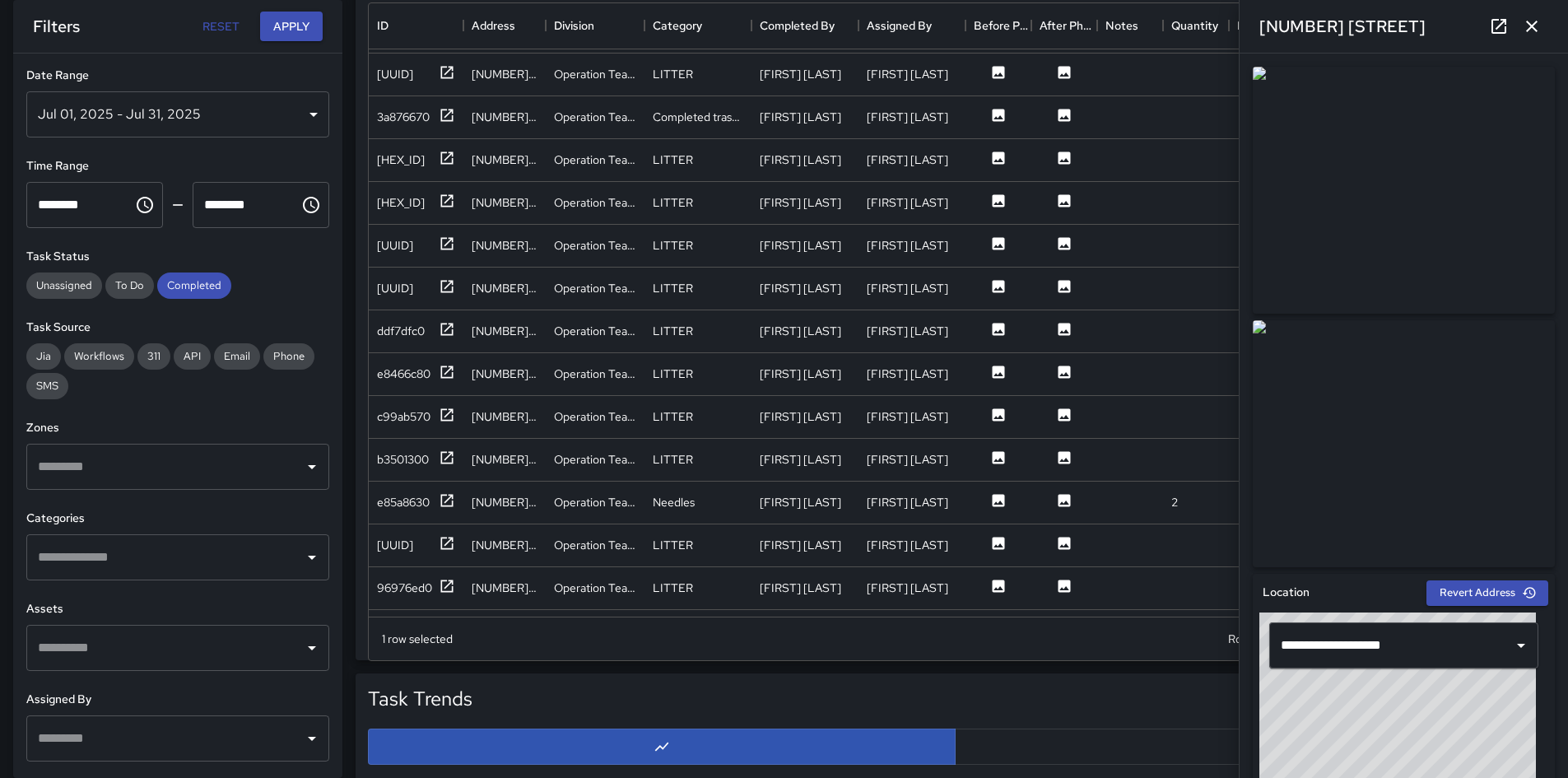 scroll, scrollTop: 1271, scrollLeft: 0, axis: vertical 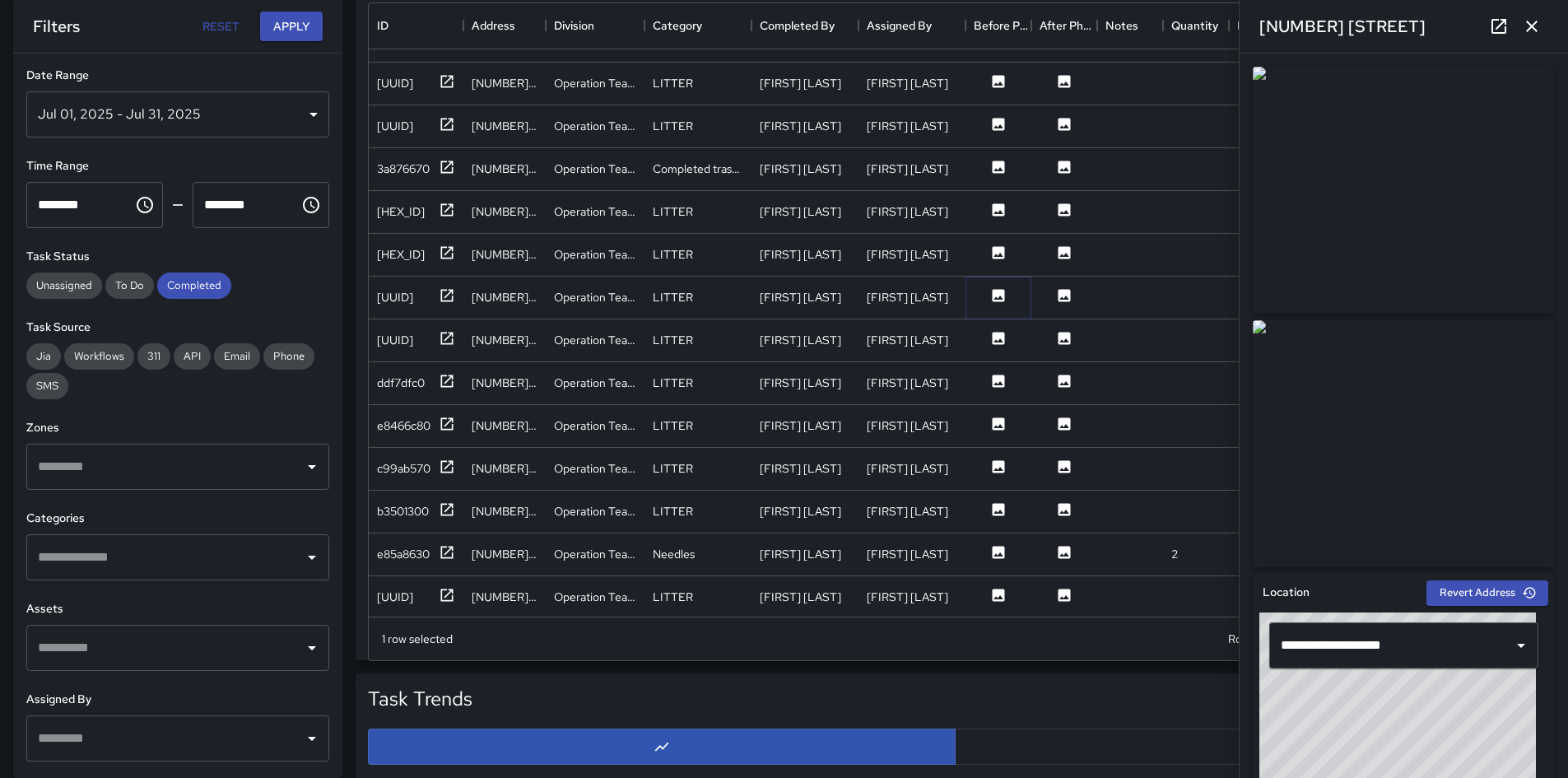 click 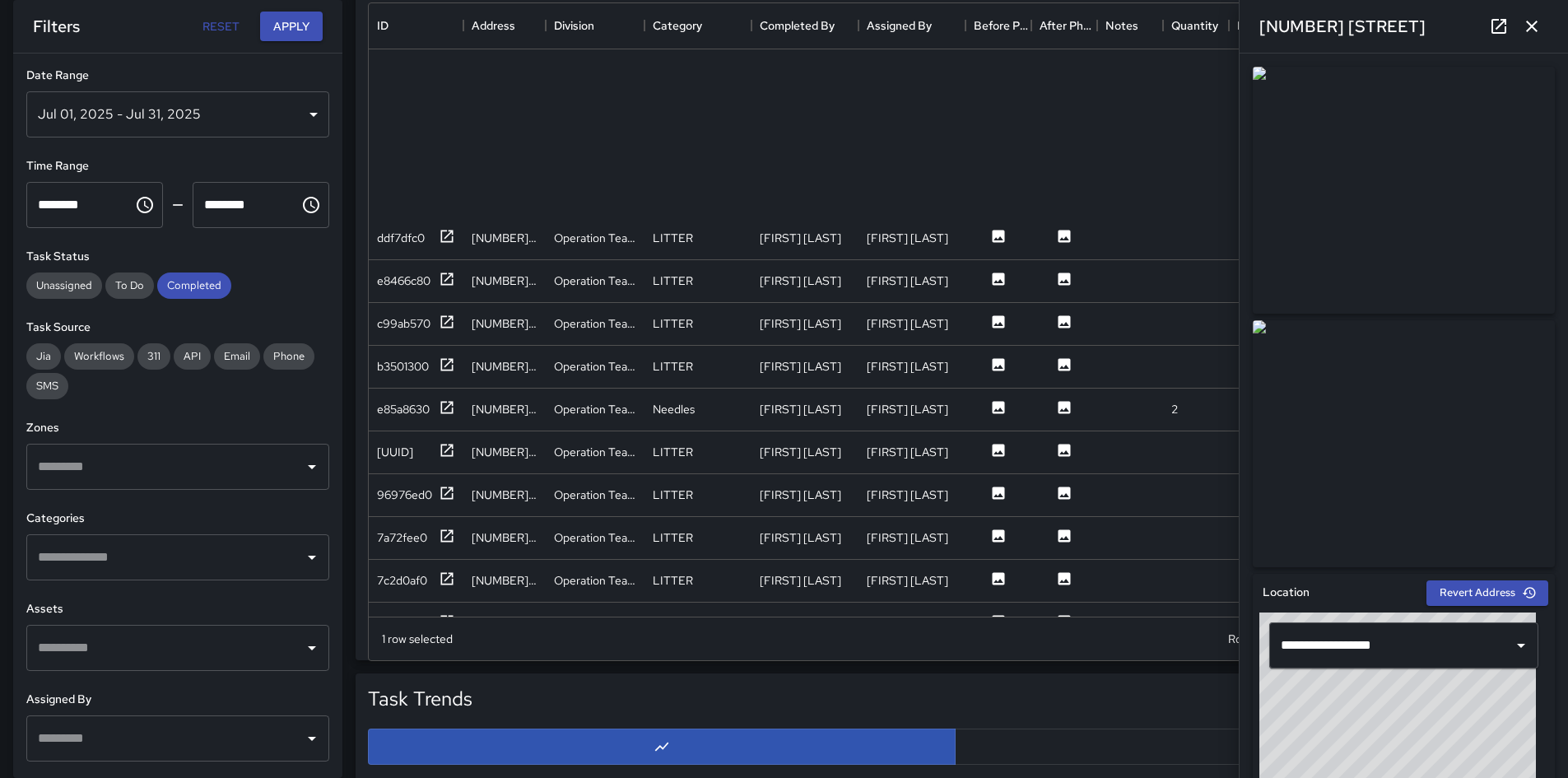 scroll, scrollTop: 1597, scrollLeft: 0, axis: vertical 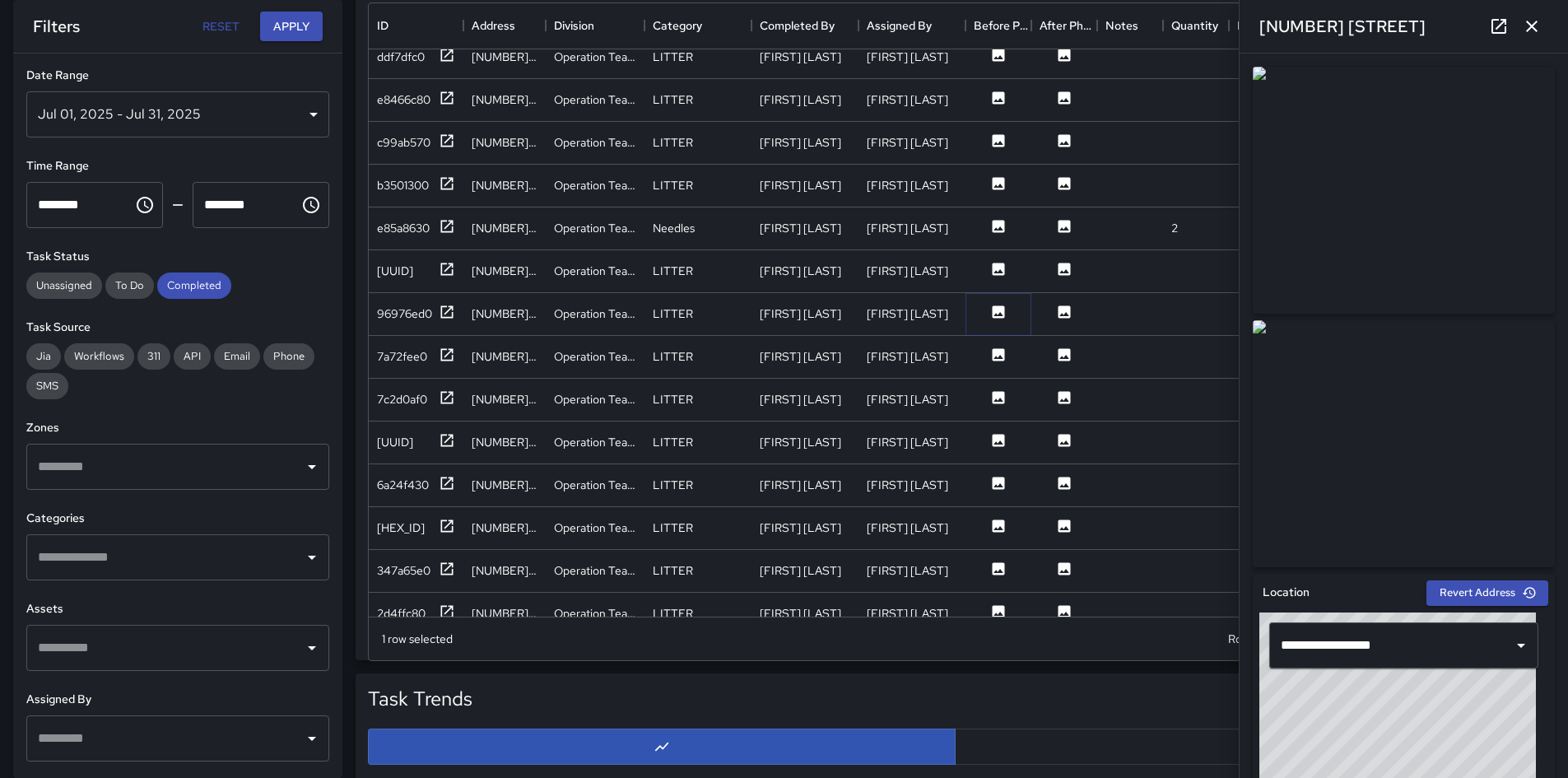 click 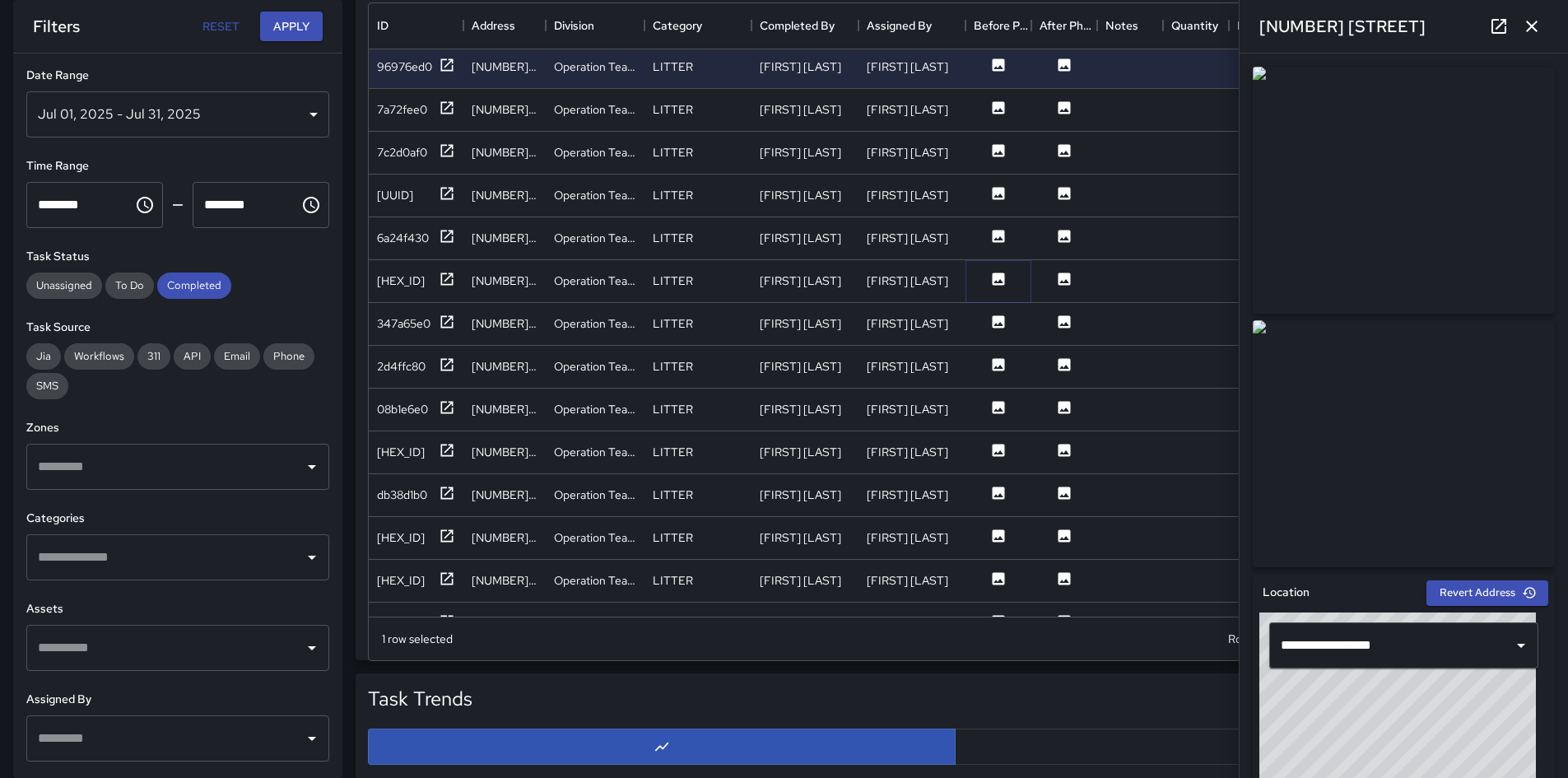 click 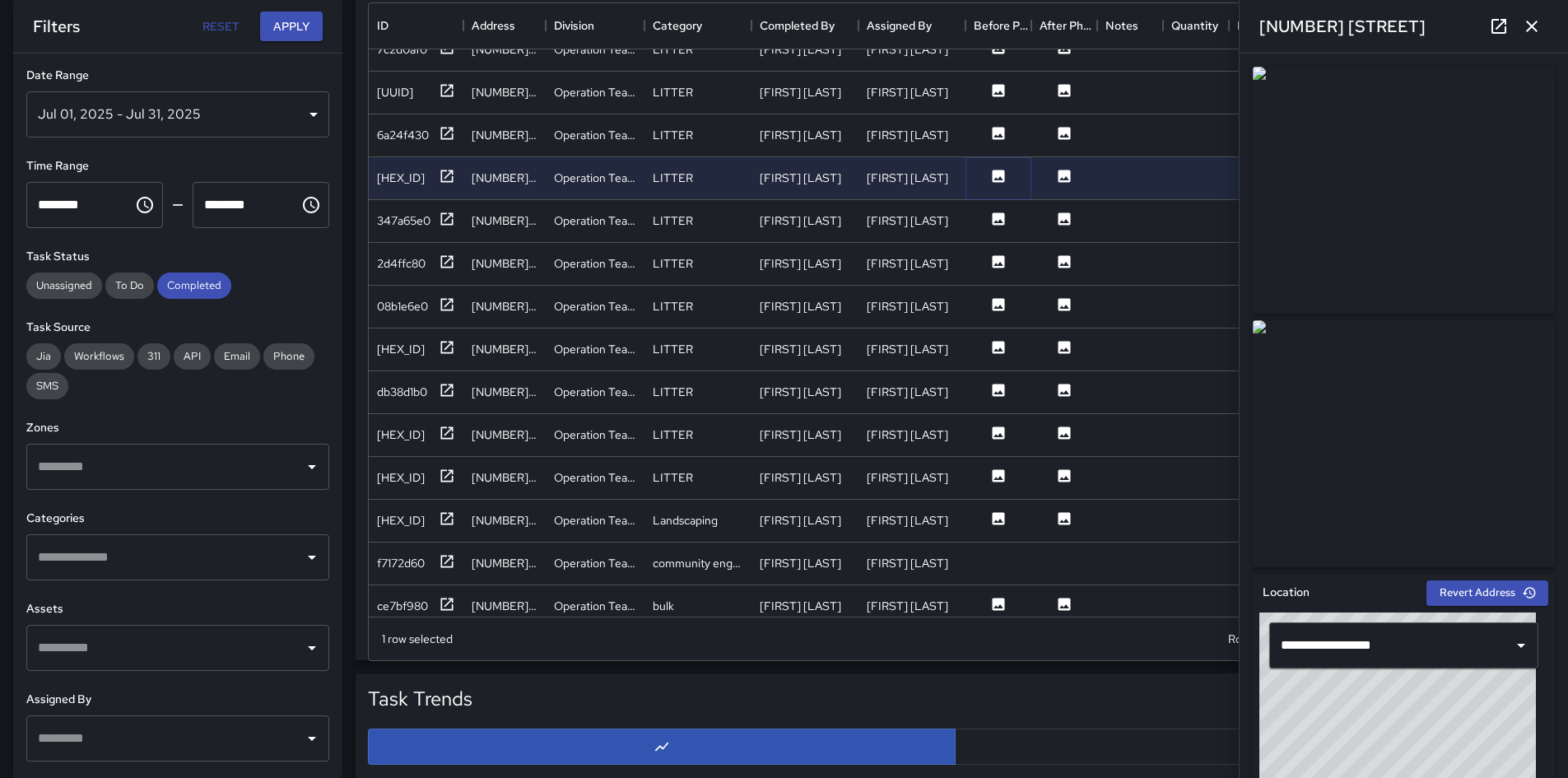 scroll, scrollTop: 2009, scrollLeft: 0, axis: vertical 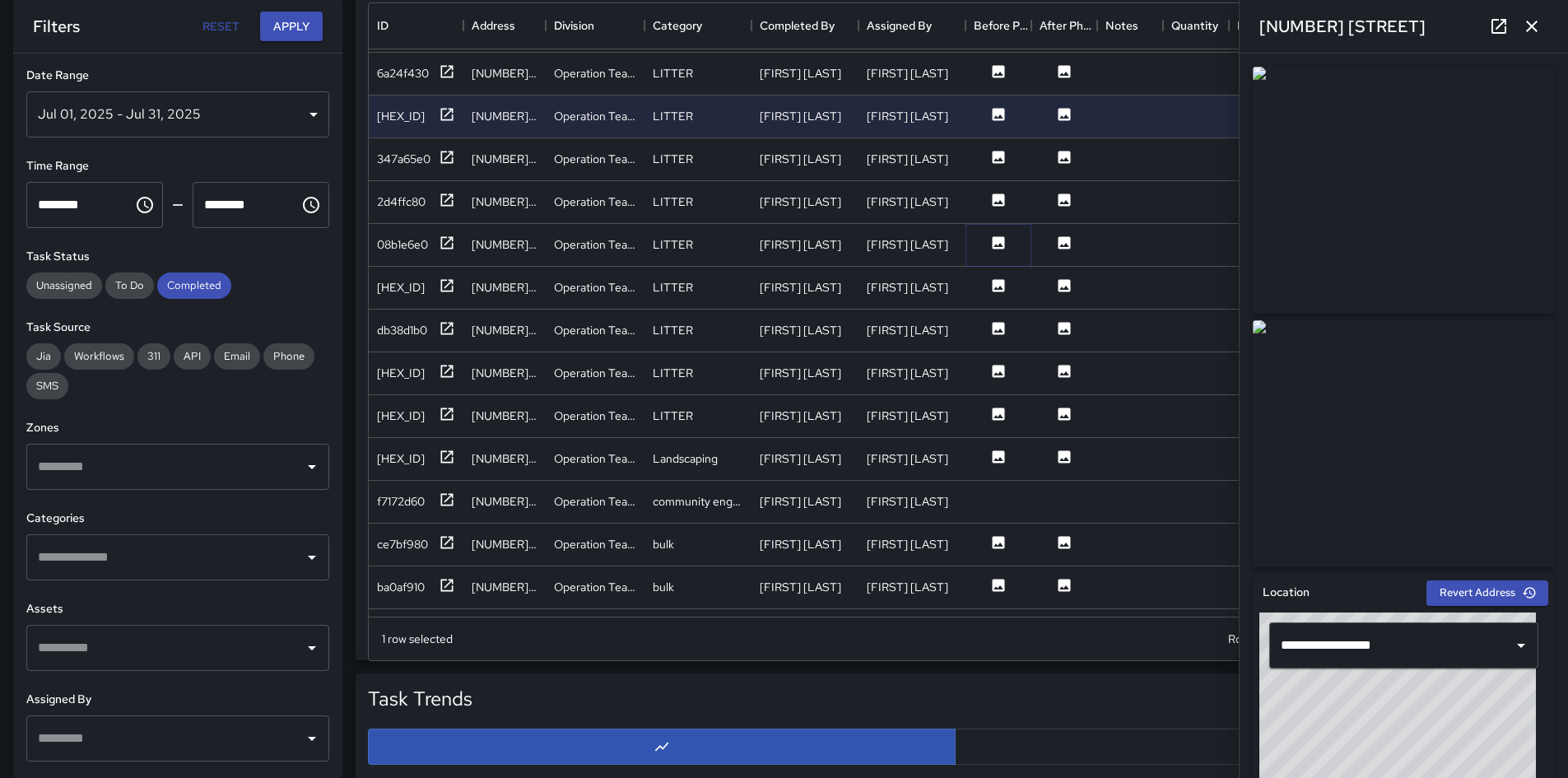 click 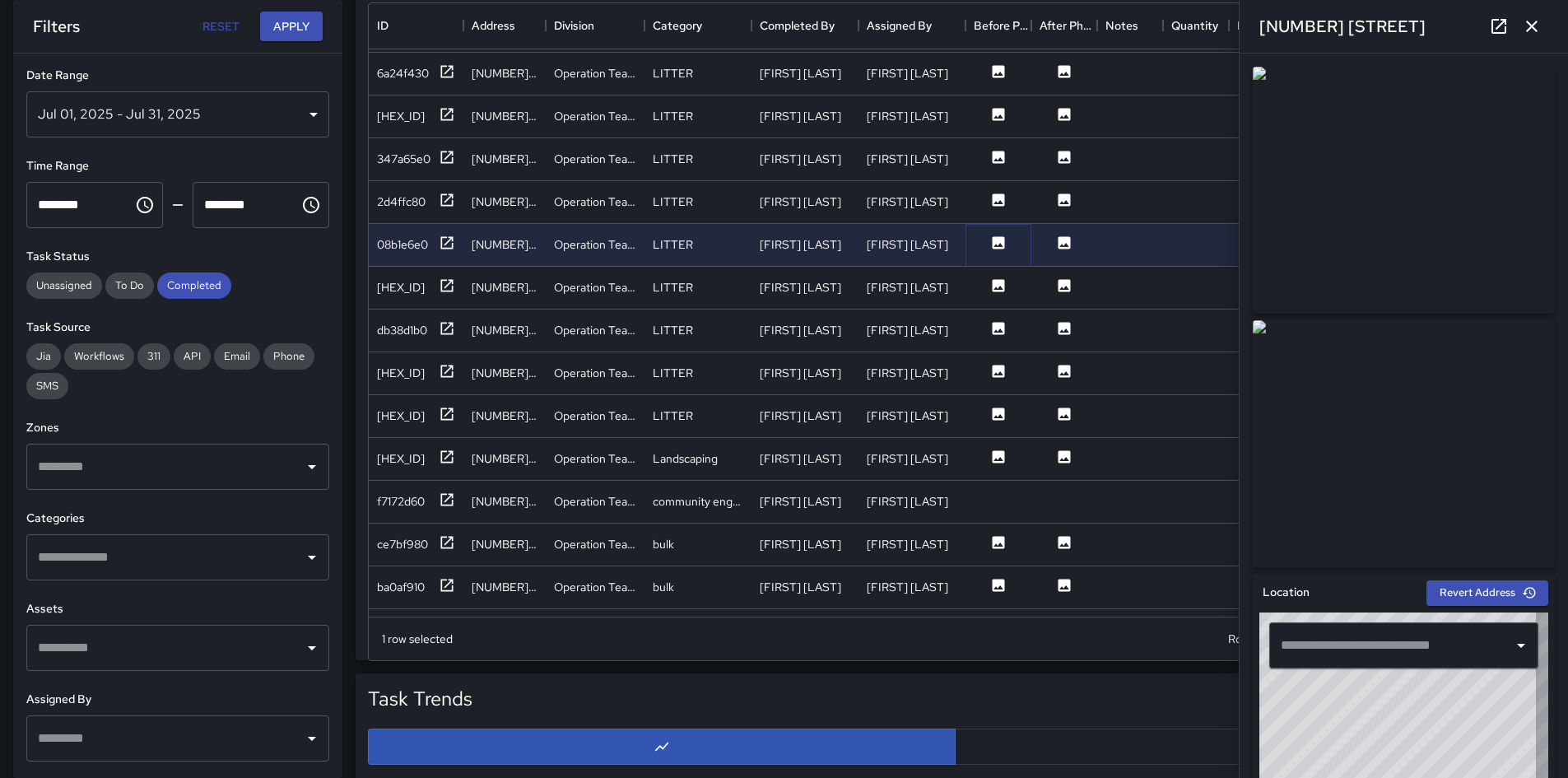 type on "**********" 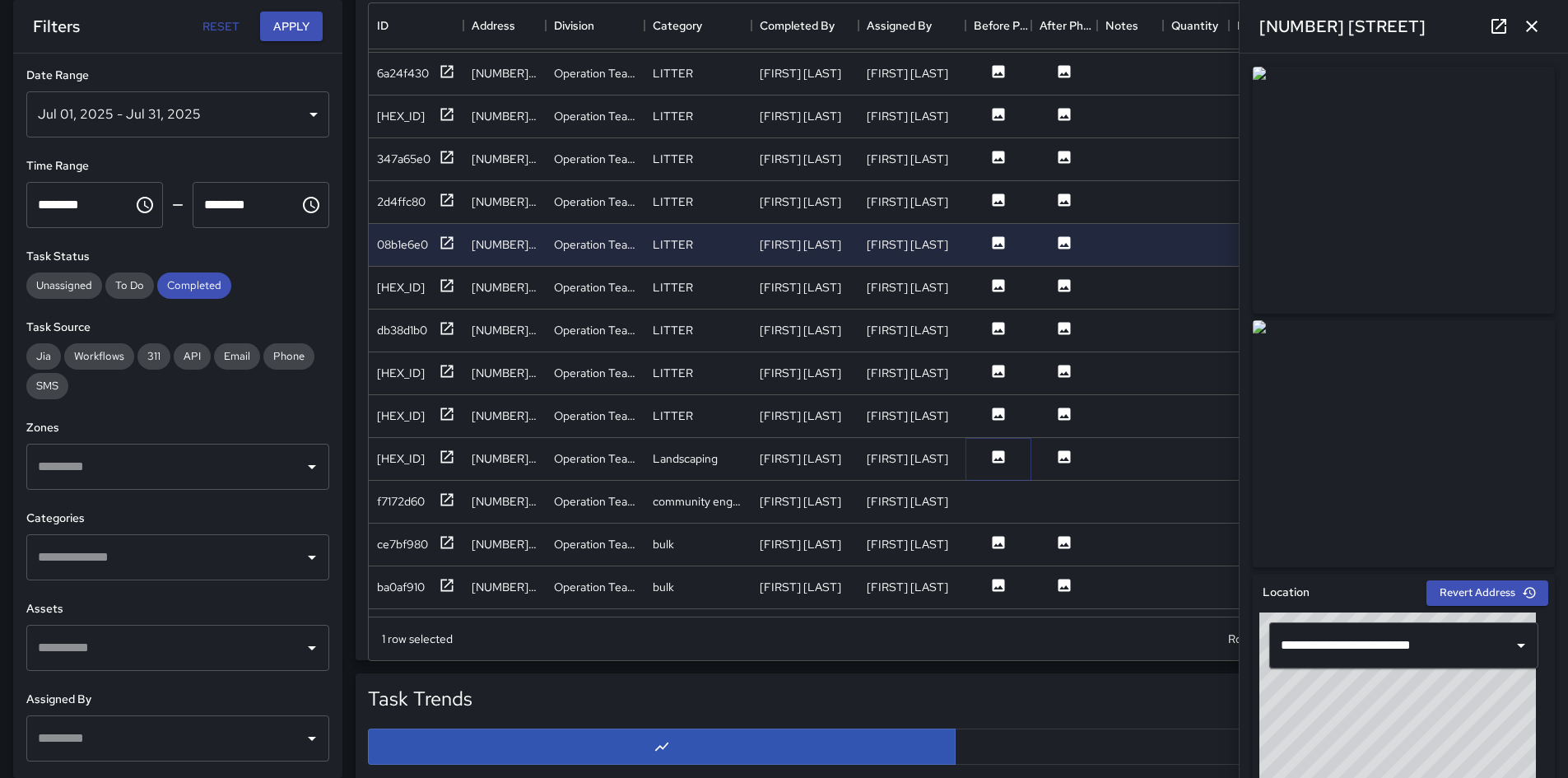 click 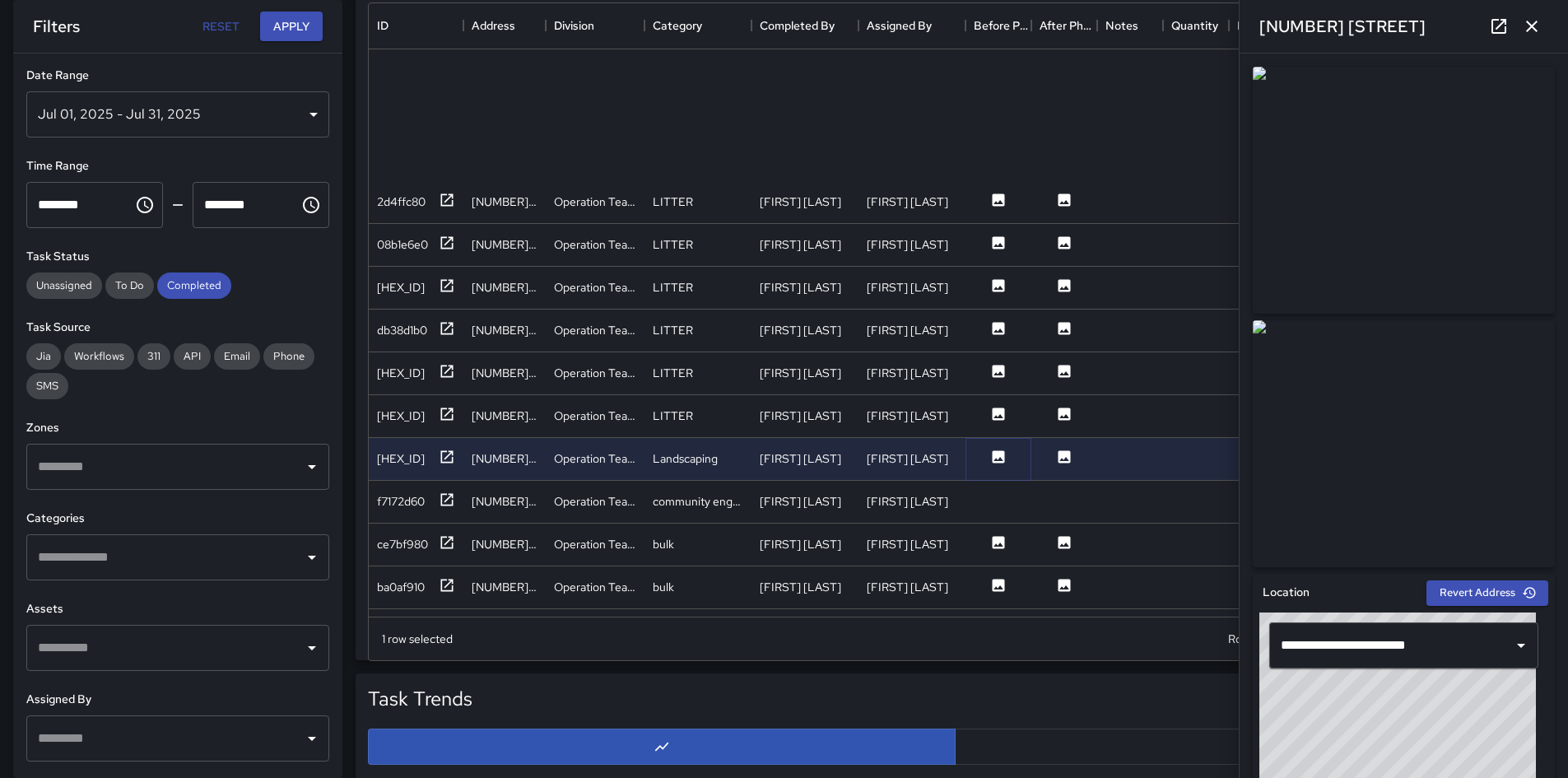 scroll, scrollTop: 2338, scrollLeft: 0, axis: vertical 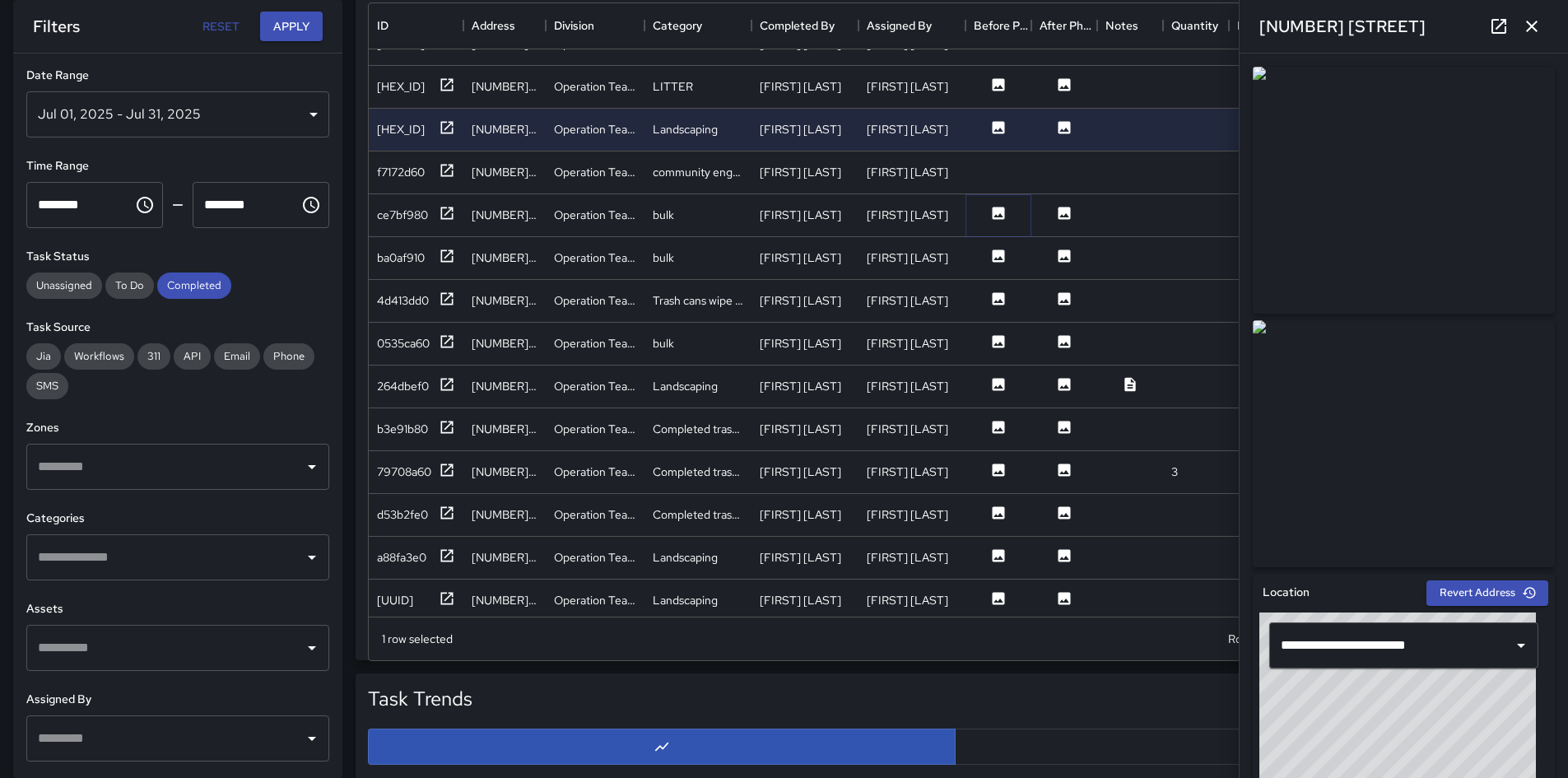 click 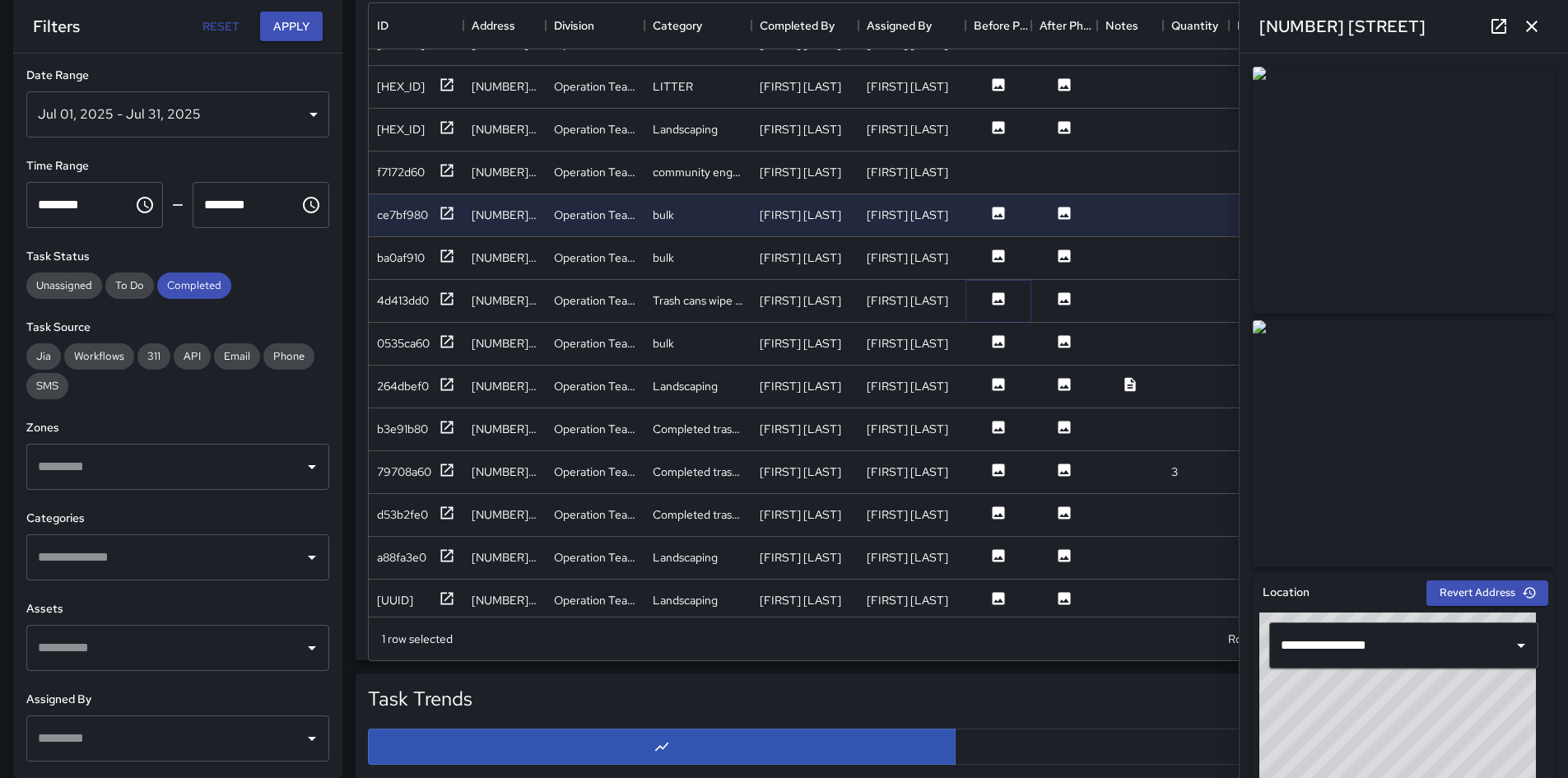 click 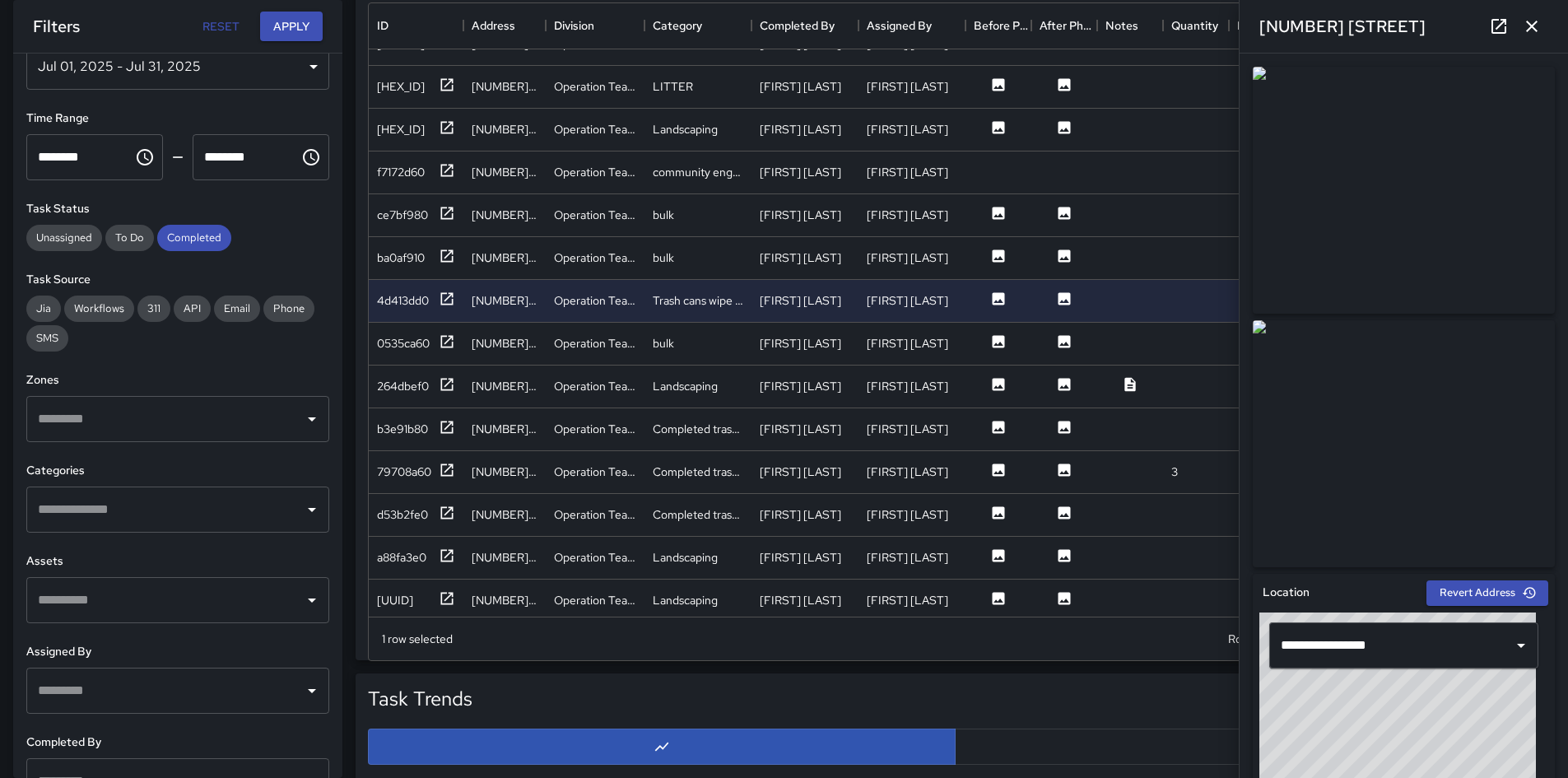 scroll, scrollTop: 87, scrollLeft: 0, axis: vertical 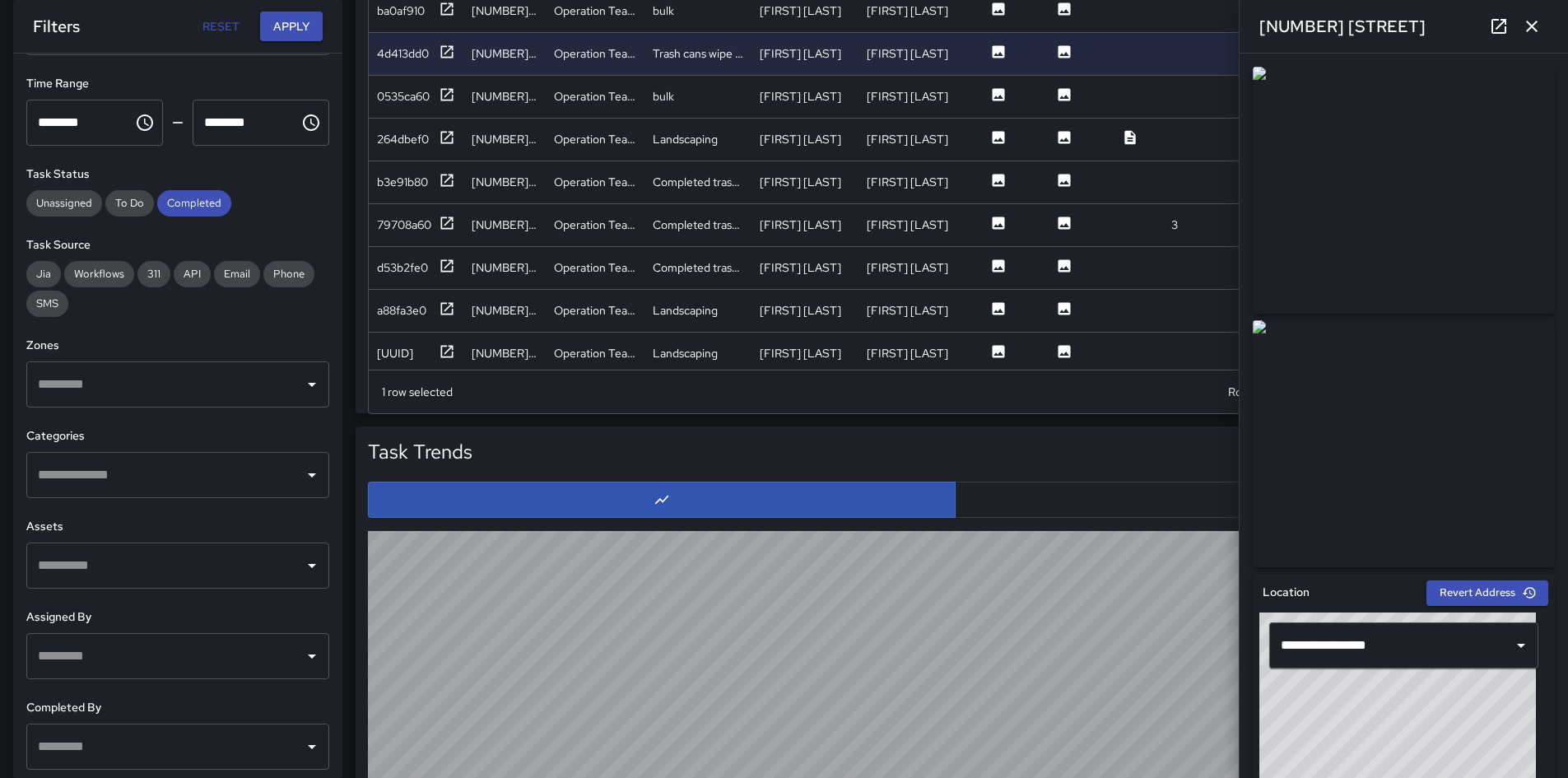 click on "​" at bounding box center [178, 475] 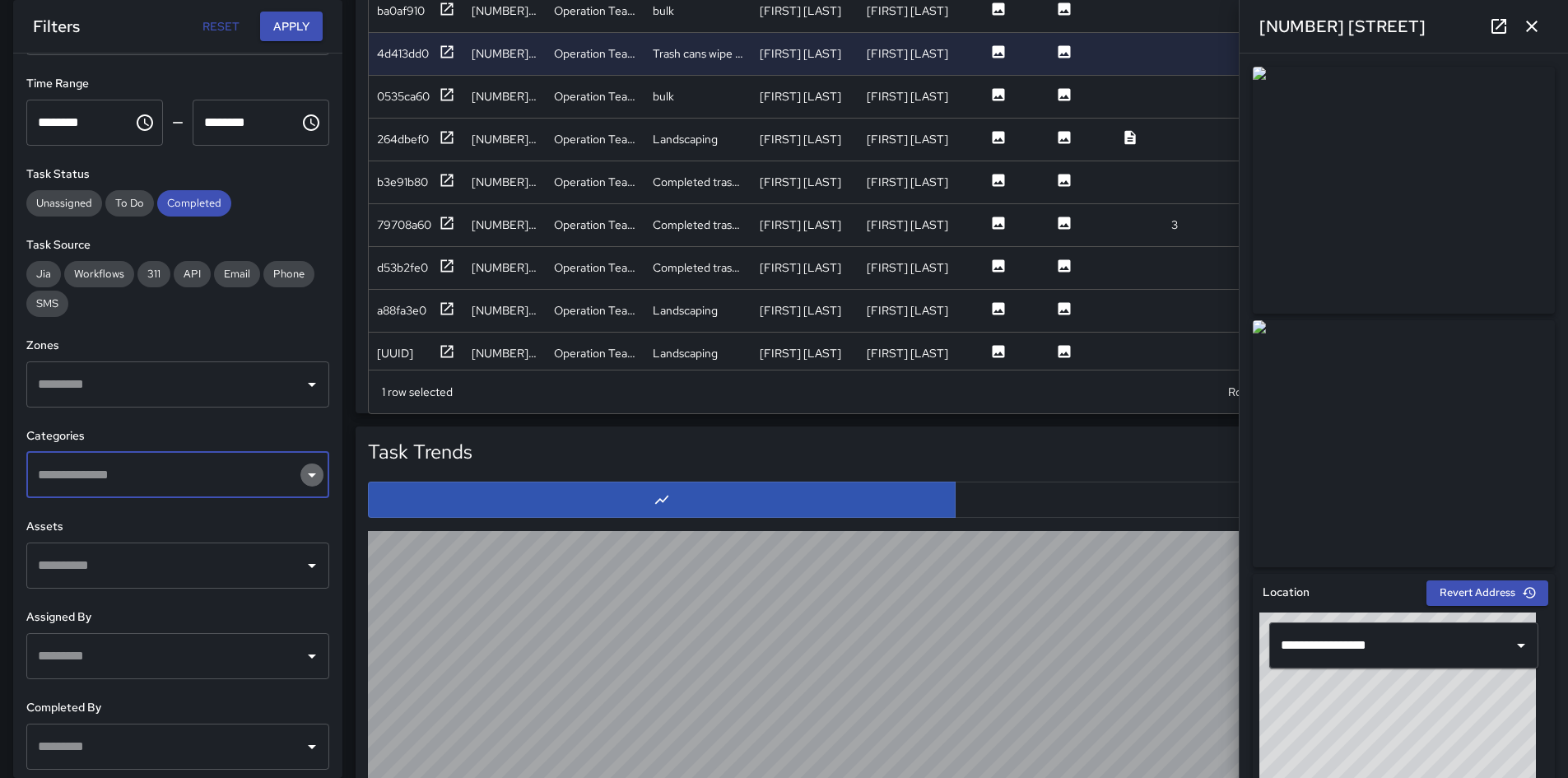 click 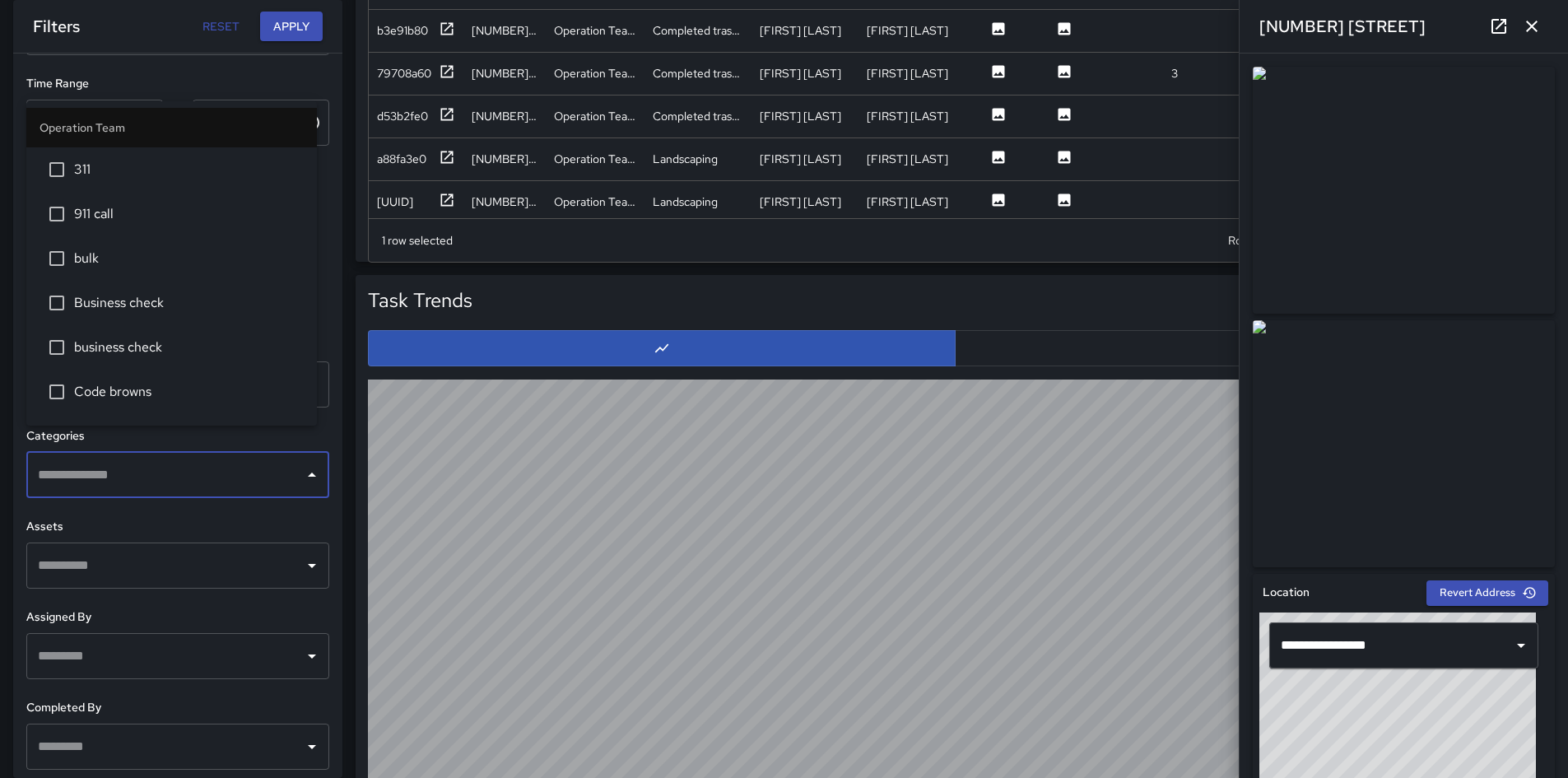 scroll, scrollTop: 1400, scrollLeft: 0, axis: vertical 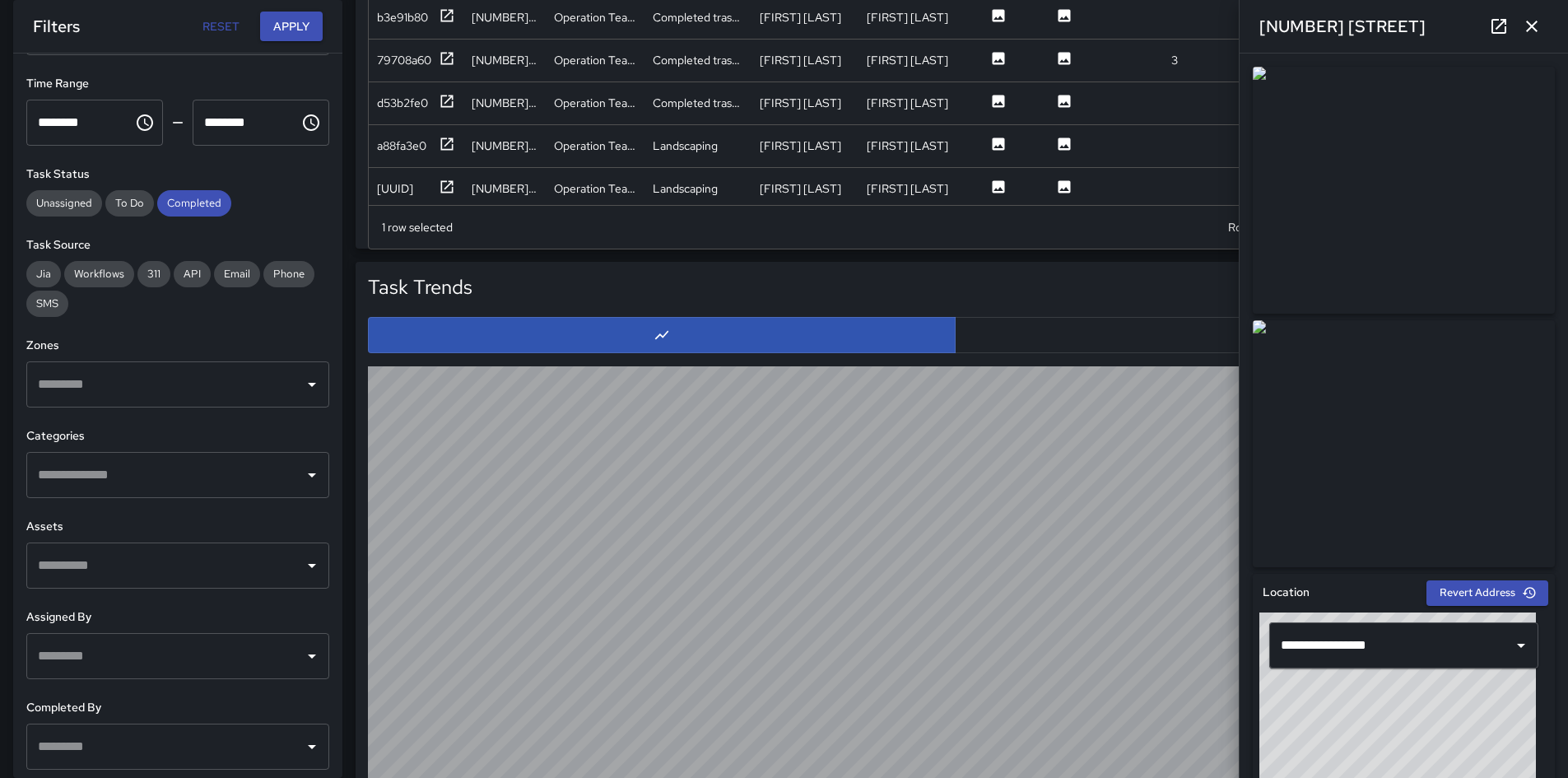 click on "**********" at bounding box center [178, 416] 